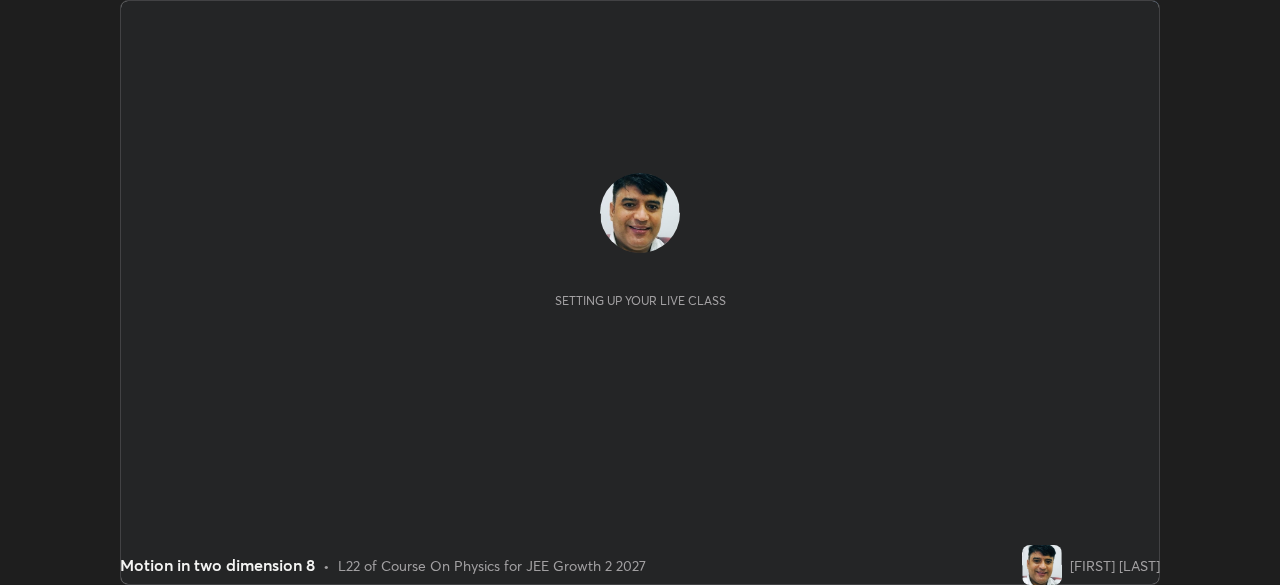 scroll, scrollTop: 0, scrollLeft: 0, axis: both 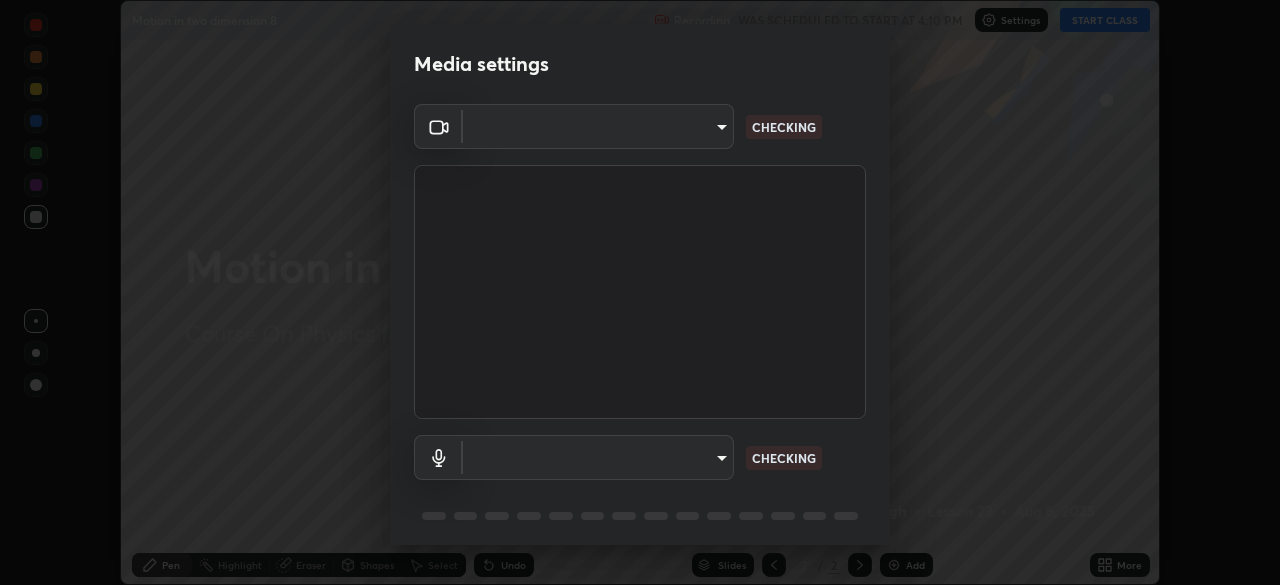 type on "14b787caa3234b54c591ffd1cb0d0a7c9d8495057a62f752d7397f13ea7eb8b5" 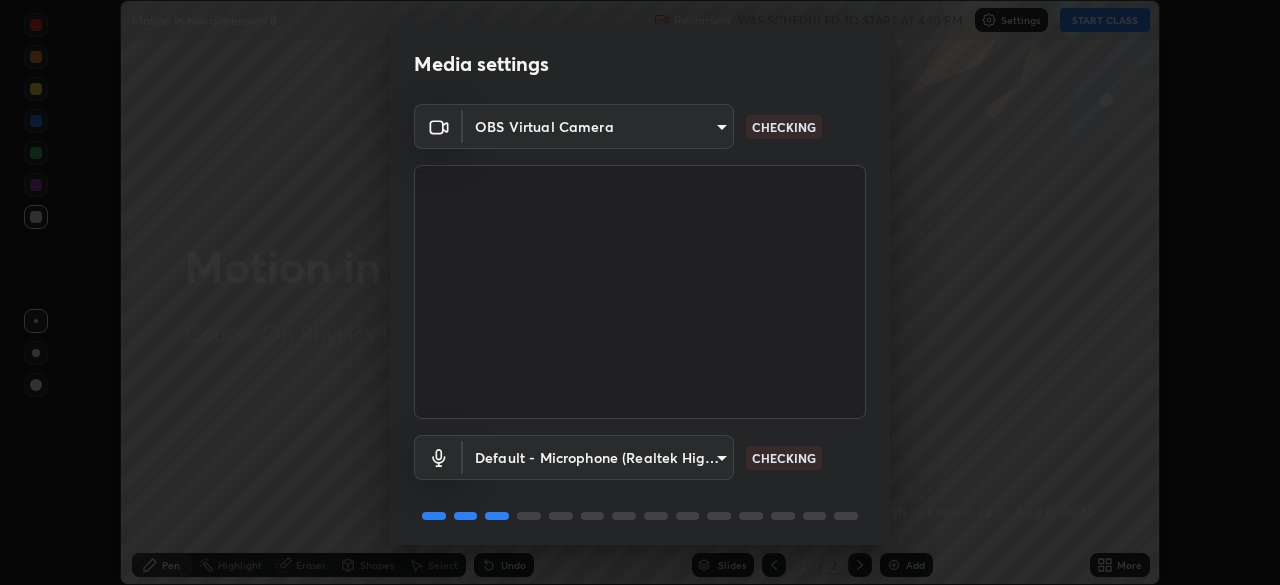 scroll, scrollTop: 71, scrollLeft: 0, axis: vertical 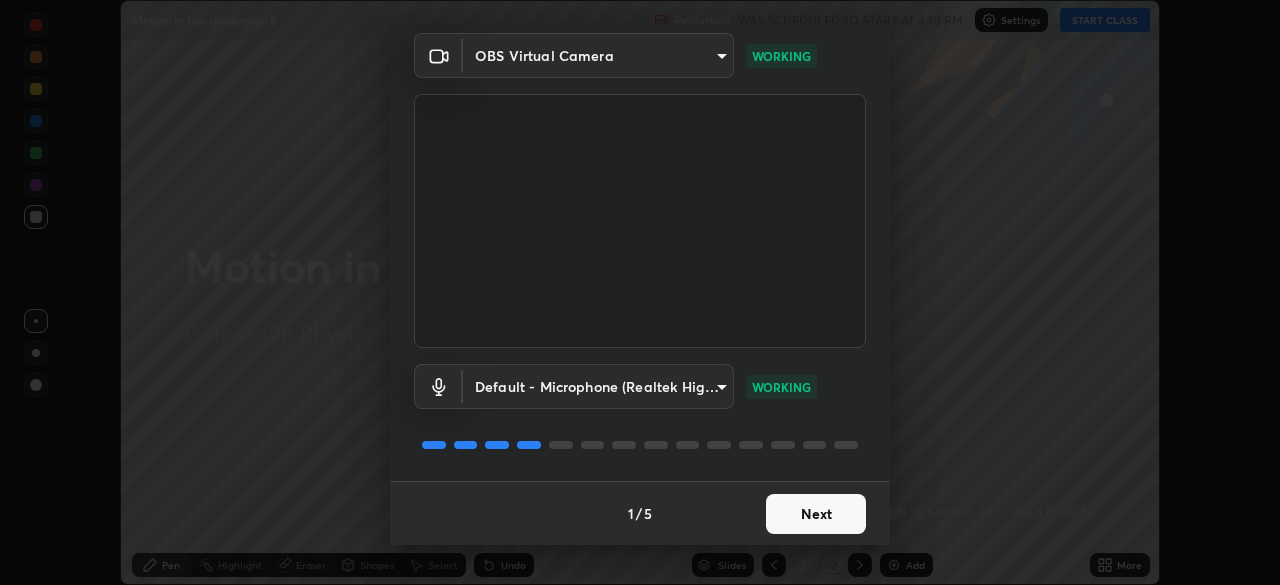 click on "Next" at bounding box center (816, 514) 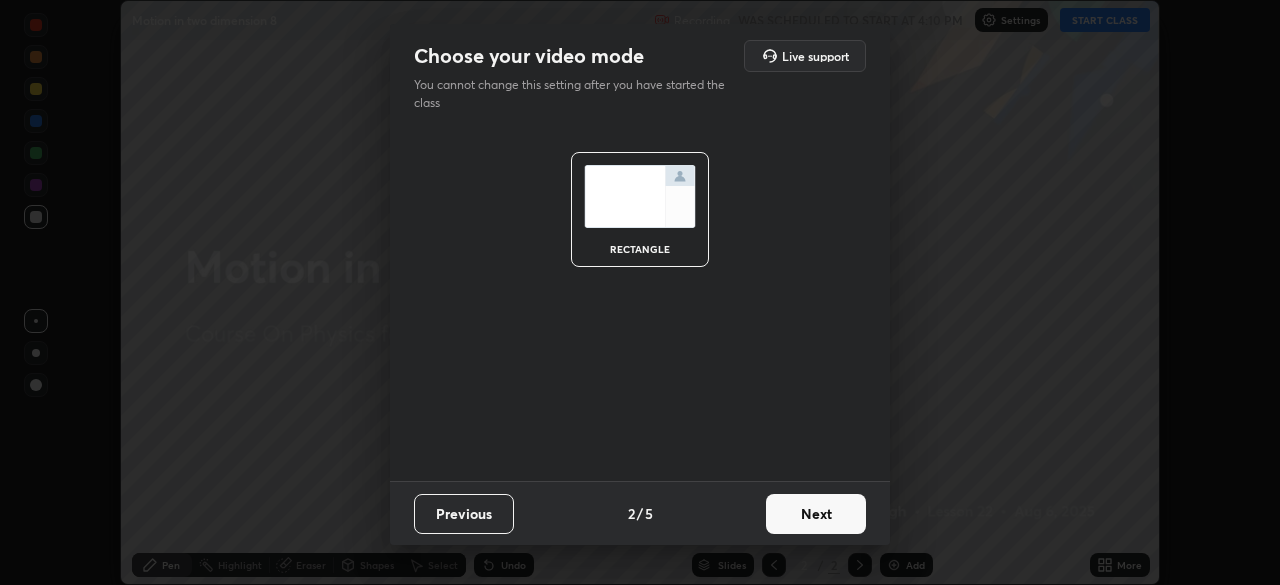 scroll, scrollTop: 0, scrollLeft: 0, axis: both 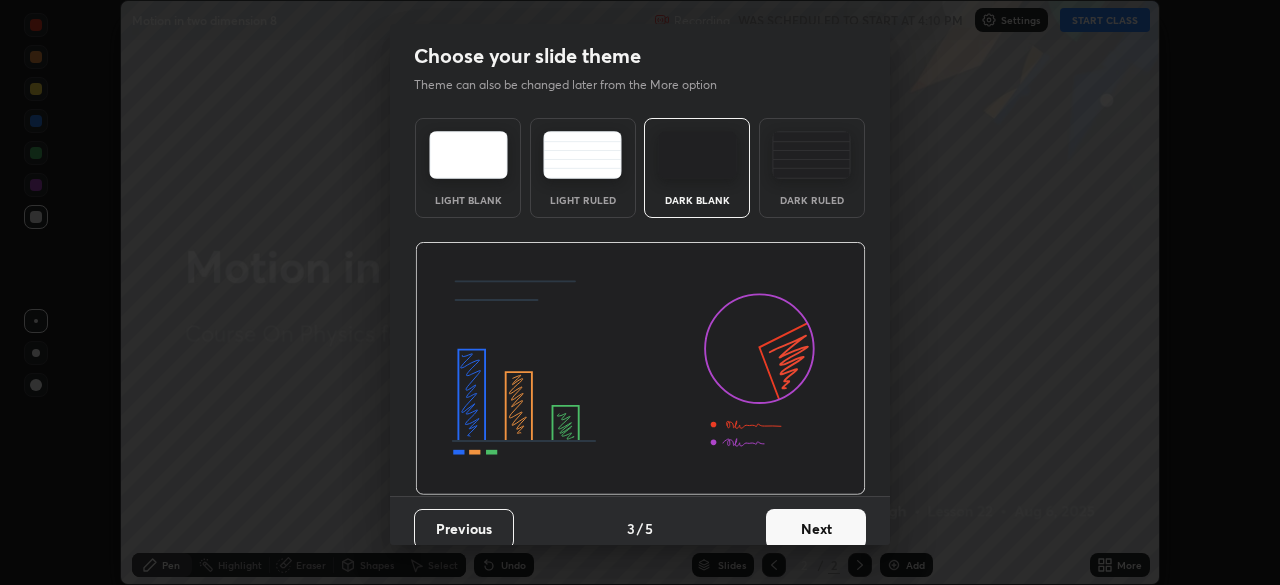 click on "Next" at bounding box center [816, 529] 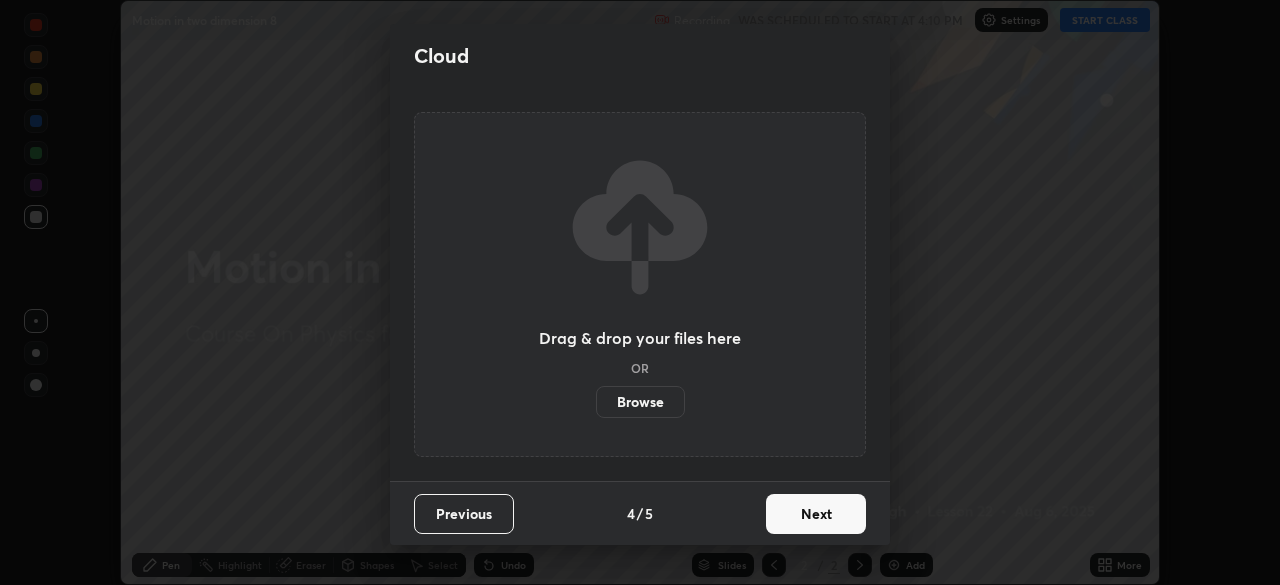 click on "Next" at bounding box center [816, 514] 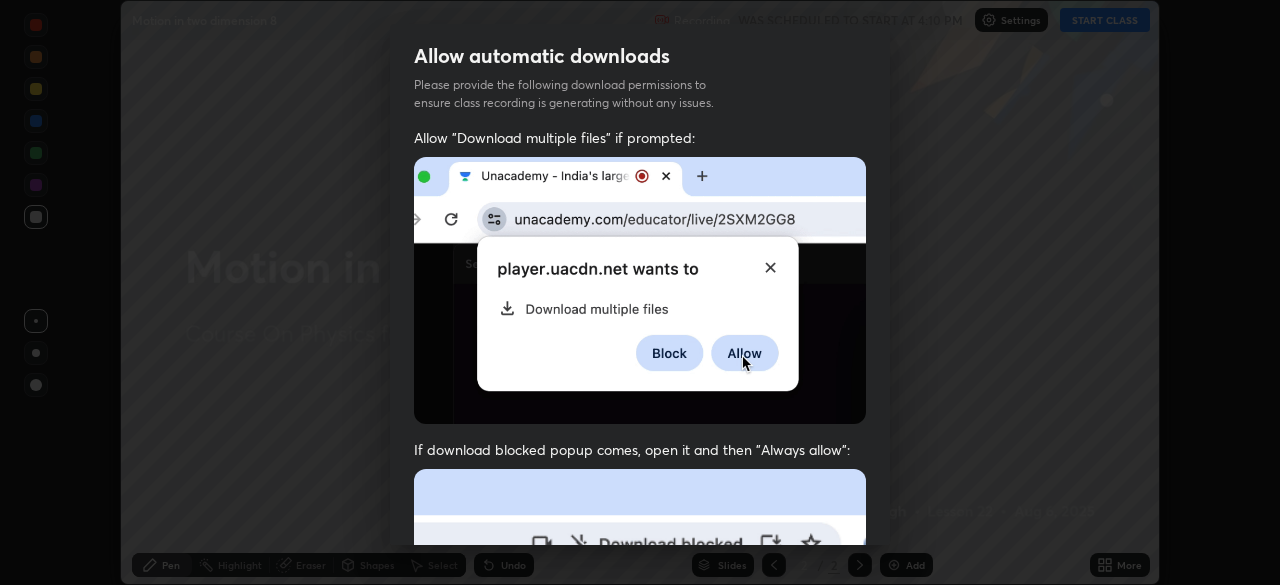 click at bounding box center (640, 687) 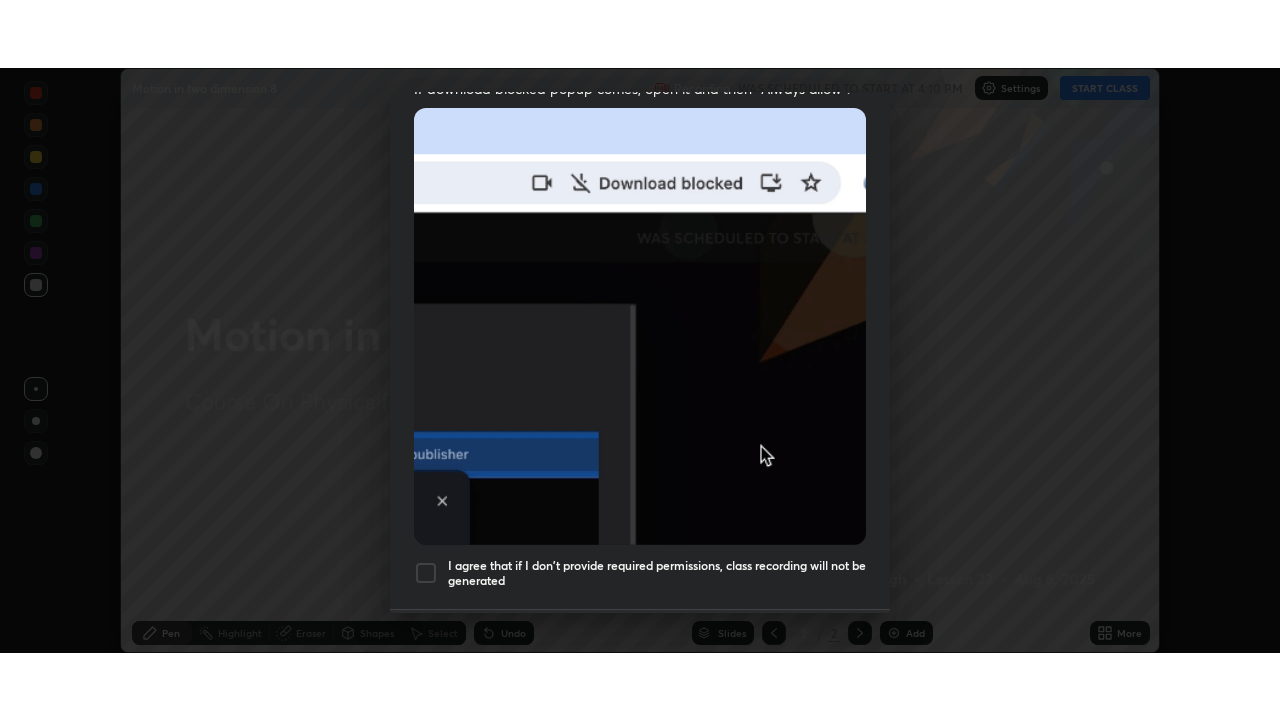 scroll, scrollTop: 479, scrollLeft: 0, axis: vertical 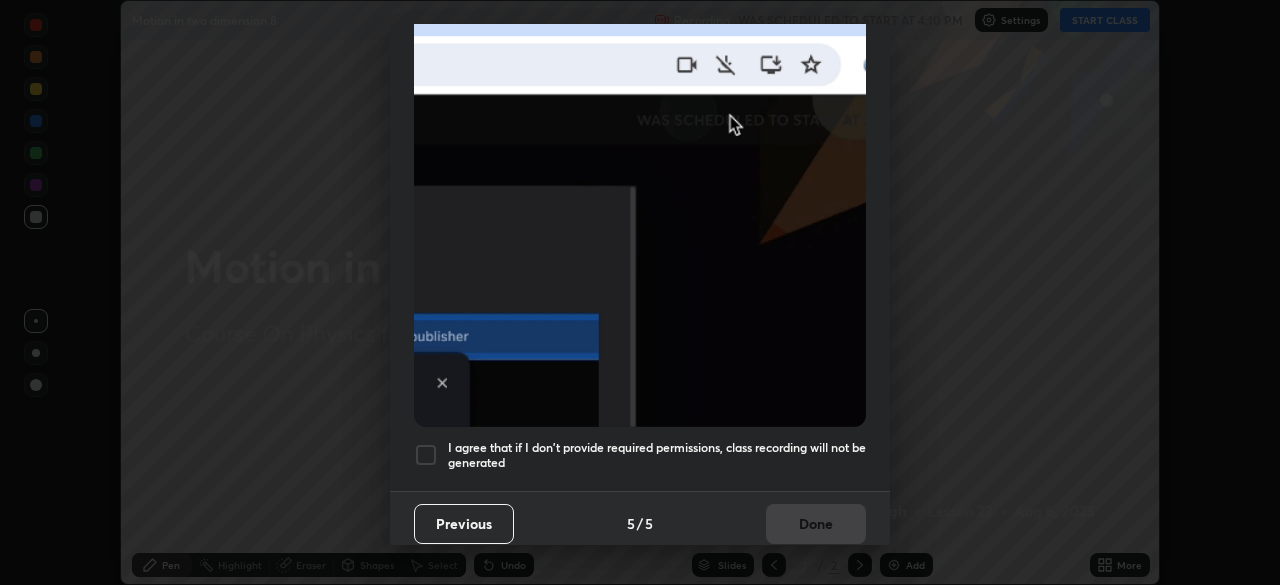 click at bounding box center [426, 455] 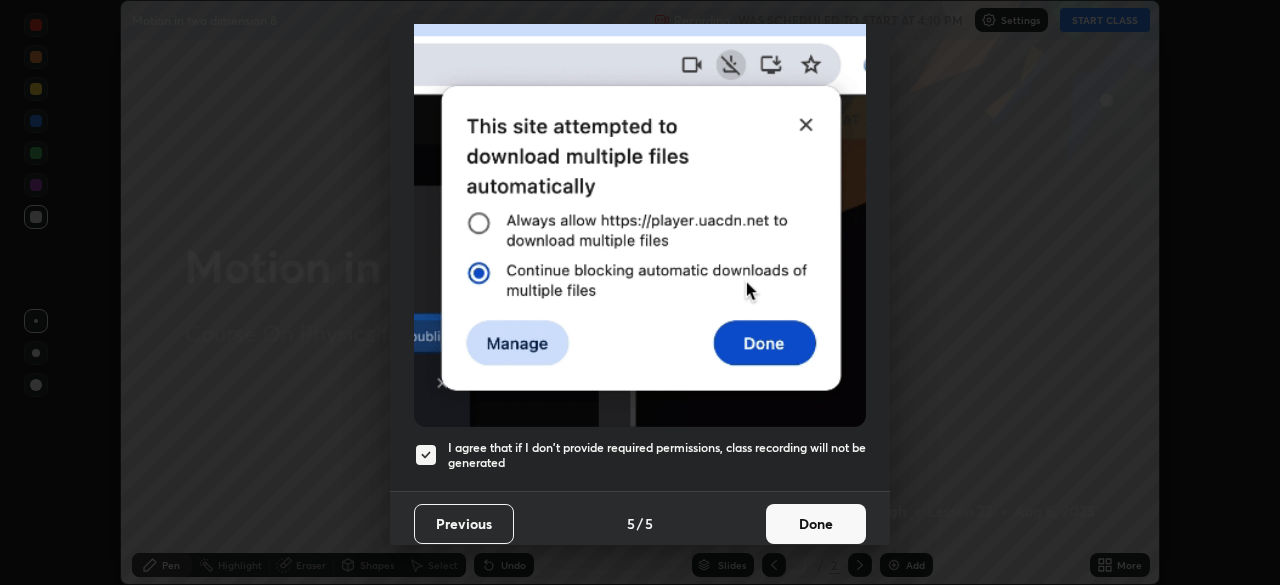 click on "Done" at bounding box center (816, 524) 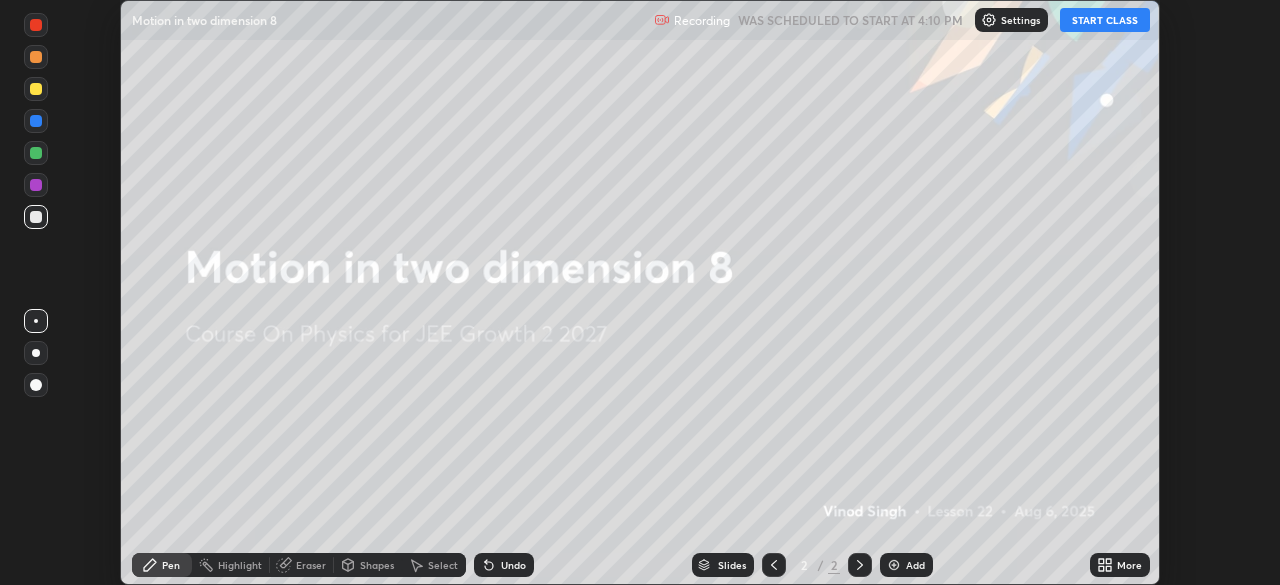 click on "START CLASS" at bounding box center [1105, 20] 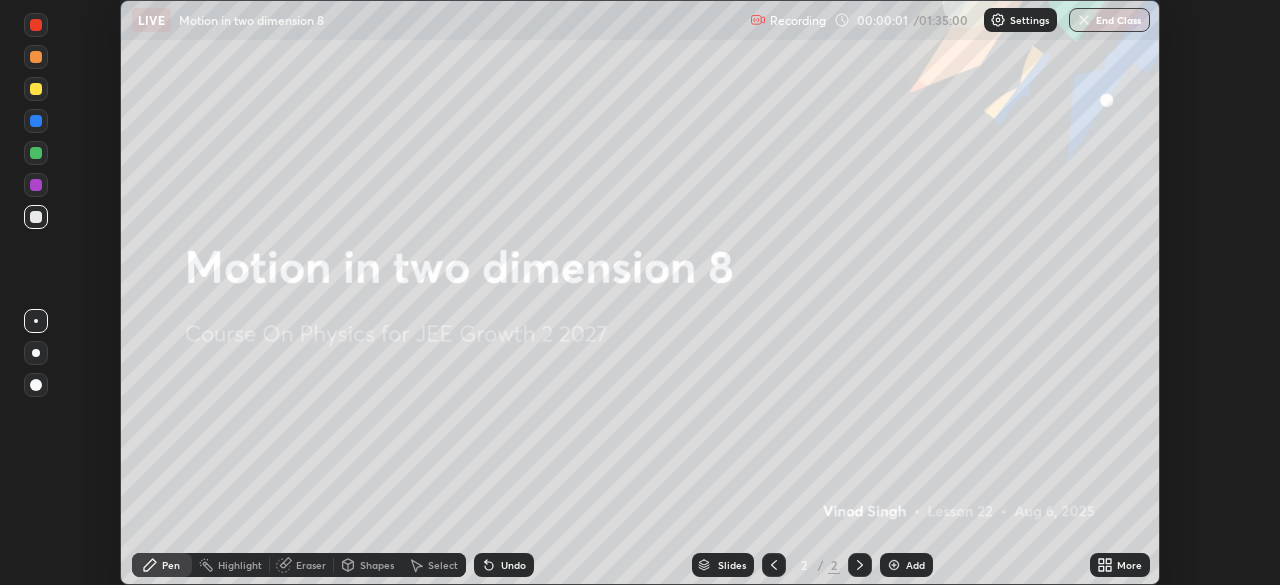 click 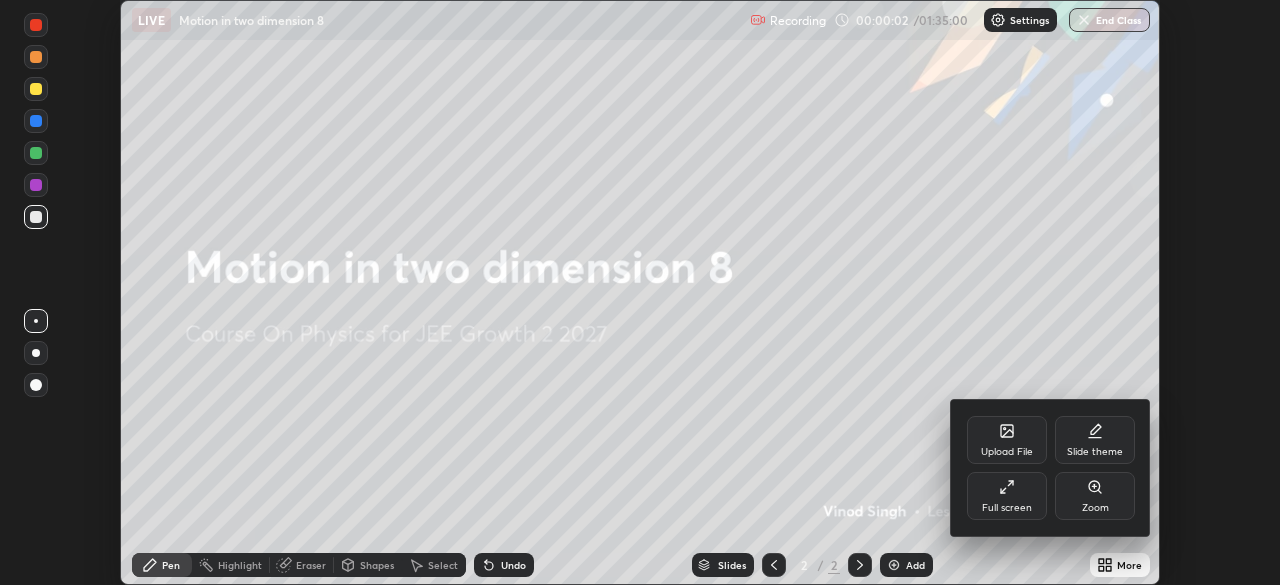 click on "Full screen" at bounding box center [1007, 496] 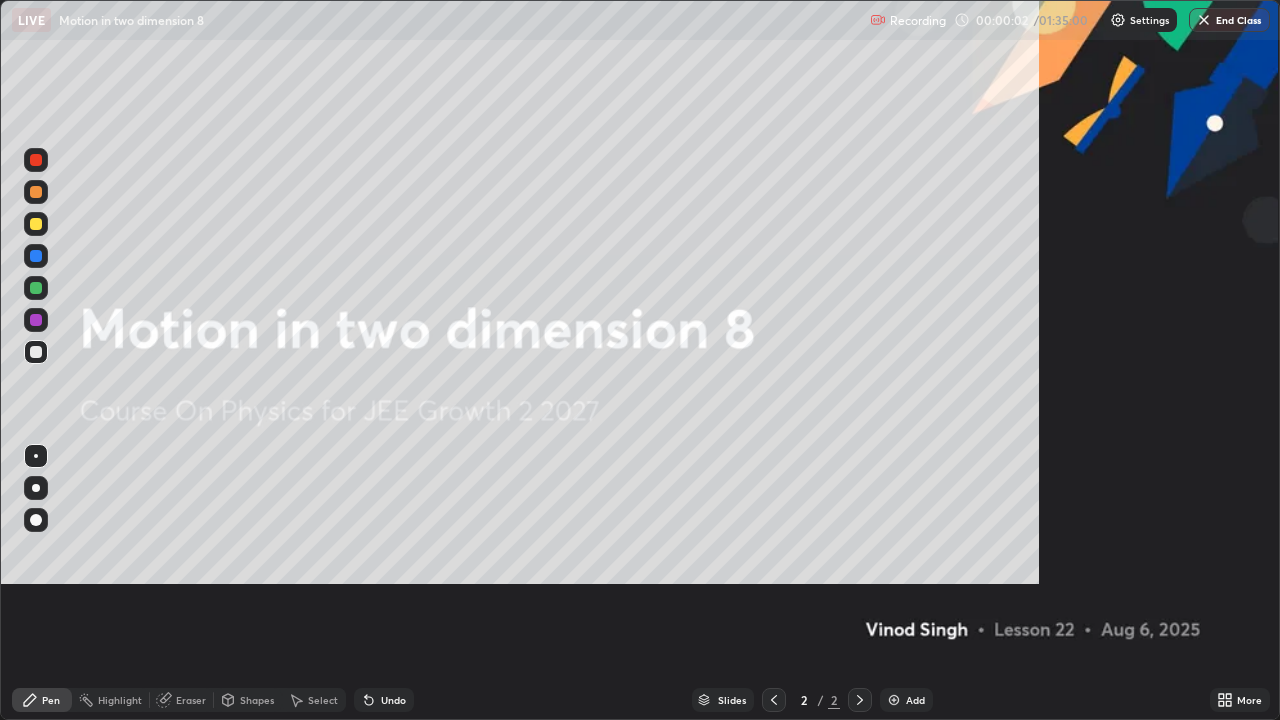 scroll, scrollTop: 99280, scrollLeft: 98720, axis: both 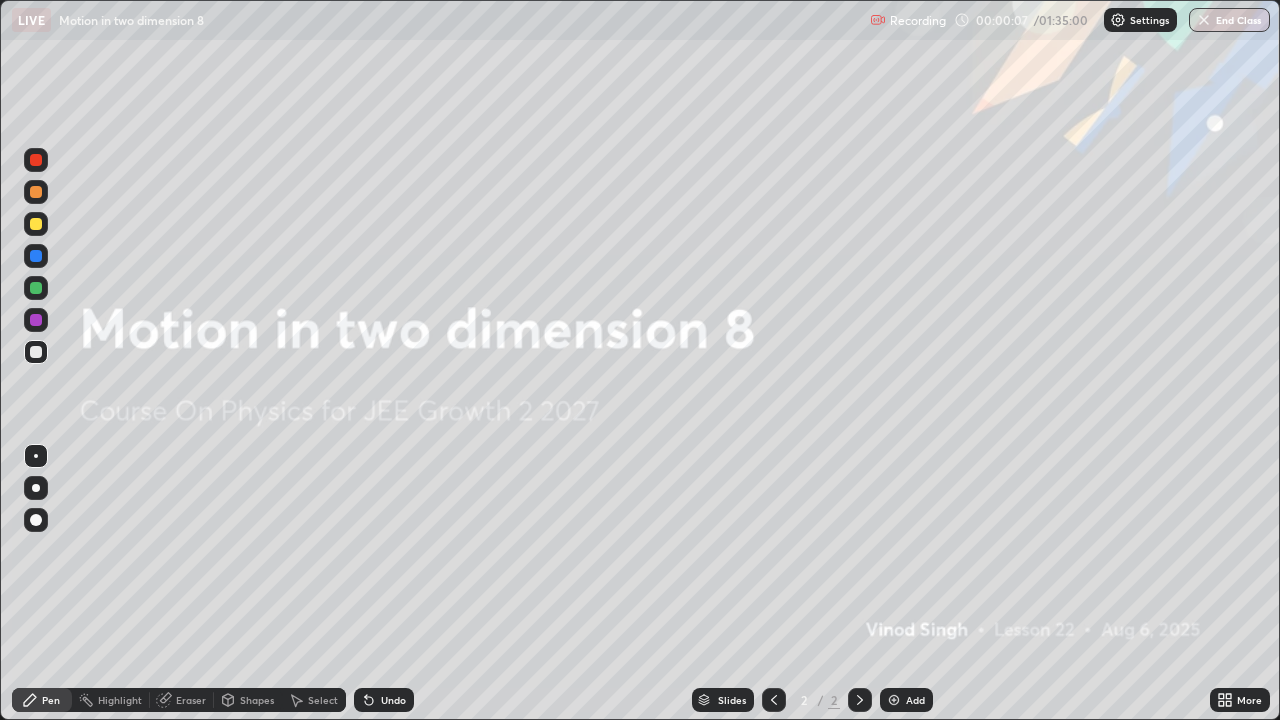 click on "Eraser" at bounding box center (191, 700) 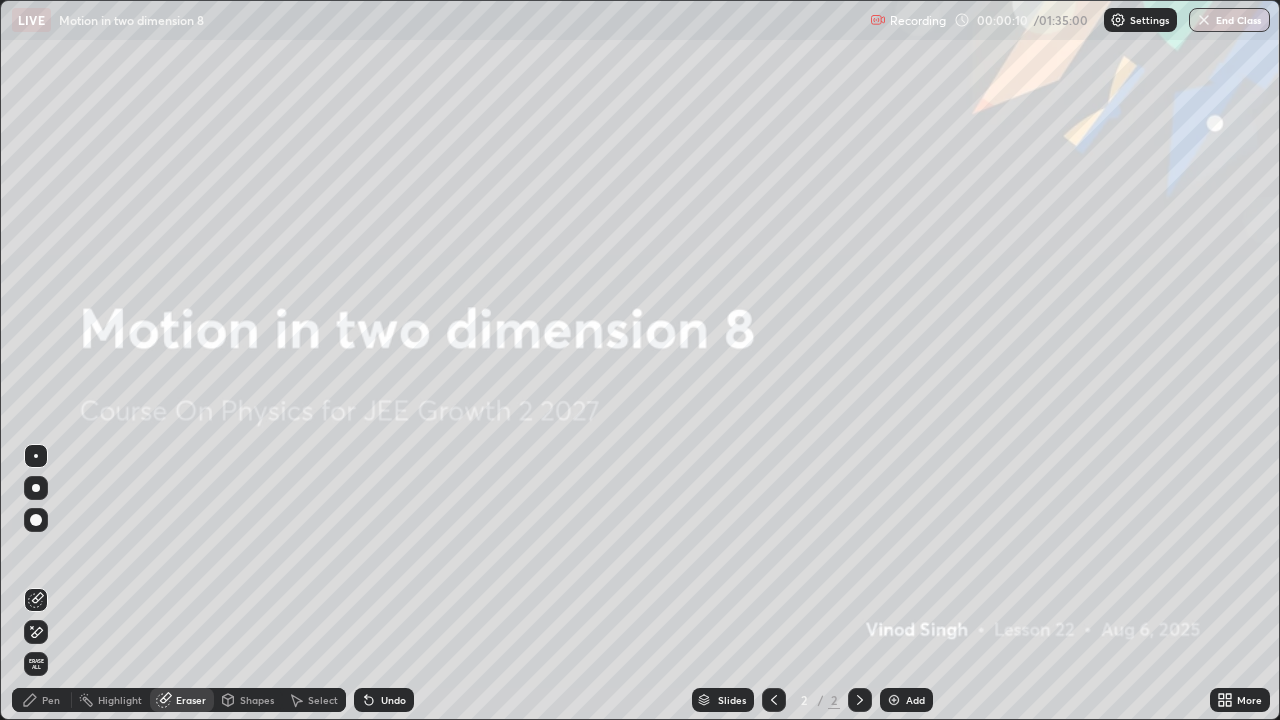 click at bounding box center [894, 700] 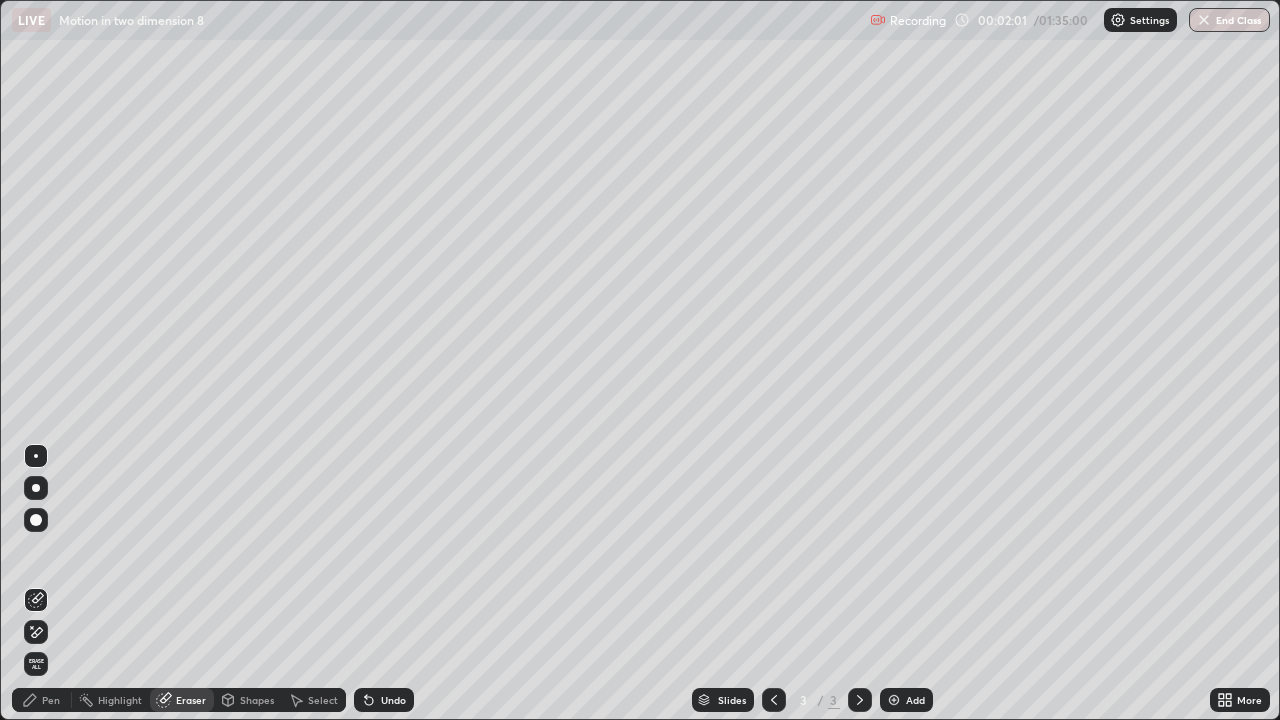 click on "Shapes" at bounding box center (257, 700) 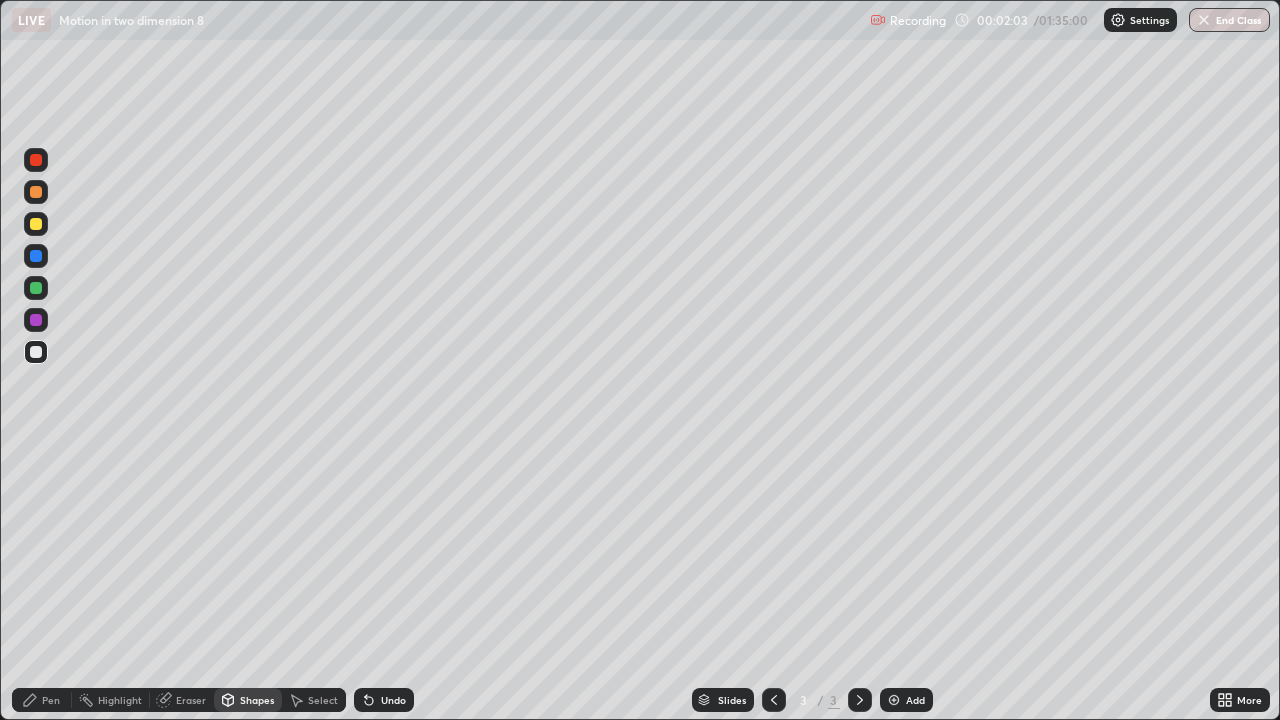 click on "Pen" at bounding box center (51, 700) 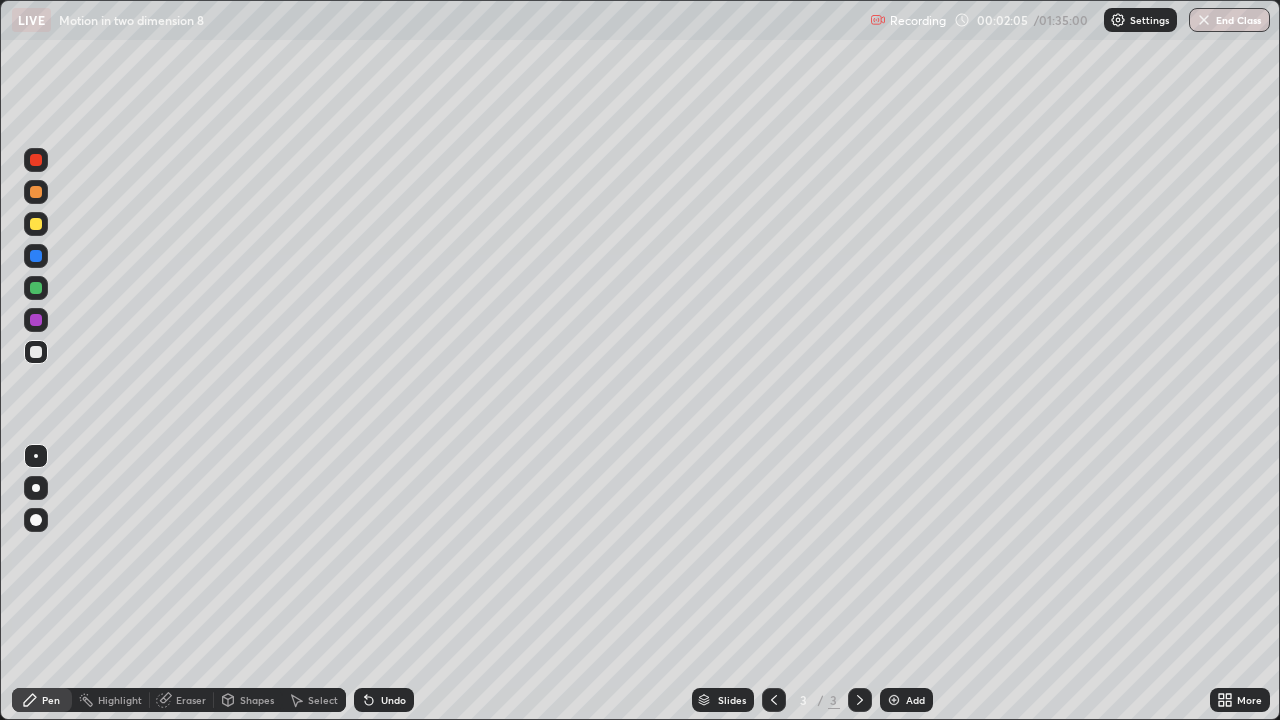 click at bounding box center [36, 288] 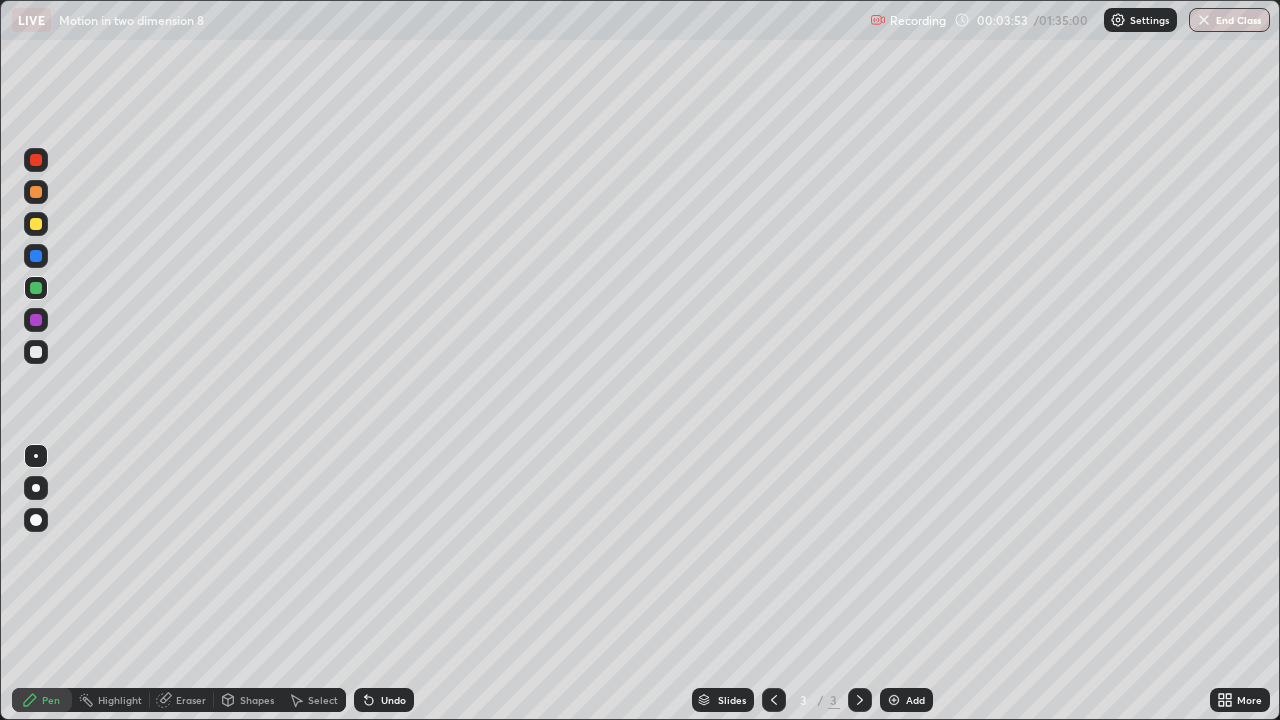 click at bounding box center (36, 256) 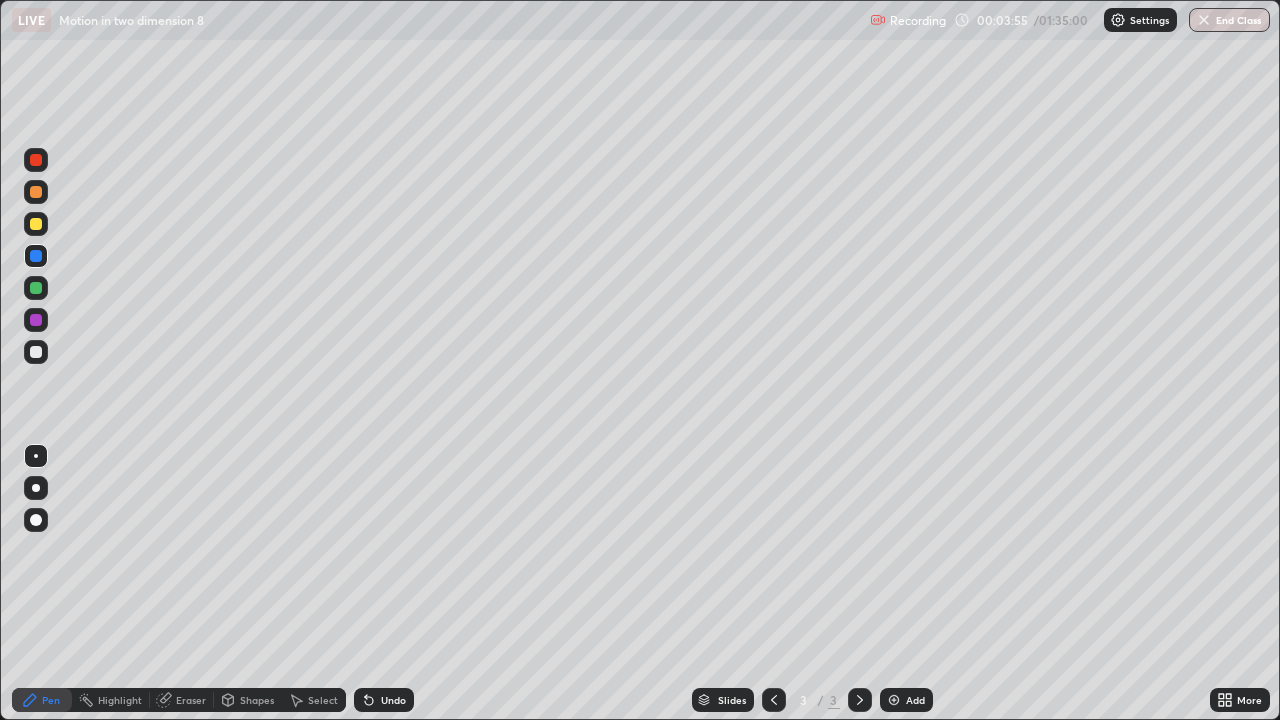 click on "Shapes" at bounding box center (257, 700) 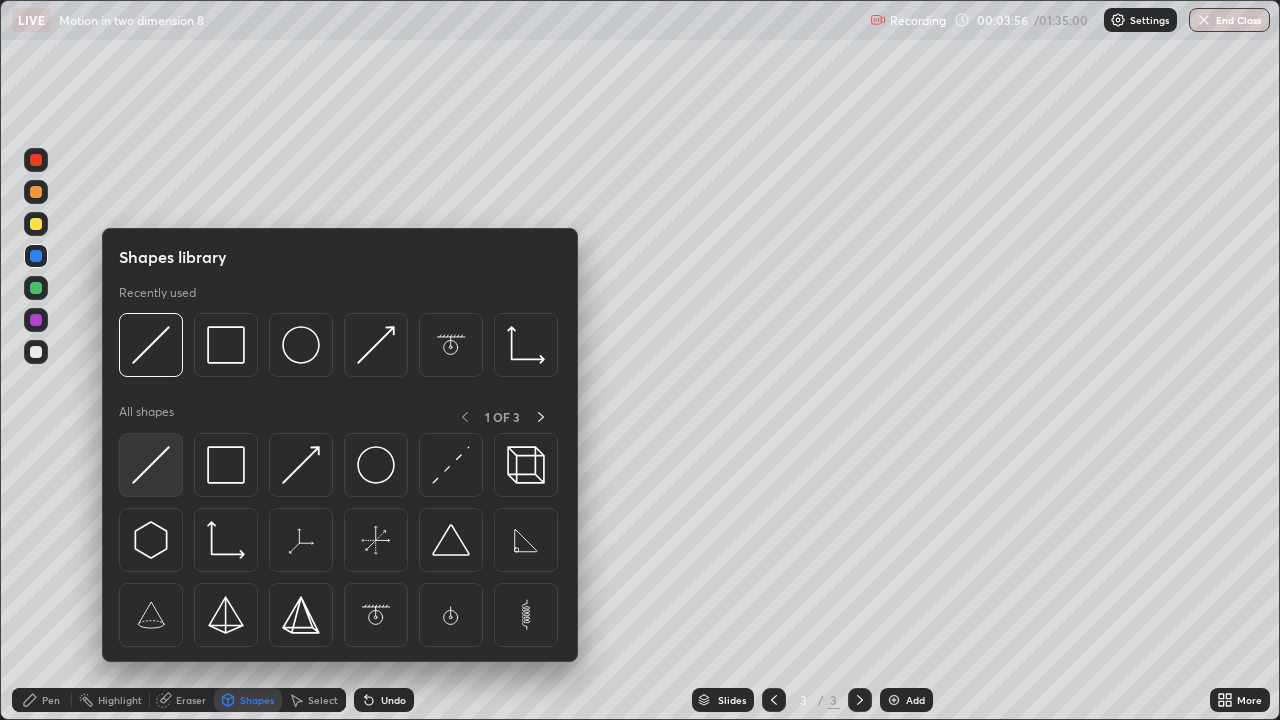 click at bounding box center [151, 465] 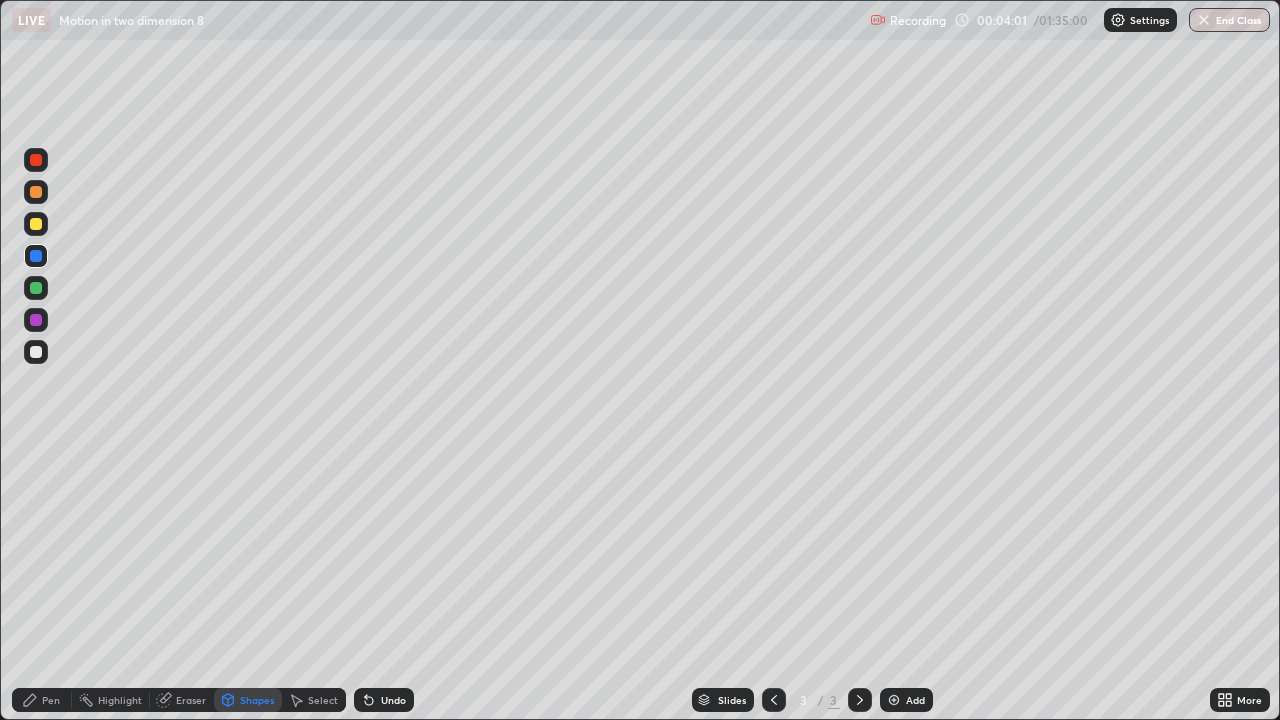 click on "Pen" at bounding box center (51, 700) 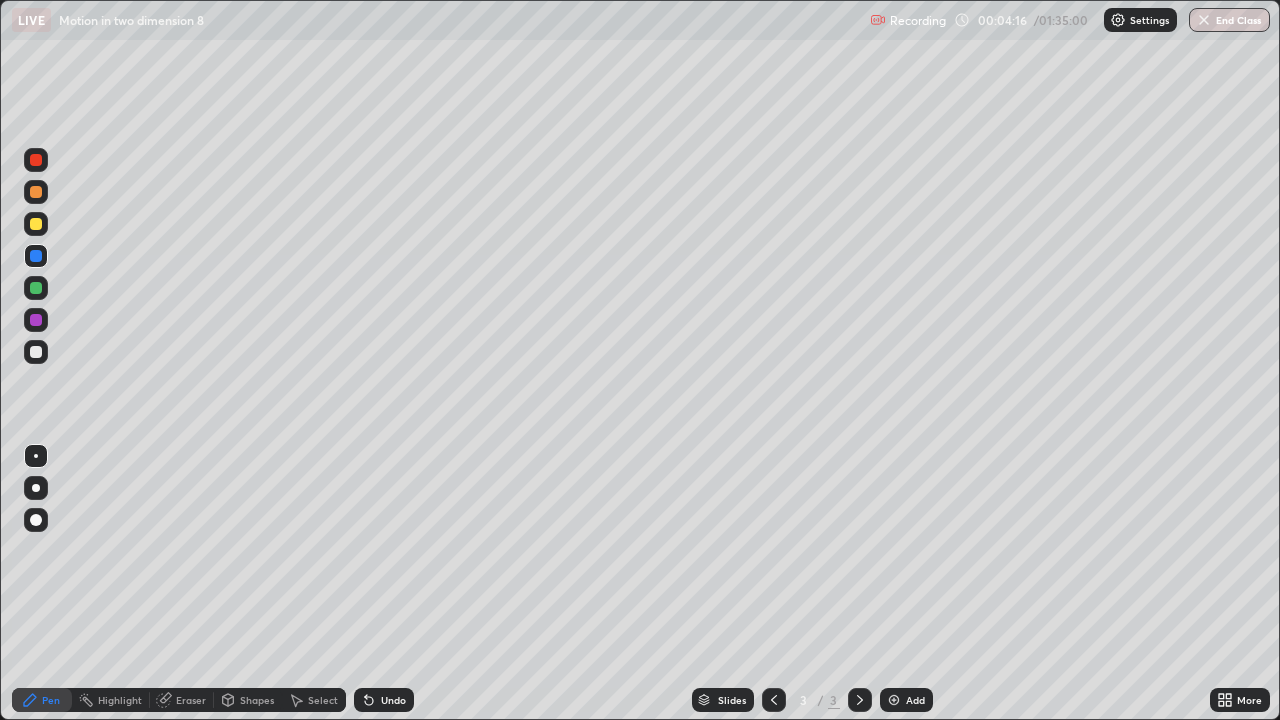 click at bounding box center [36, 288] 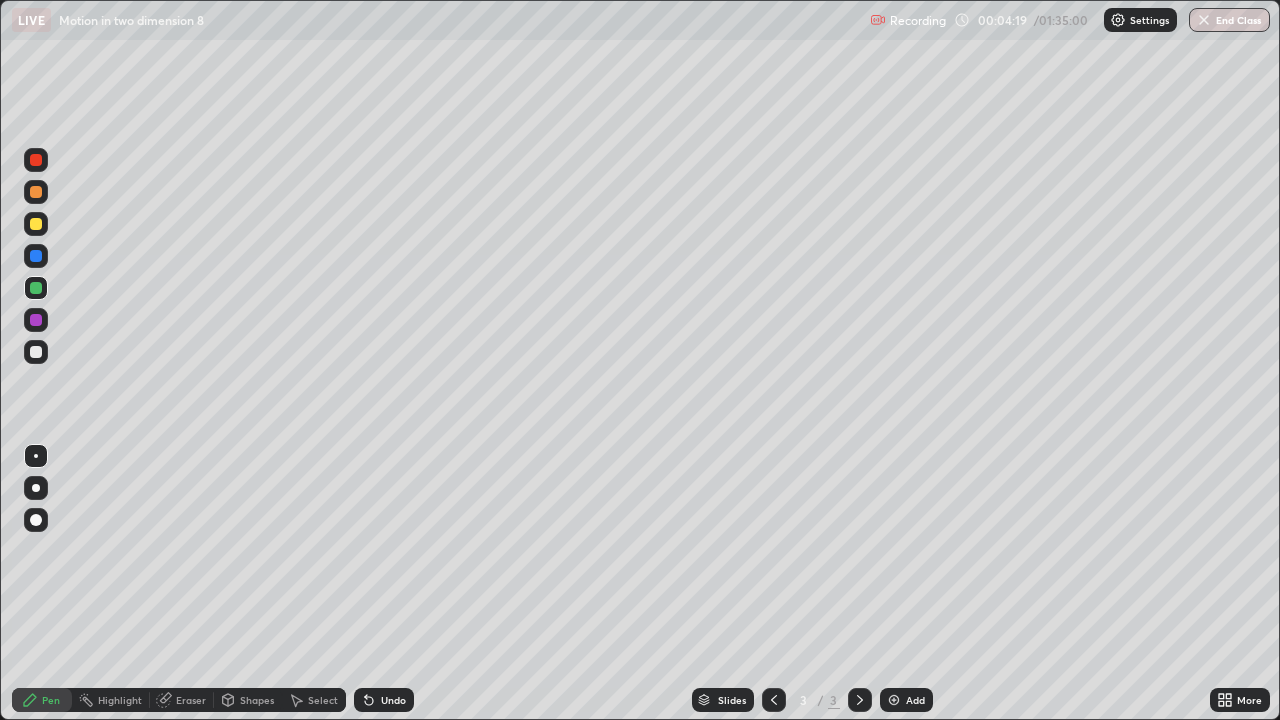 click on "Shapes" at bounding box center [257, 700] 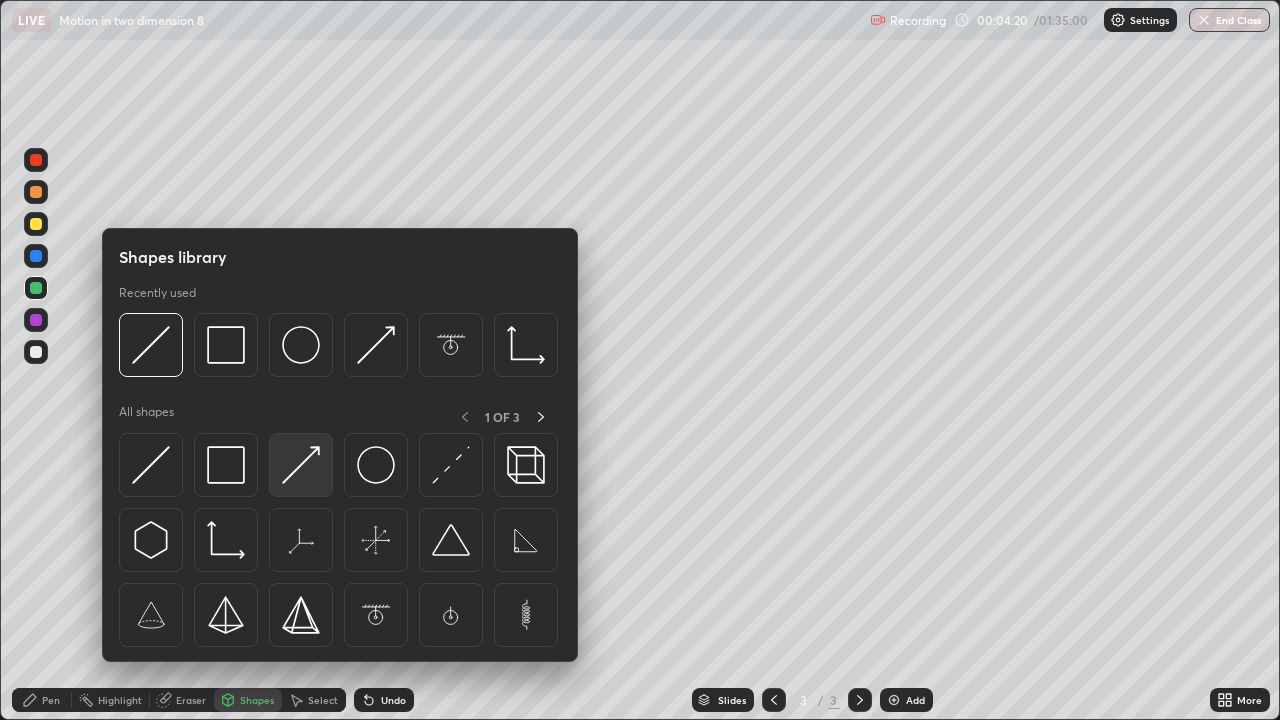 click at bounding box center (301, 465) 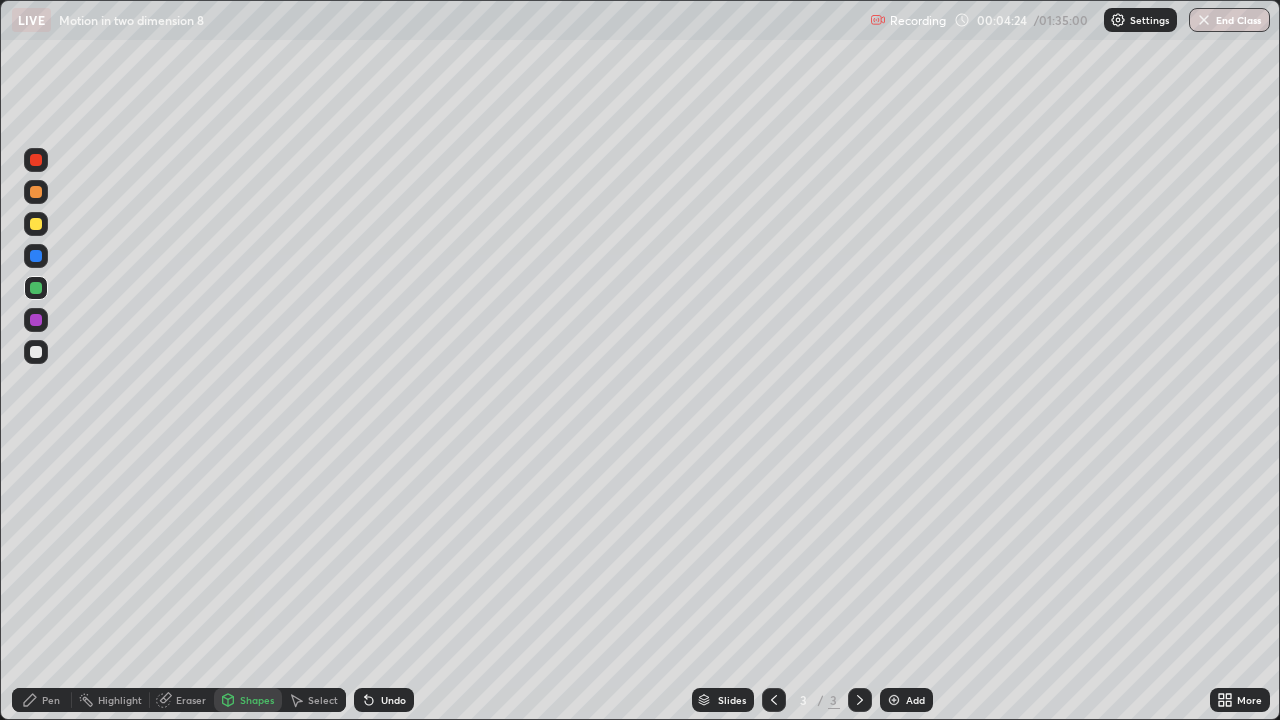 click on "Pen" at bounding box center (42, 700) 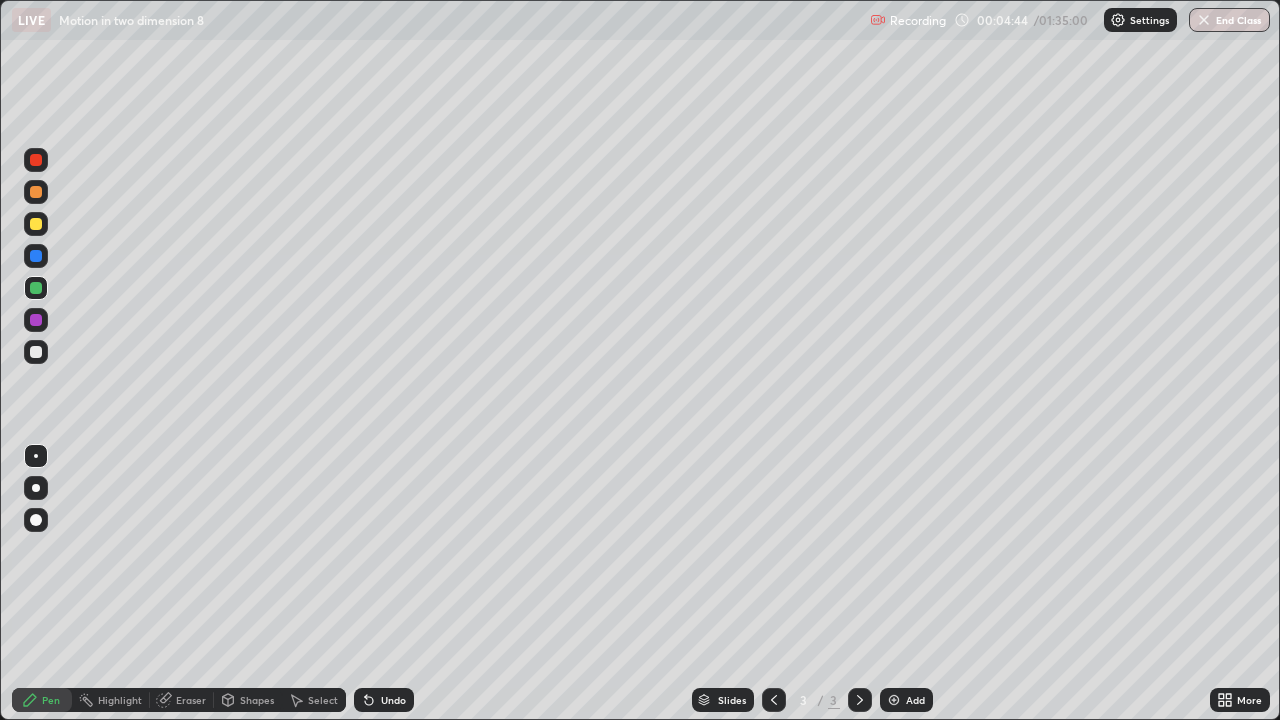 click at bounding box center (36, 224) 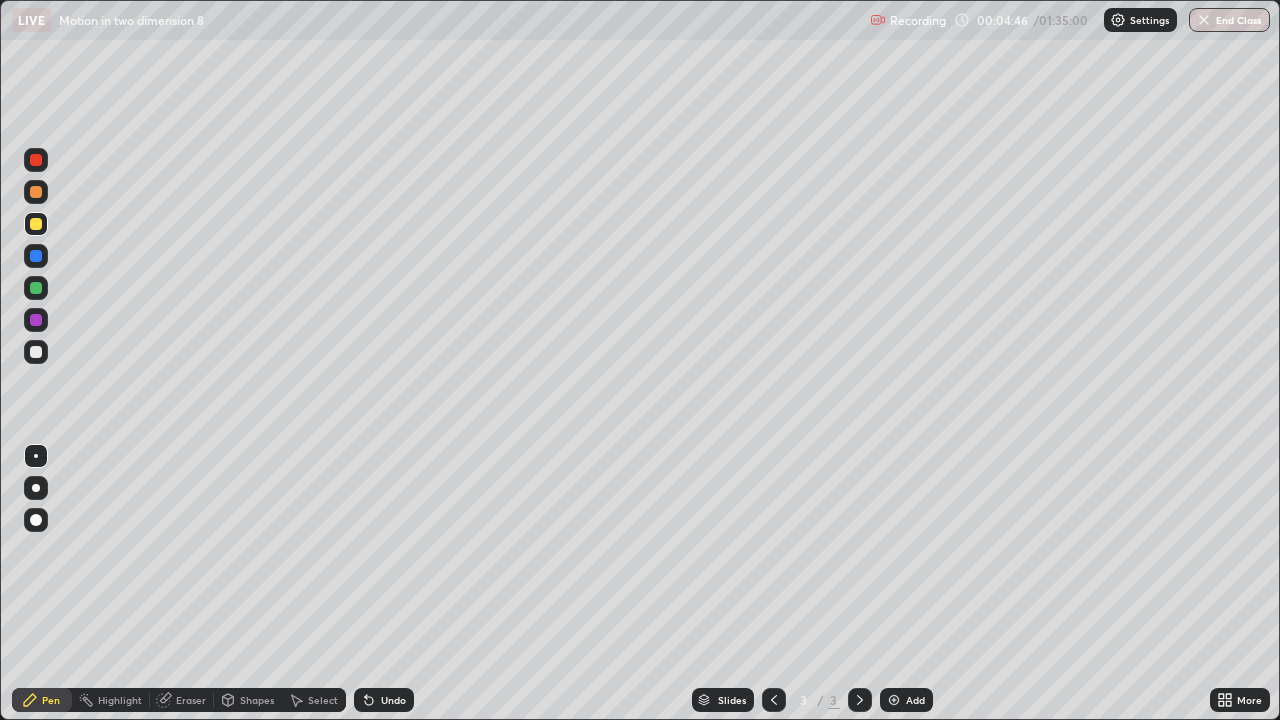 click on "Shapes" at bounding box center [257, 700] 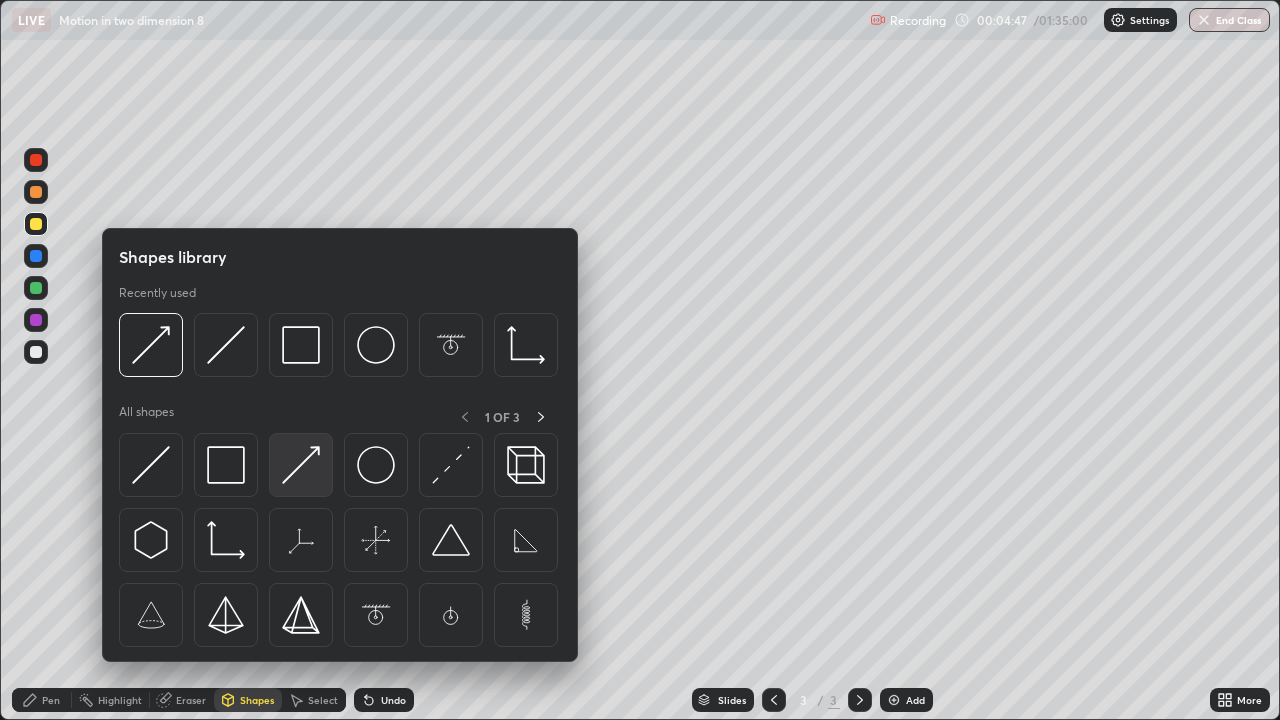 click at bounding box center [301, 465] 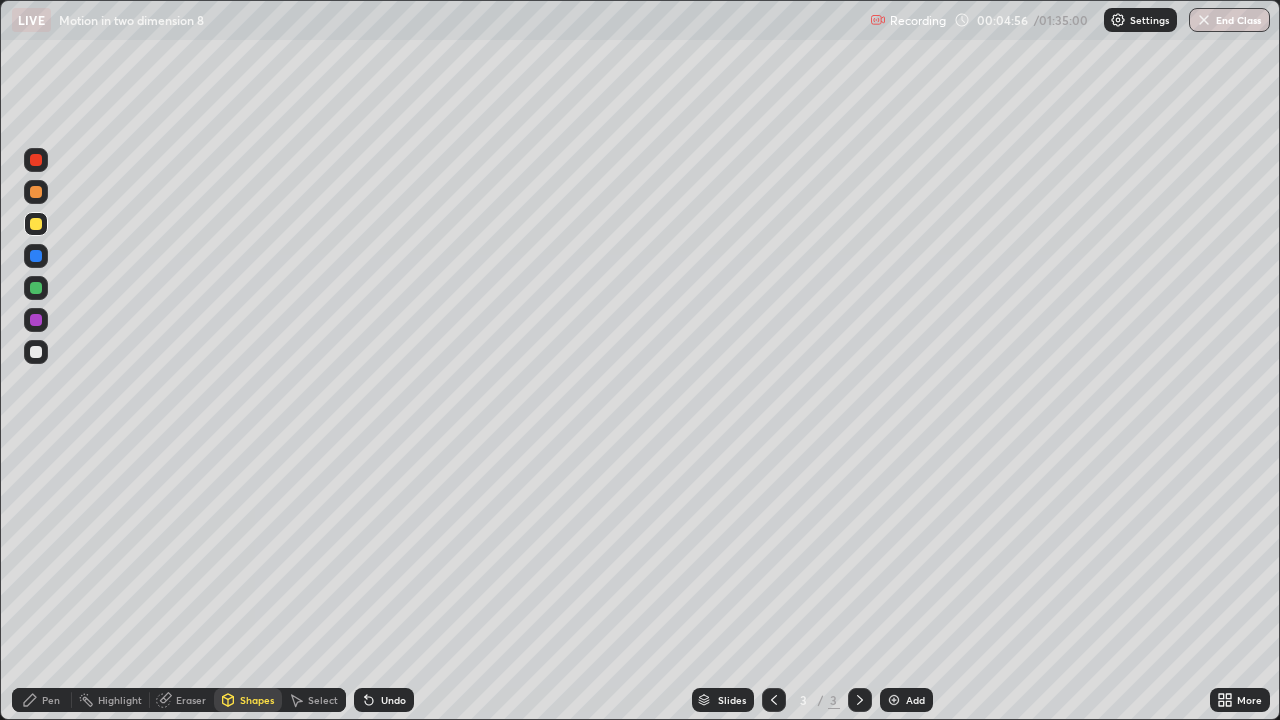 click on "Pen" at bounding box center (42, 700) 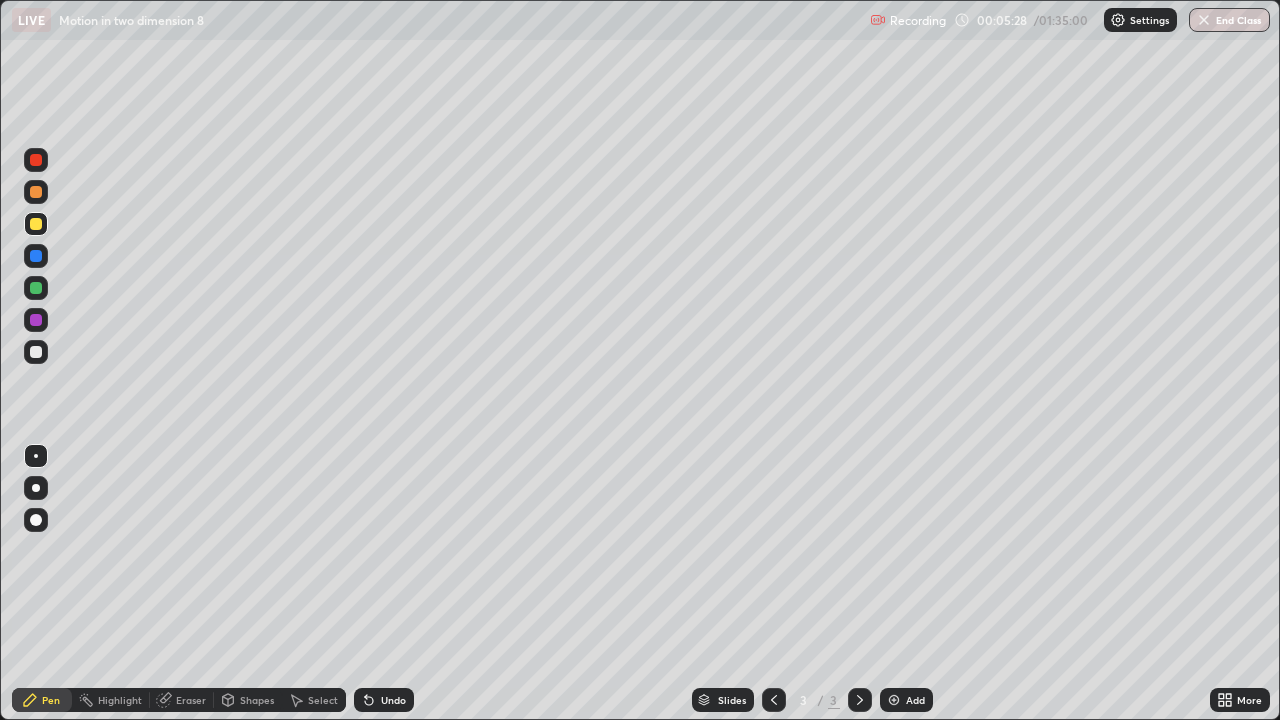 click on "Eraser" at bounding box center [191, 700] 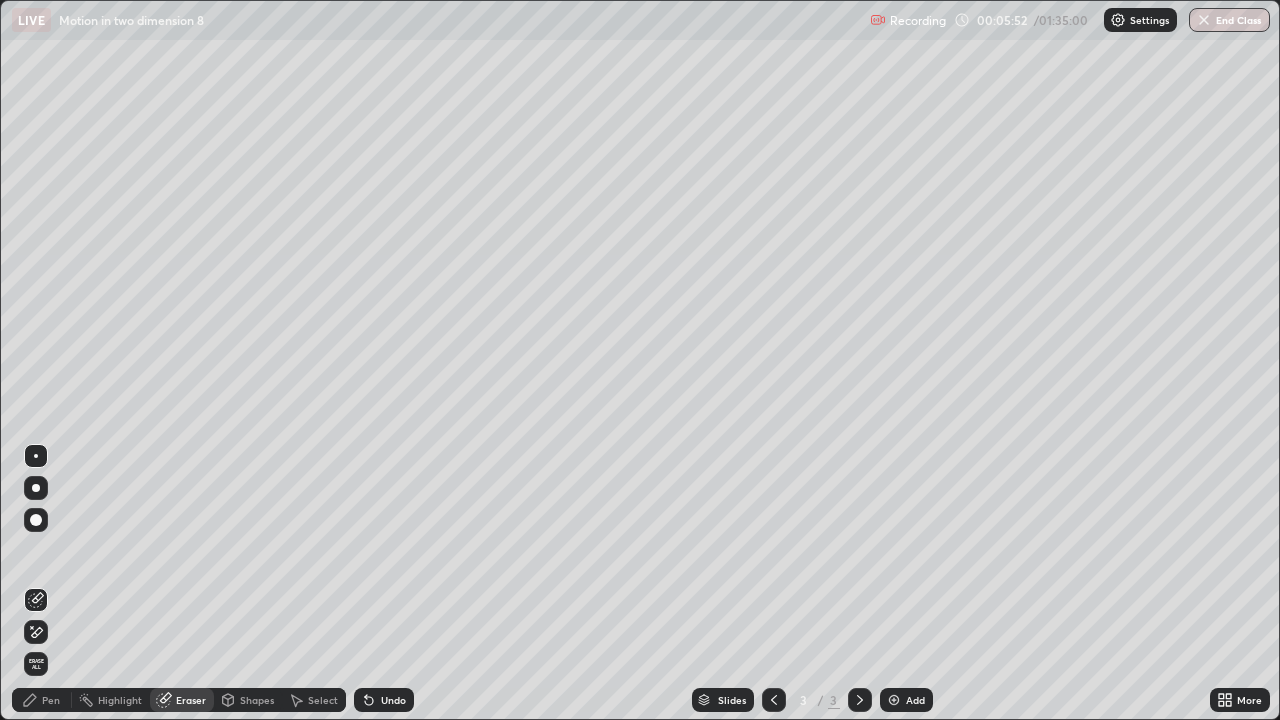 click on "Pen" at bounding box center [51, 700] 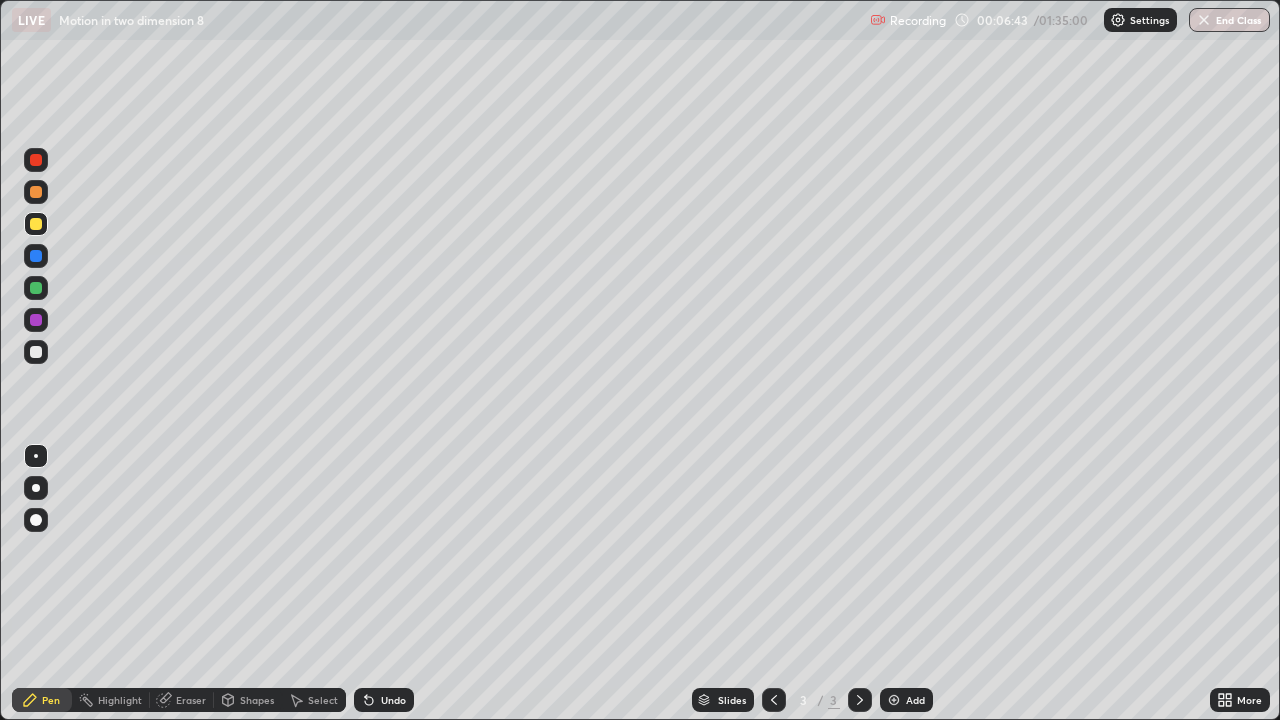 click at bounding box center (36, 192) 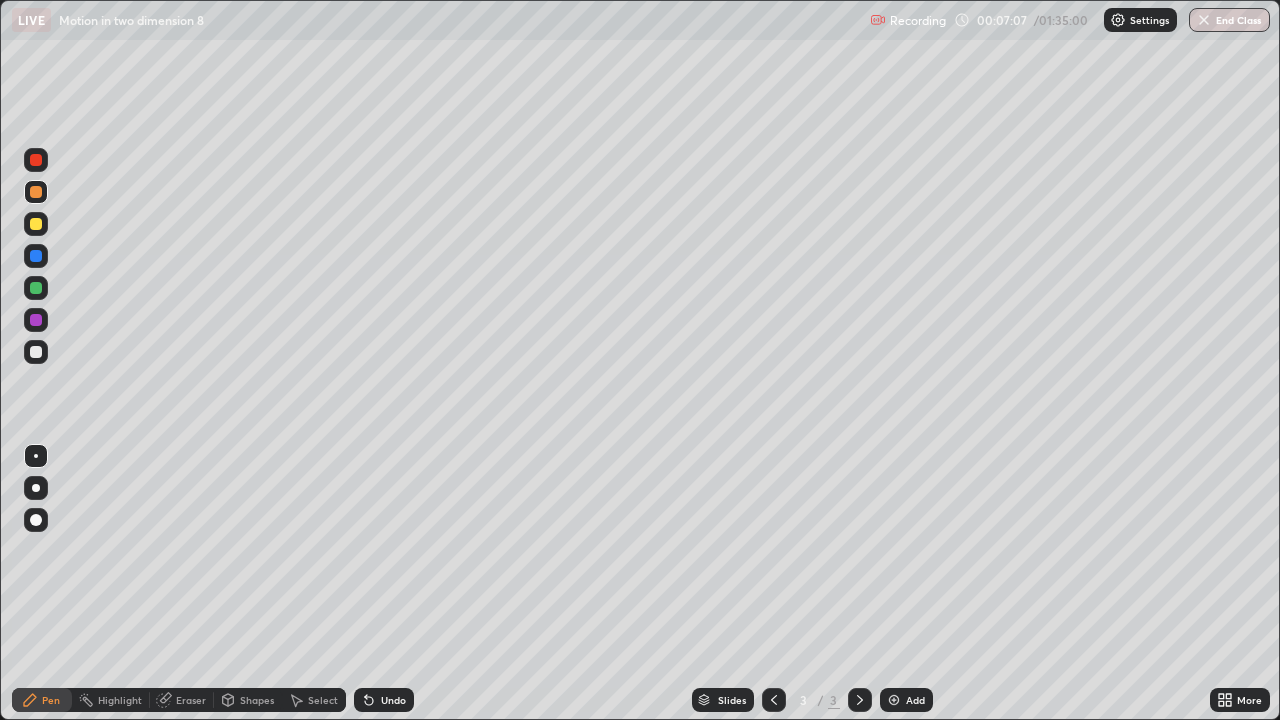 click at bounding box center (36, 256) 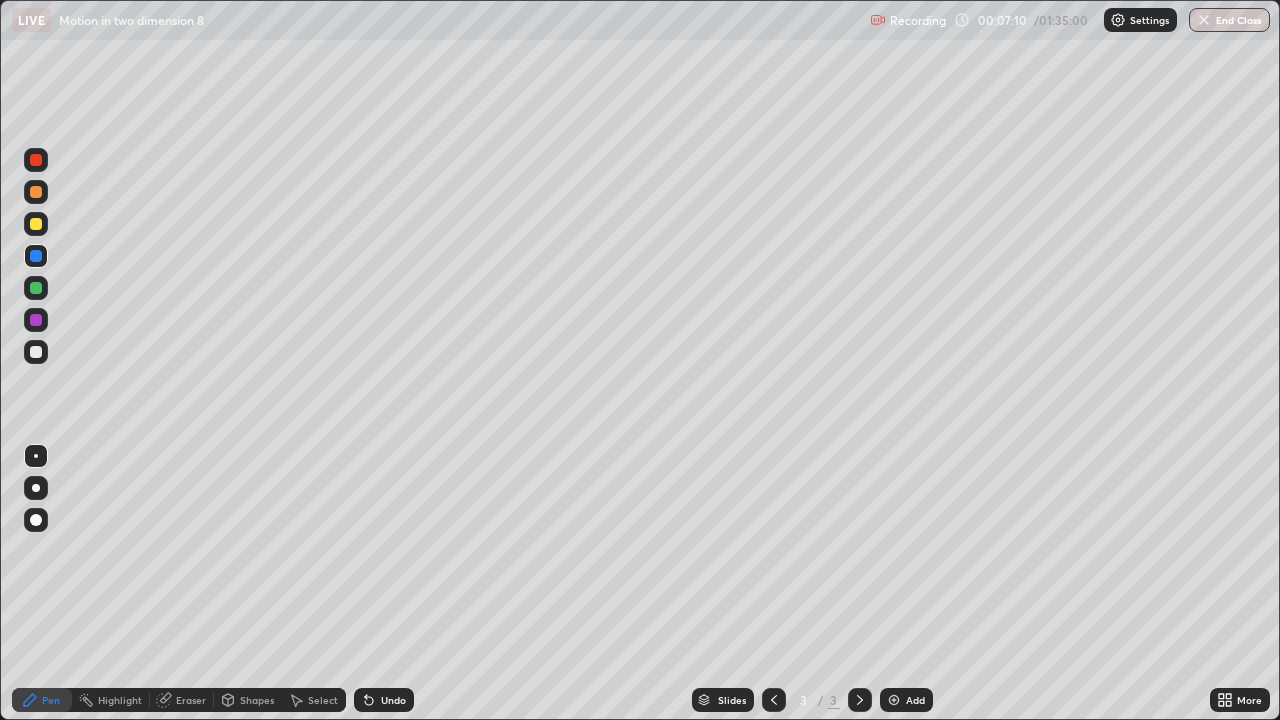 click on "Shapes" at bounding box center (257, 700) 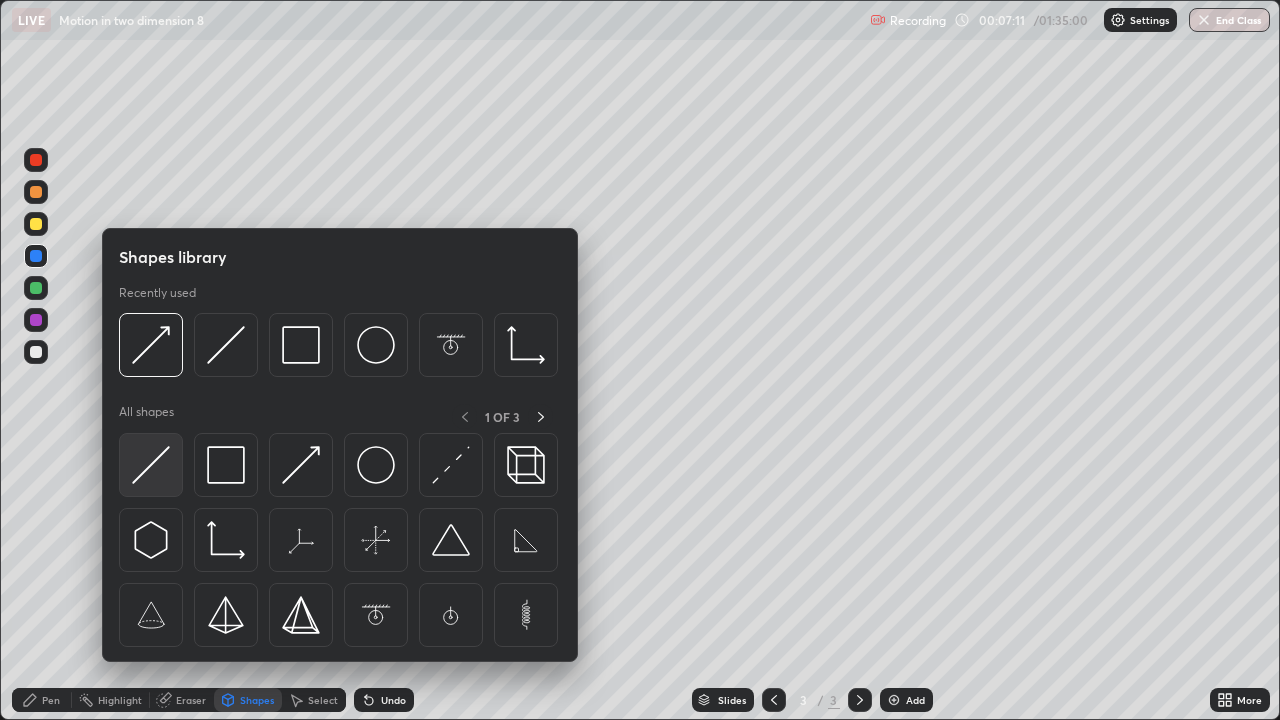 click at bounding box center [151, 465] 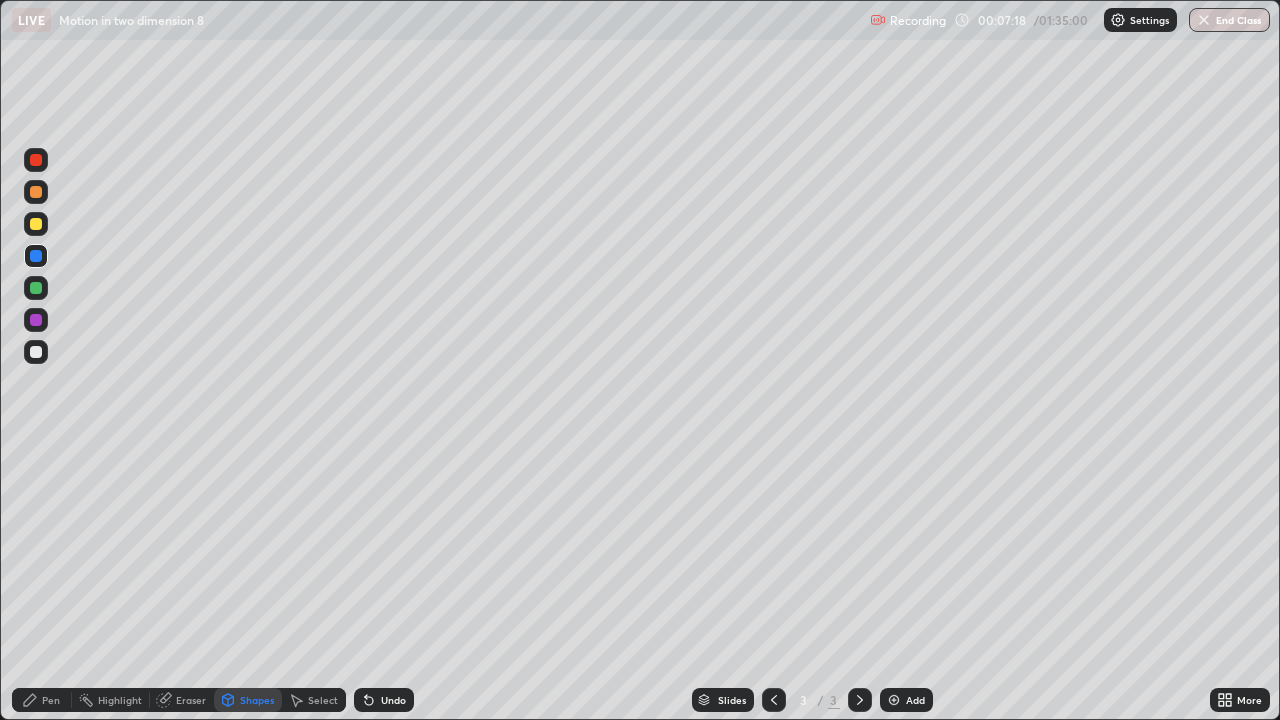 click on "Pen" at bounding box center (51, 700) 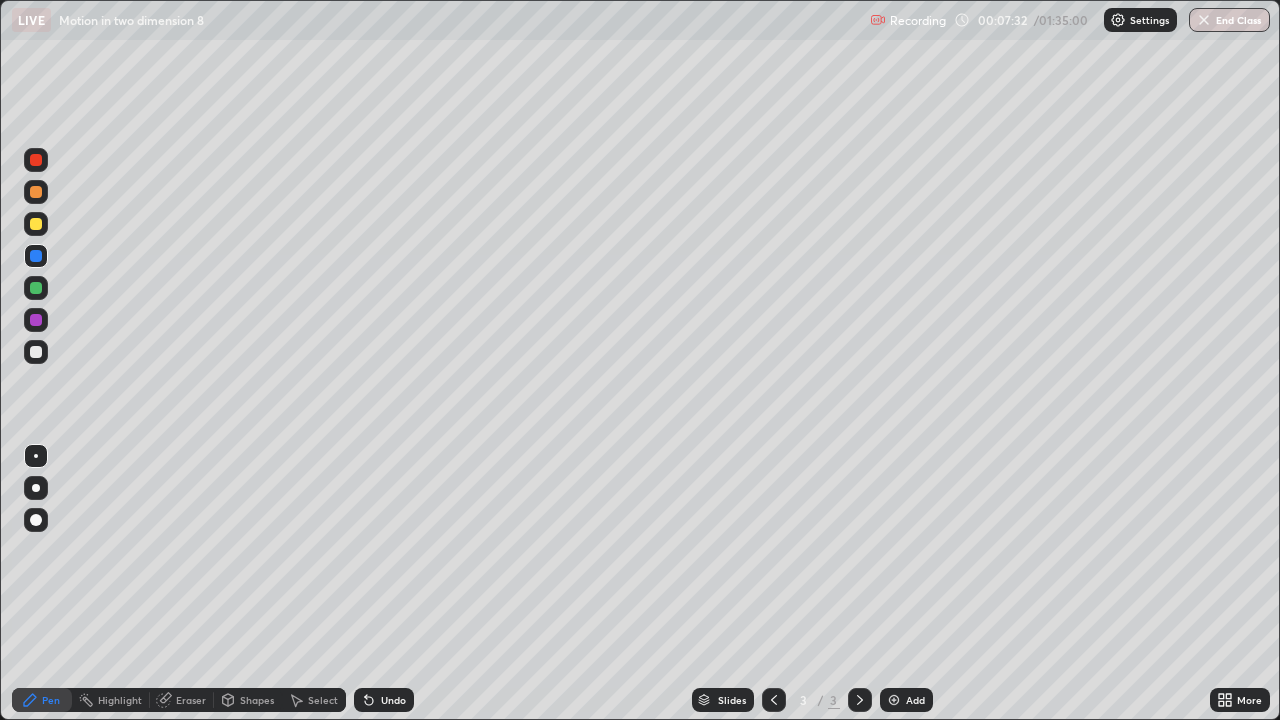 click at bounding box center [36, 352] 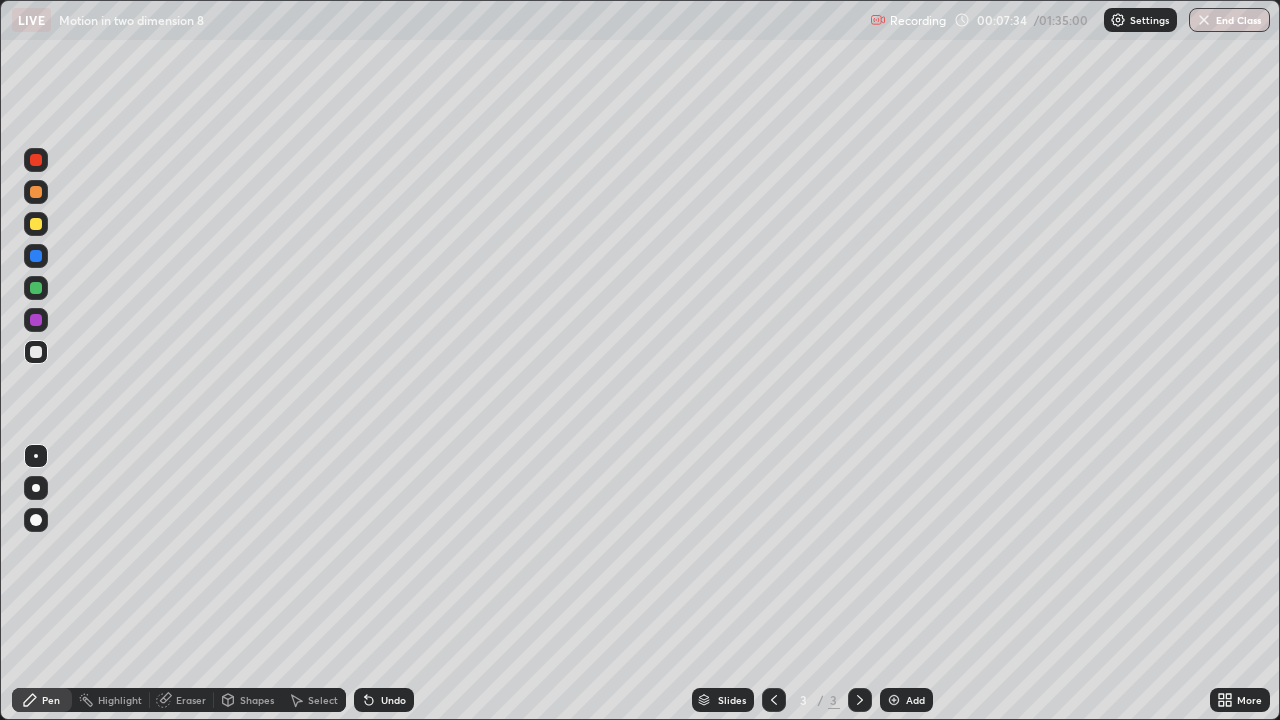 click on "Shapes" at bounding box center (257, 700) 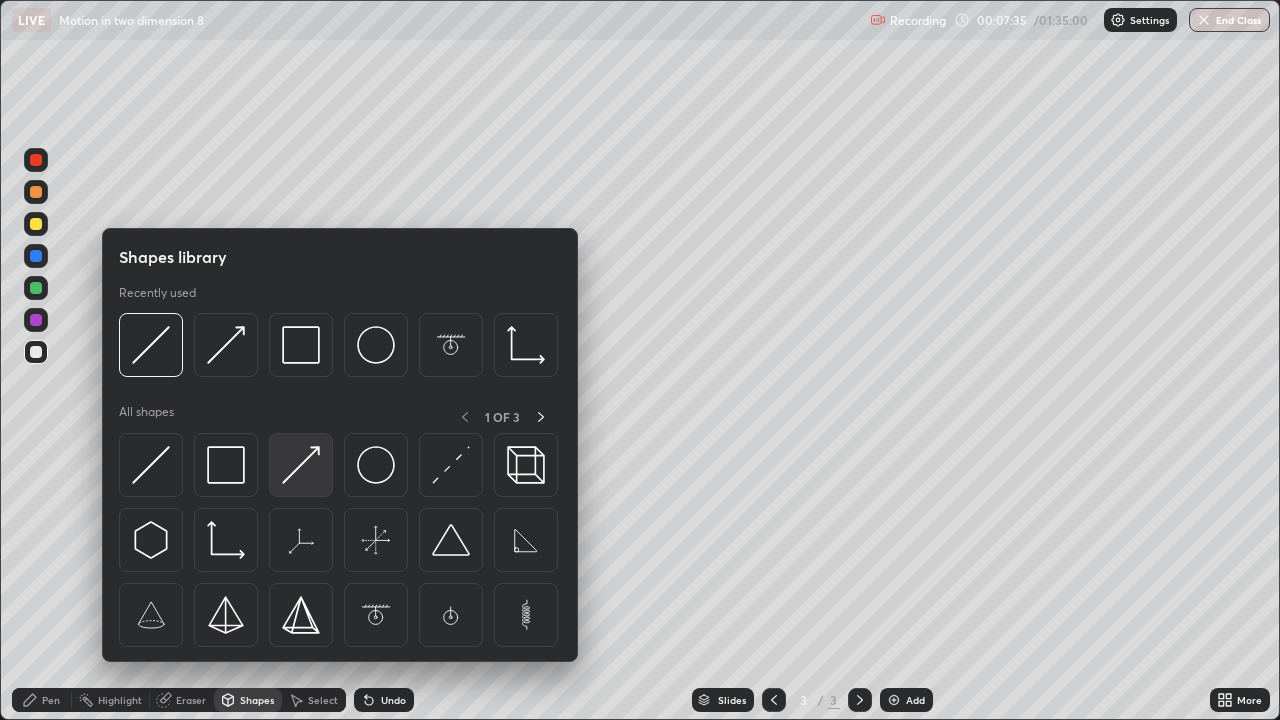 click at bounding box center (301, 465) 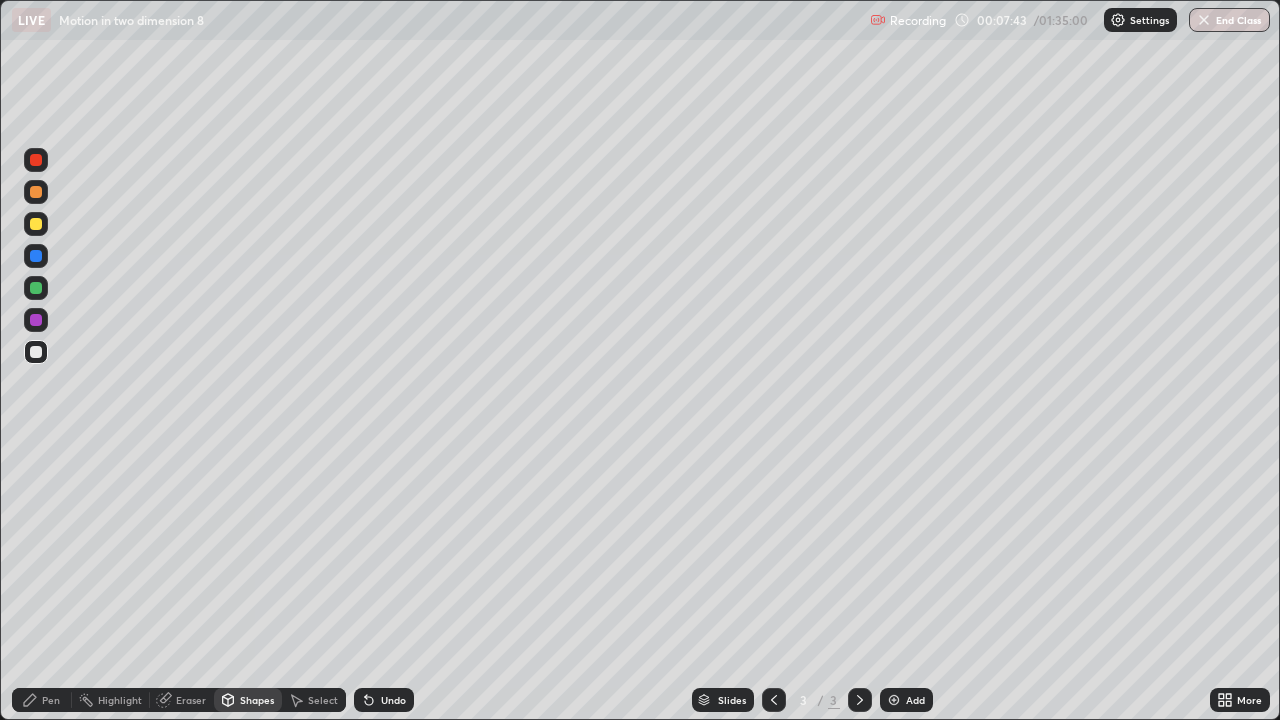 click on "Pen" at bounding box center [42, 700] 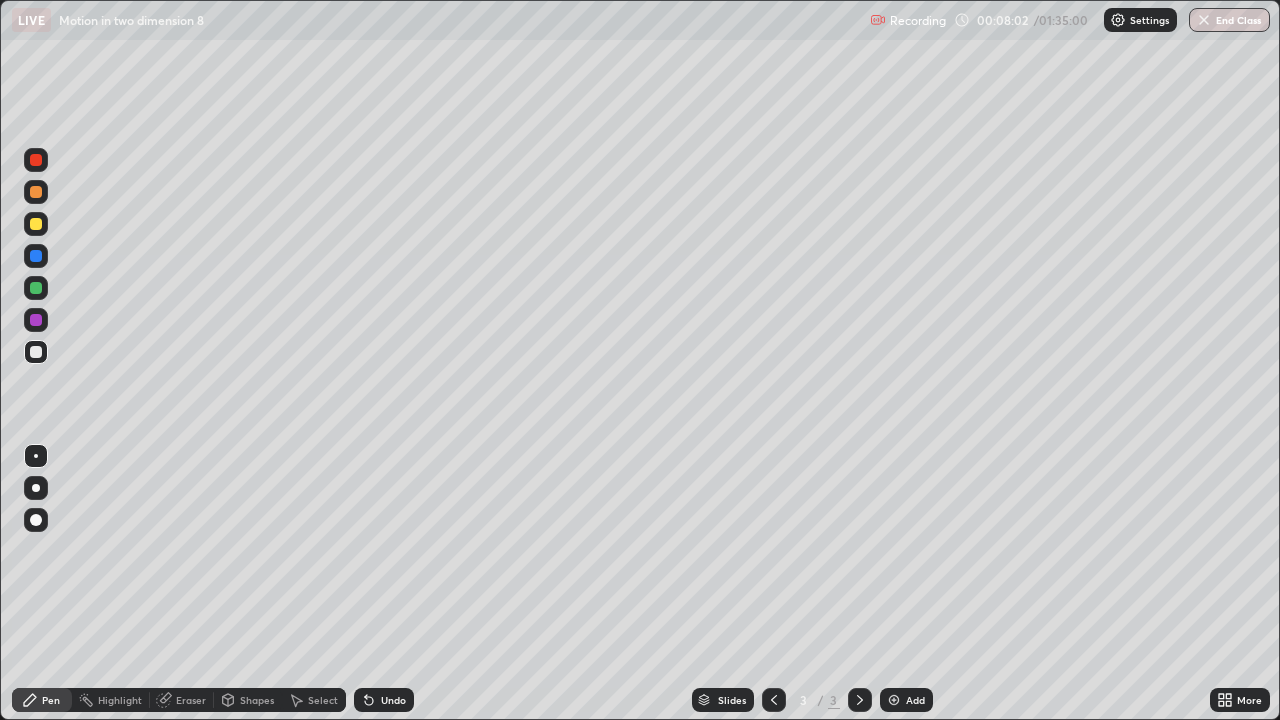 click on "Eraser" at bounding box center (191, 700) 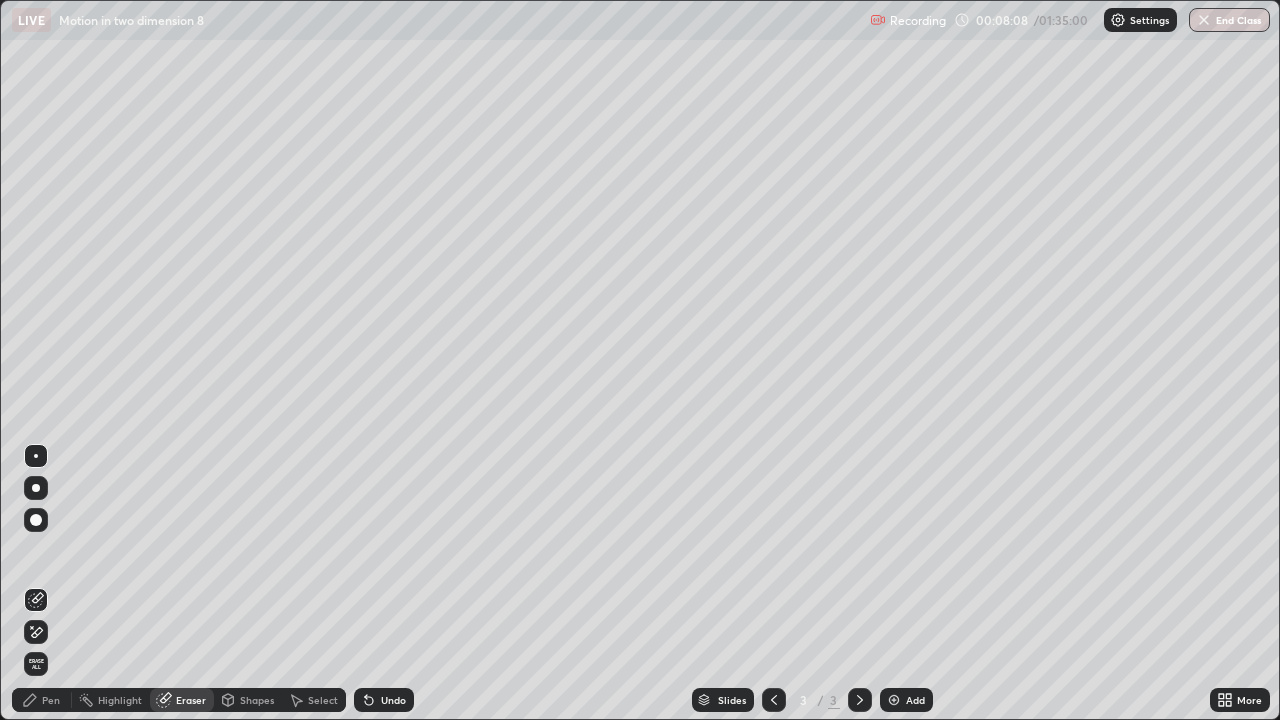 click on "Pen" at bounding box center [42, 700] 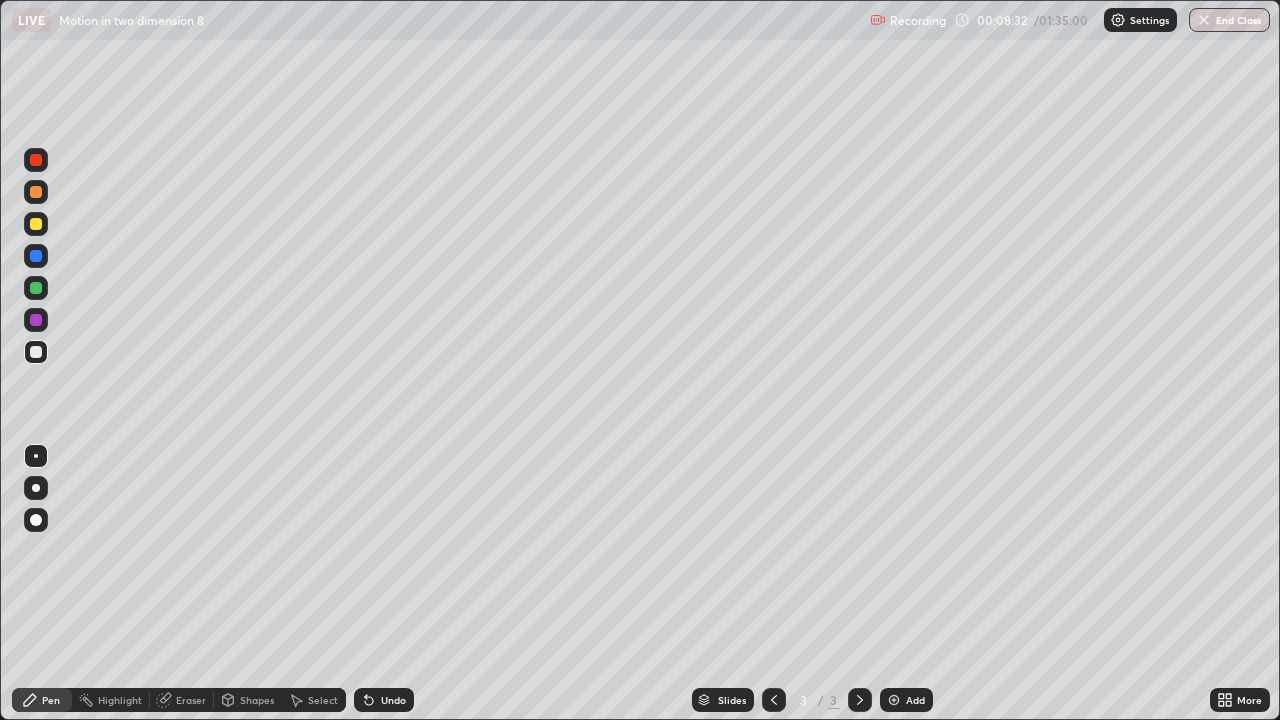 click on "Shapes" at bounding box center [257, 700] 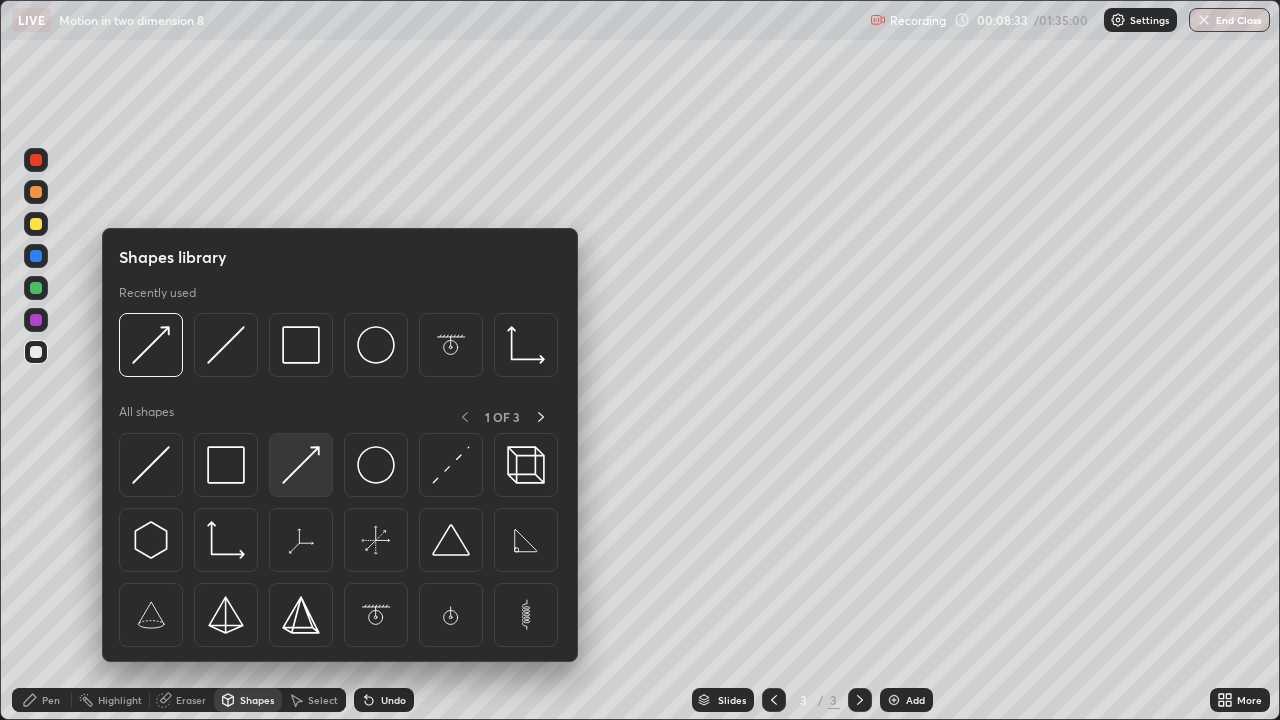 click at bounding box center [301, 465] 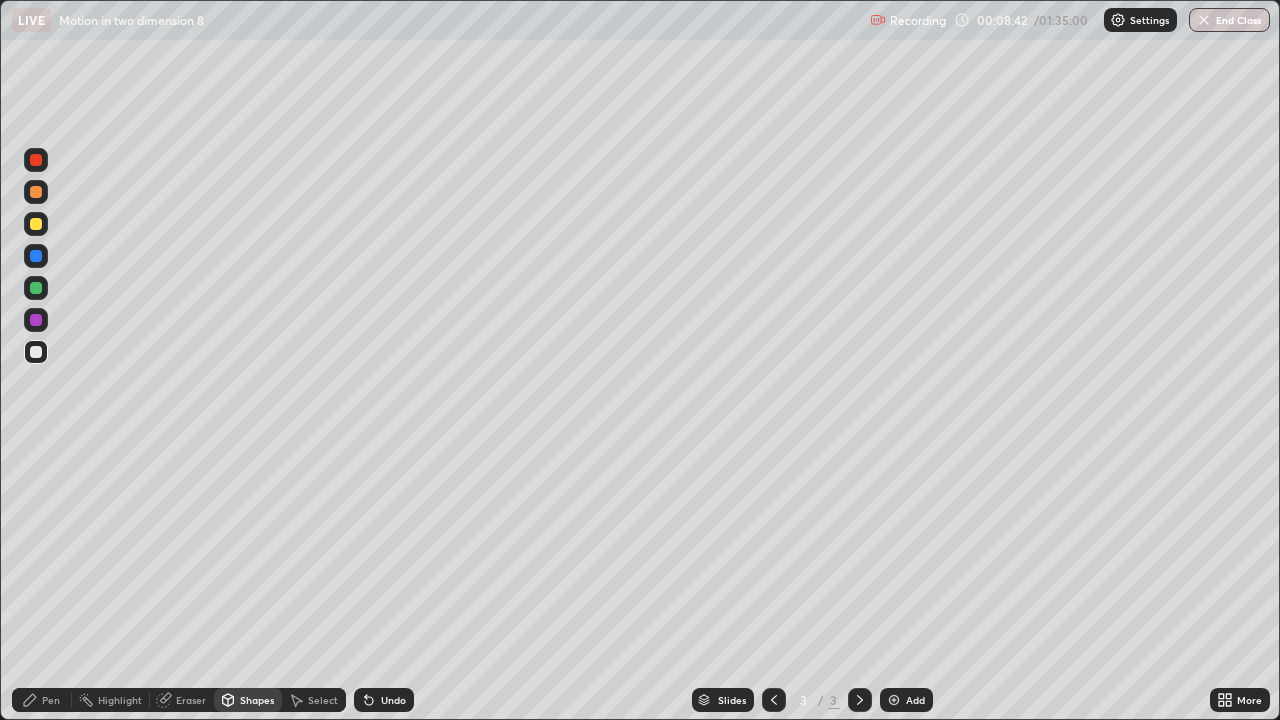 click on "Pen" at bounding box center [51, 700] 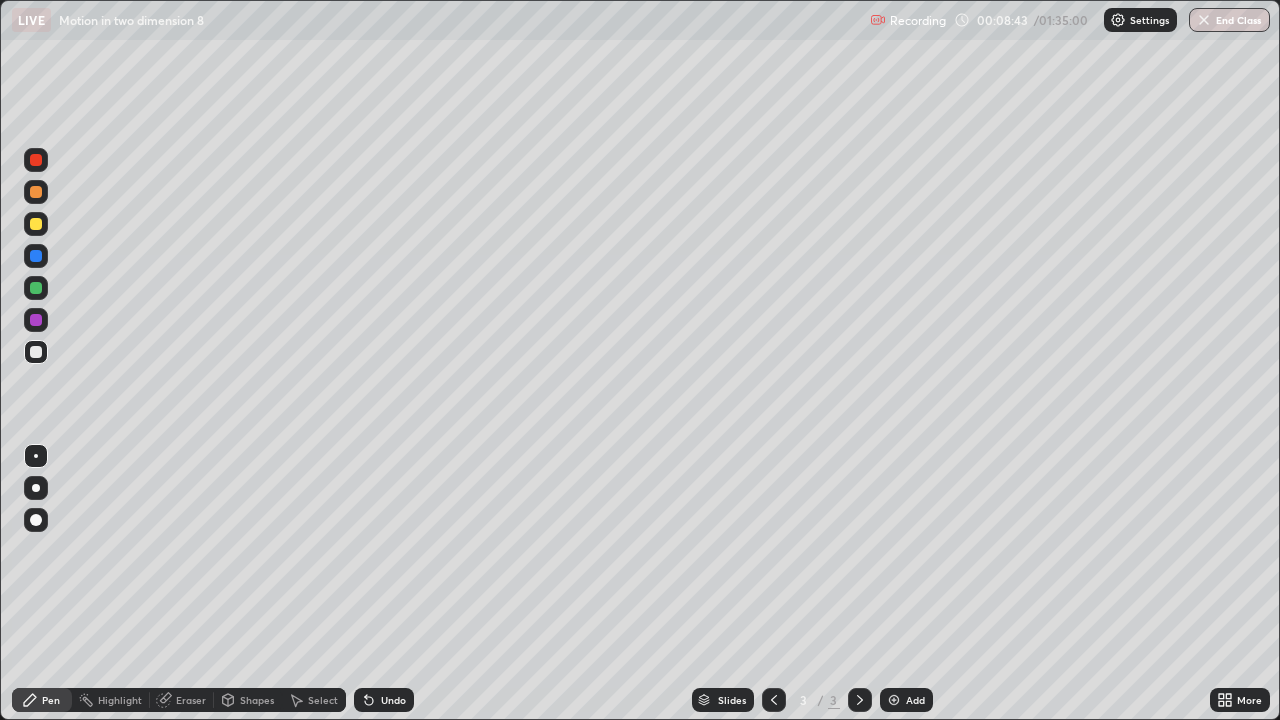 click at bounding box center [36, 320] 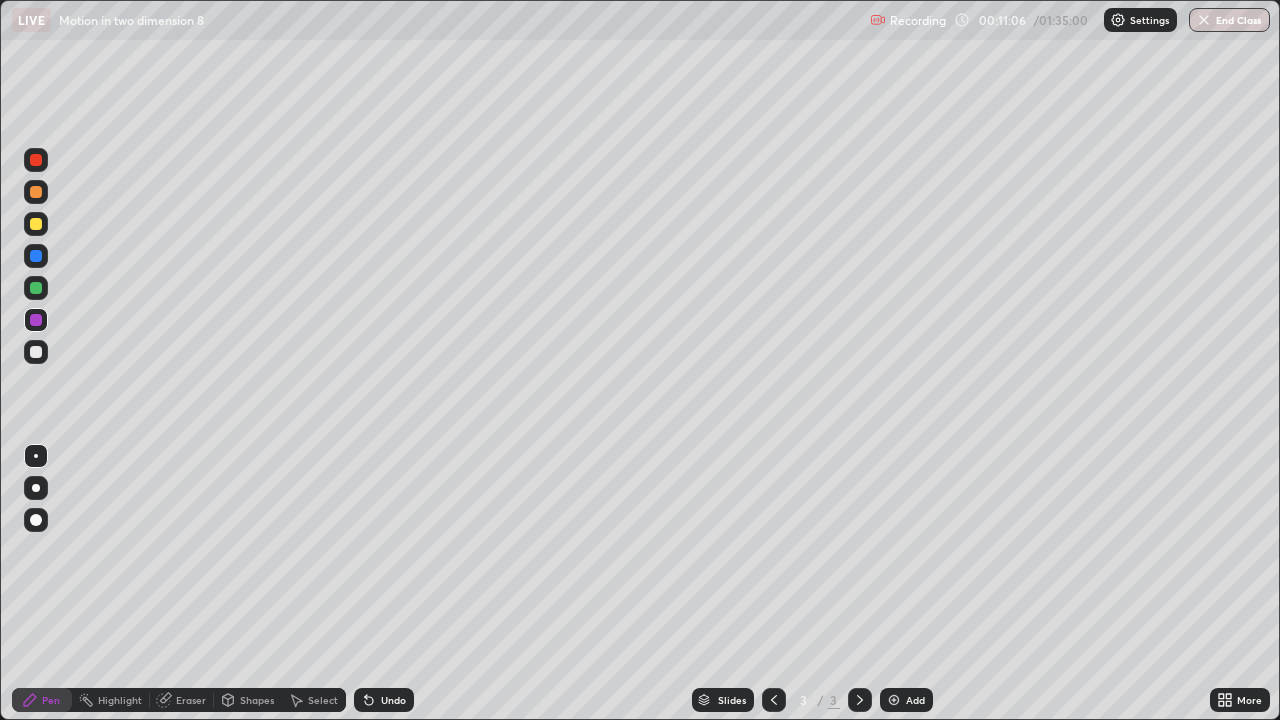 click at bounding box center (894, 700) 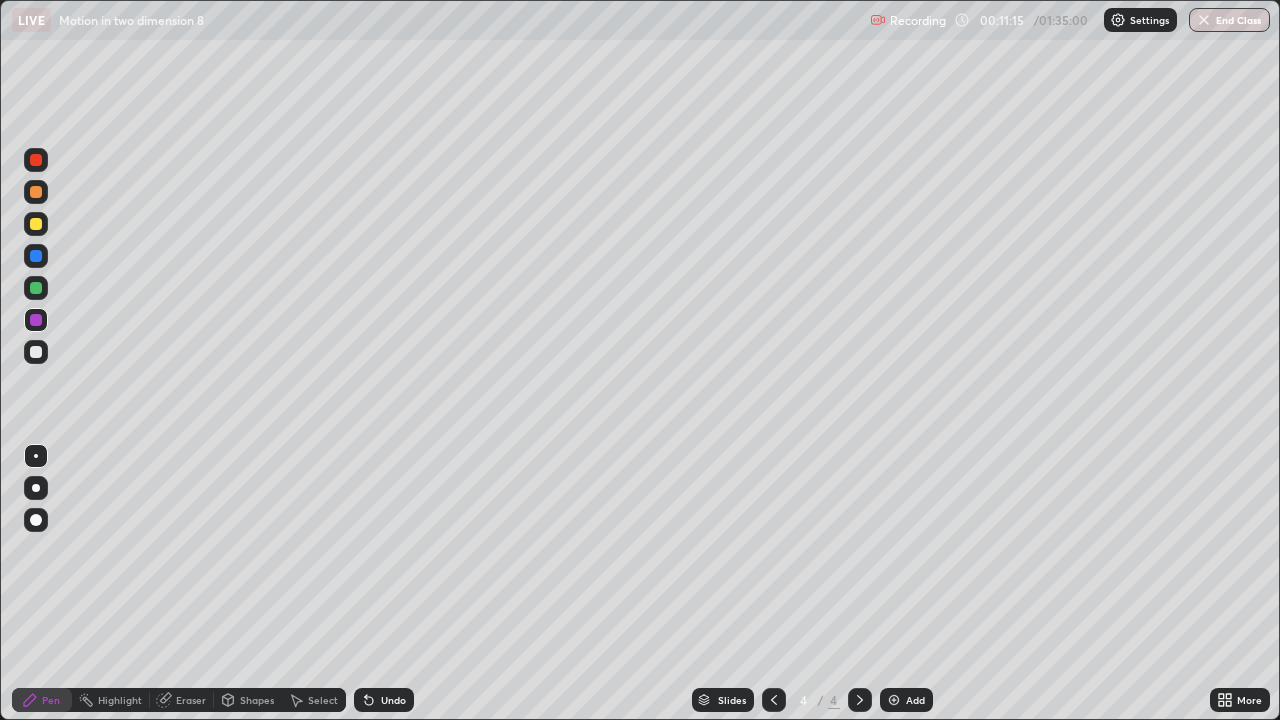 click at bounding box center [36, 352] 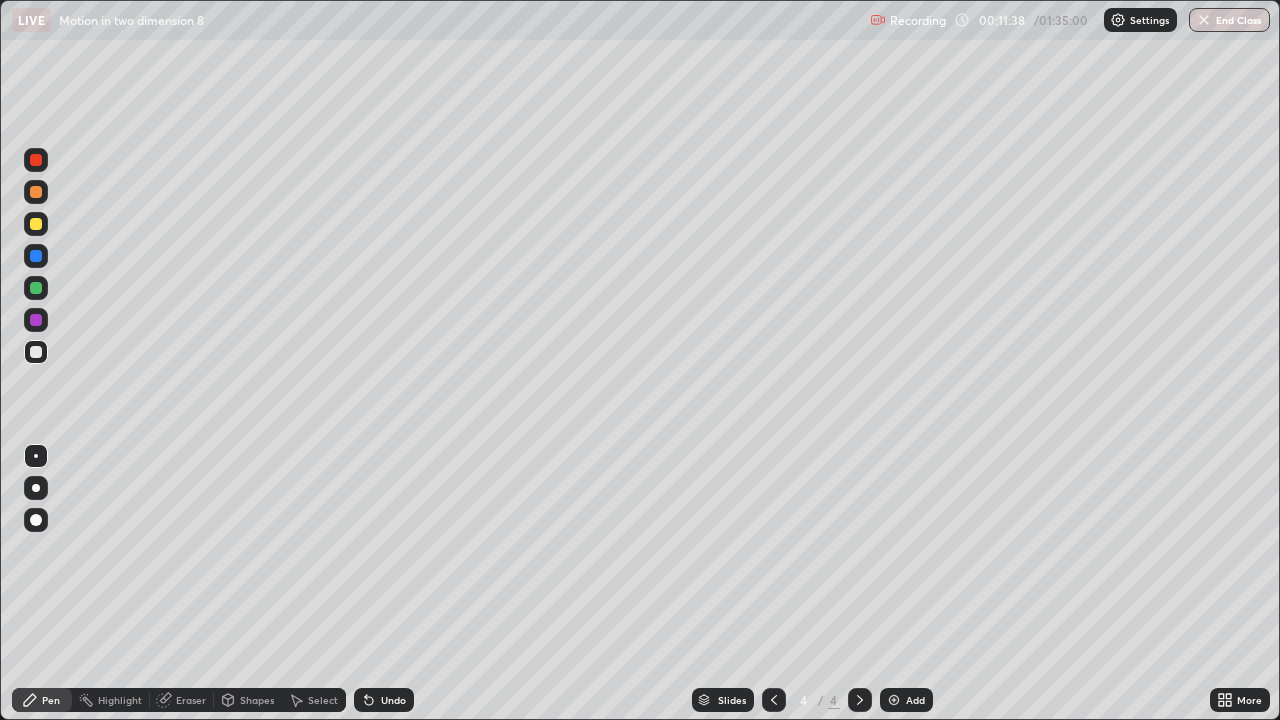 click at bounding box center [36, 288] 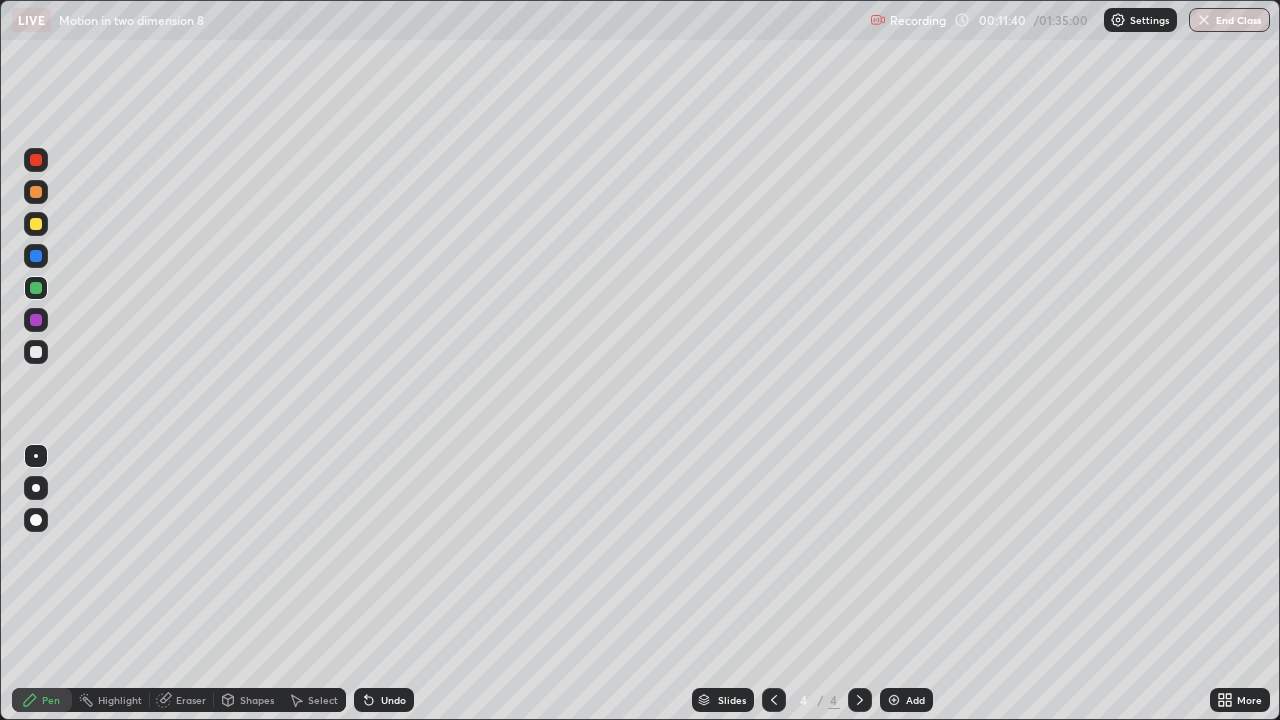 click on "Shapes" at bounding box center (257, 700) 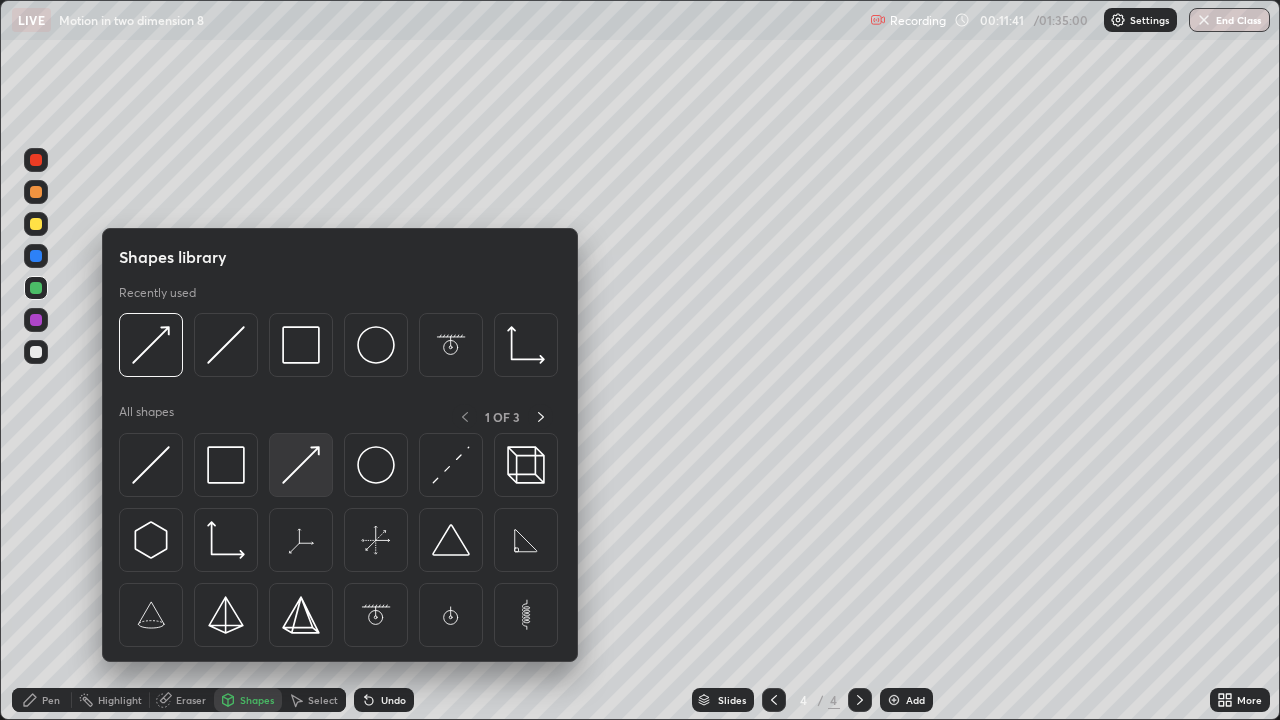 click at bounding box center (301, 465) 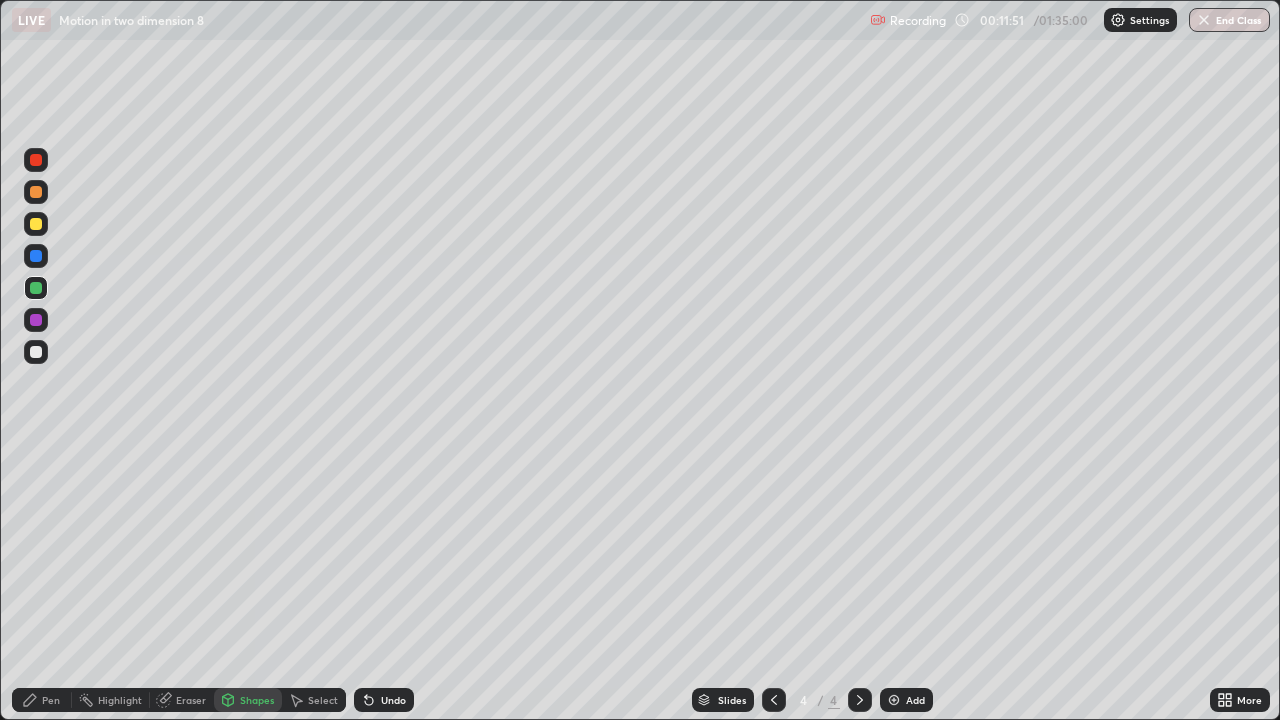 click on "Pen" at bounding box center (51, 700) 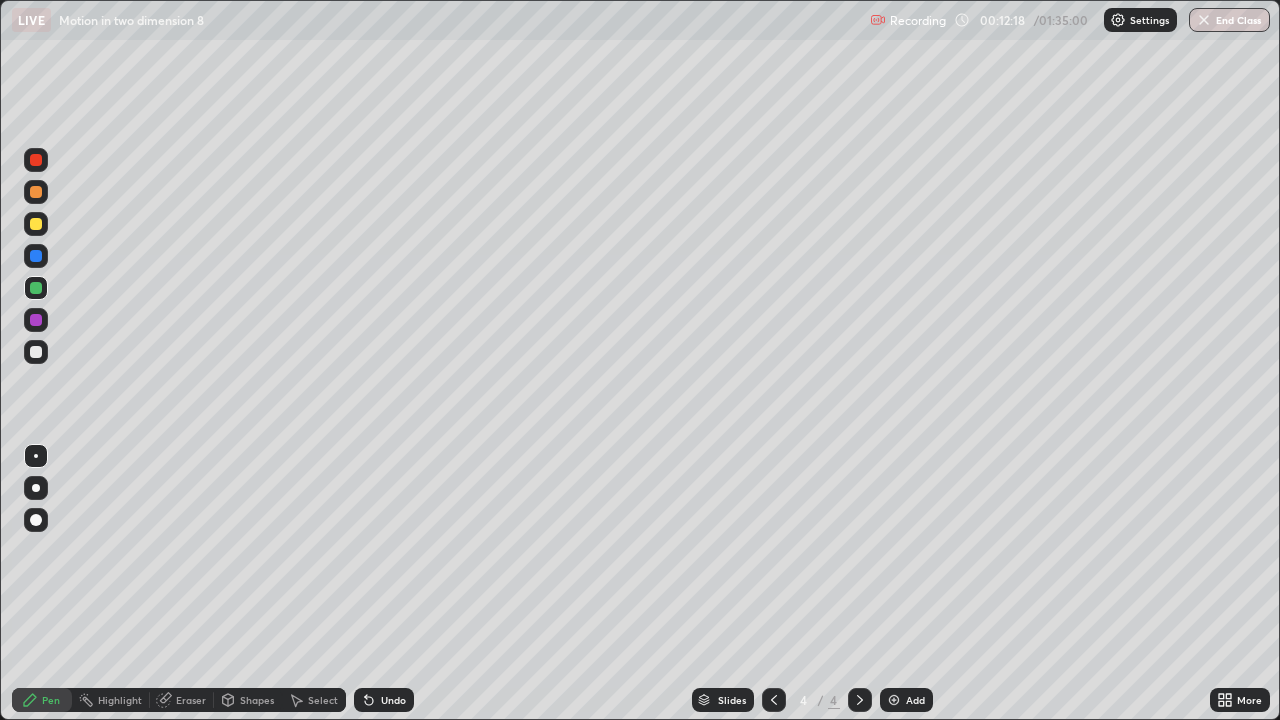 click at bounding box center [36, 192] 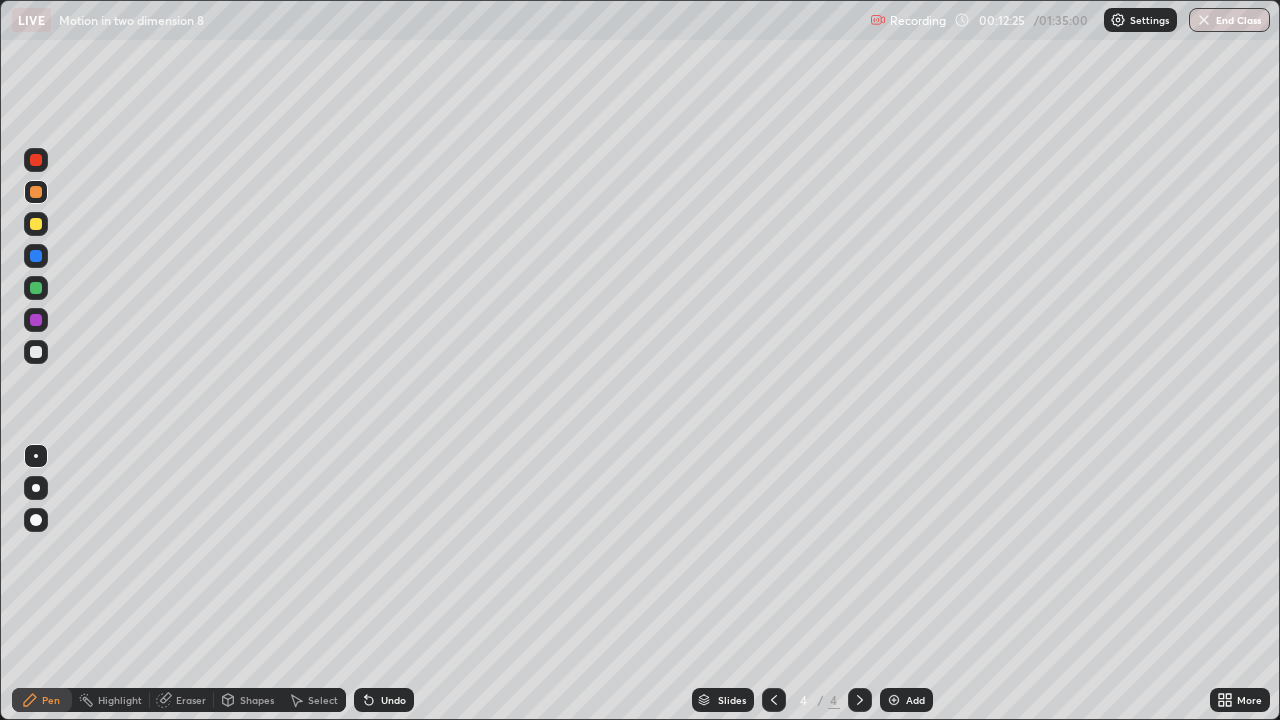 click on "Shapes" at bounding box center [257, 700] 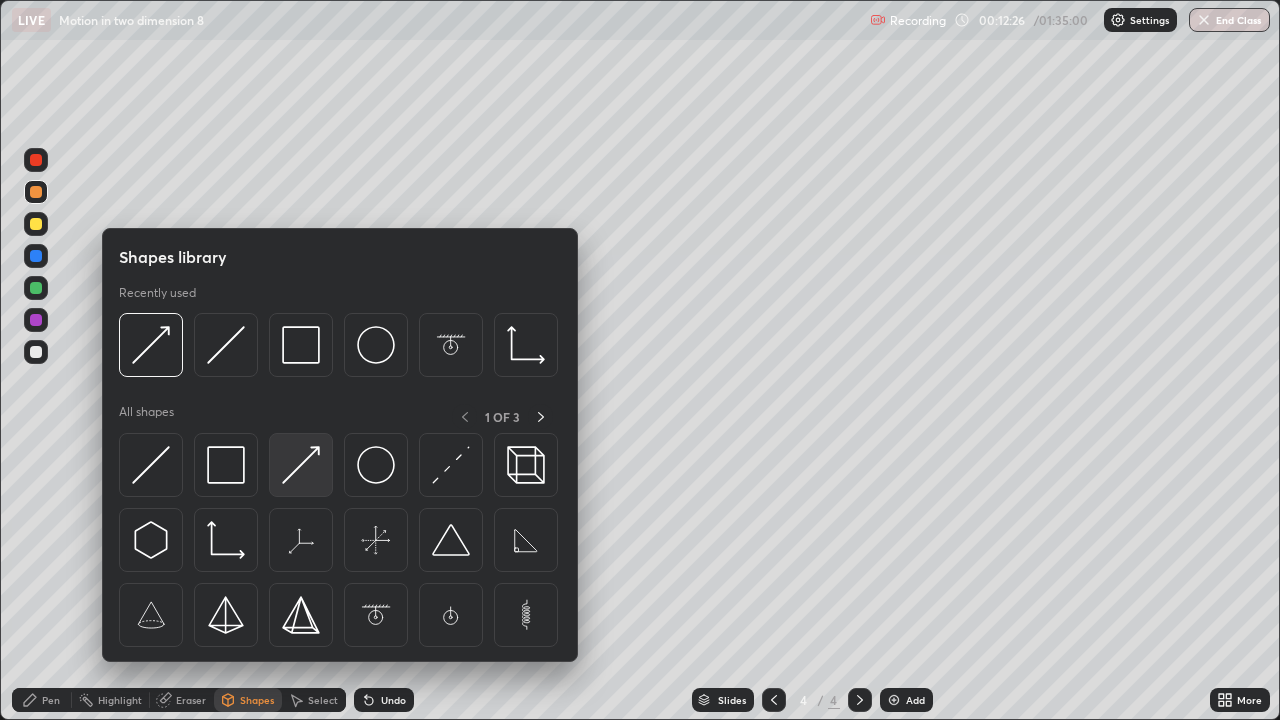click at bounding box center [301, 465] 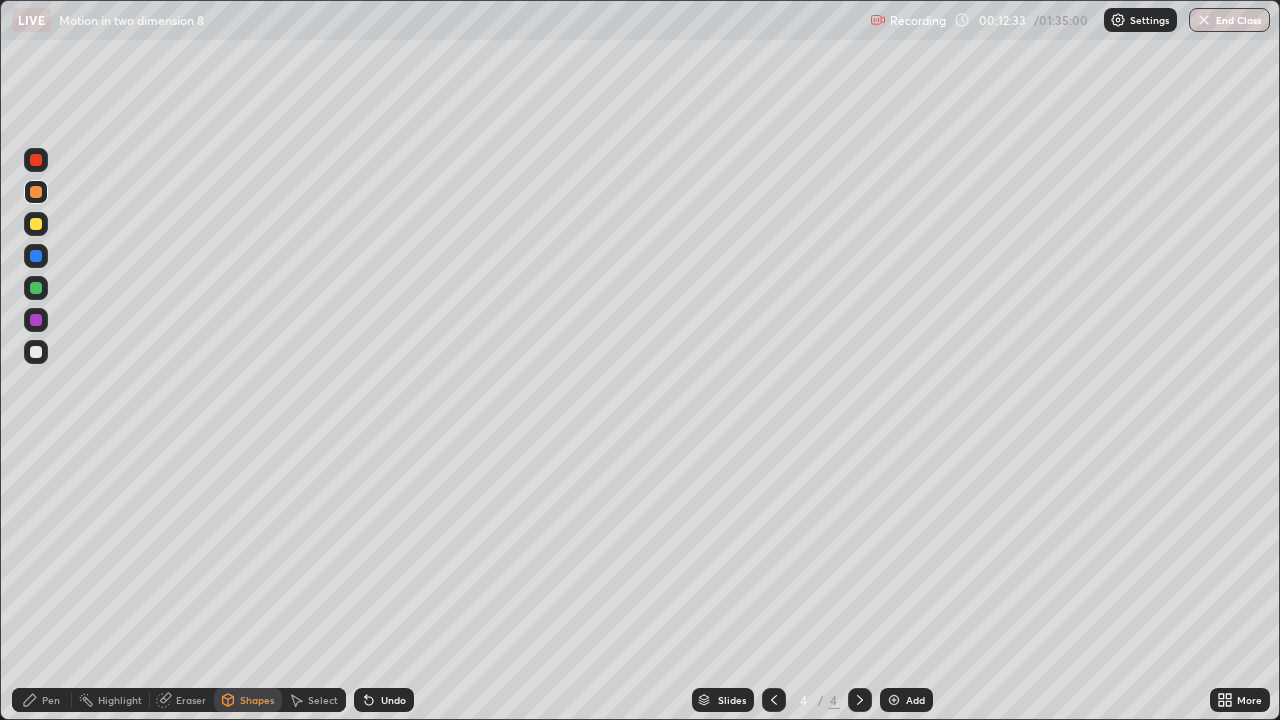 click on "Pen" at bounding box center [51, 700] 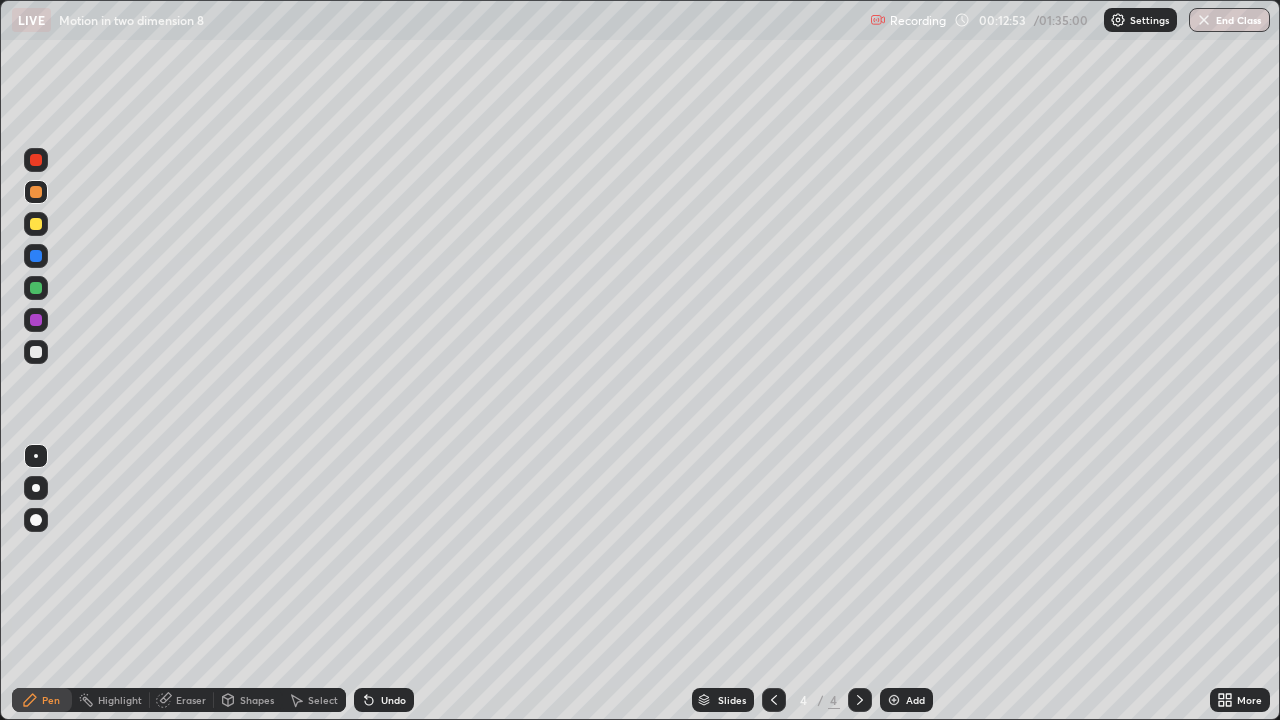 click at bounding box center (36, 320) 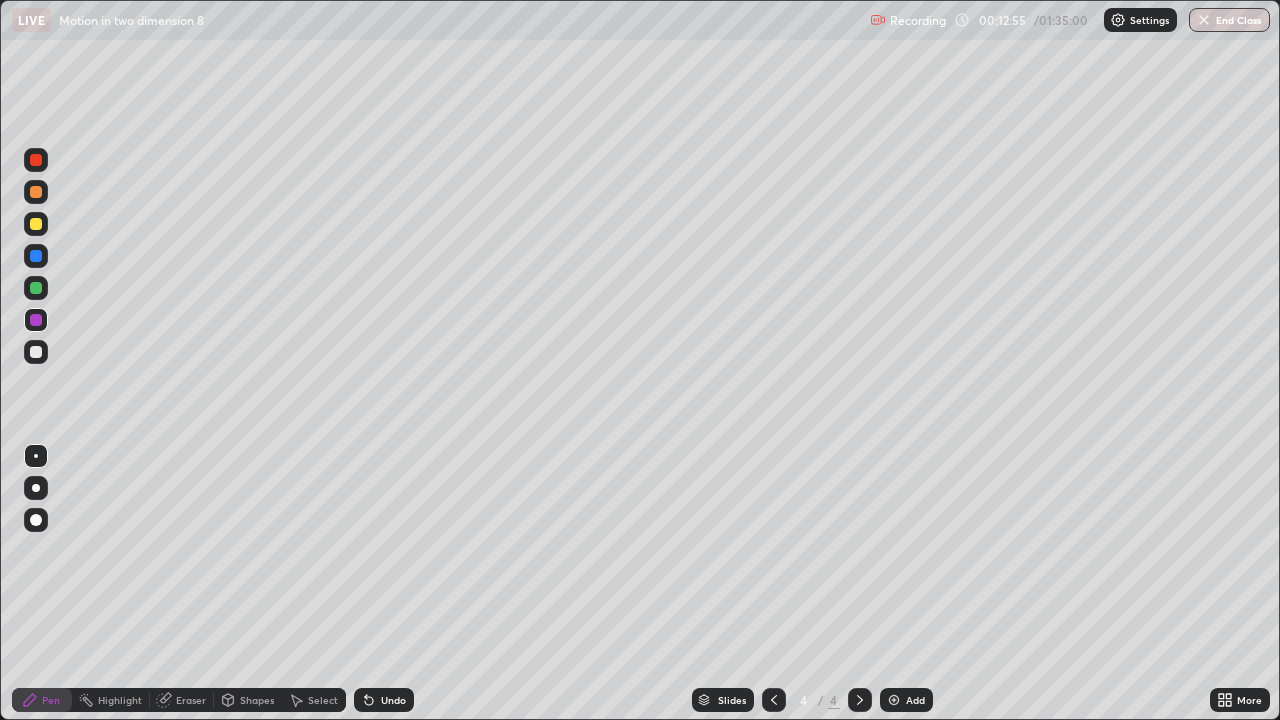 click on "Shapes" at bounding box center (257, 700) 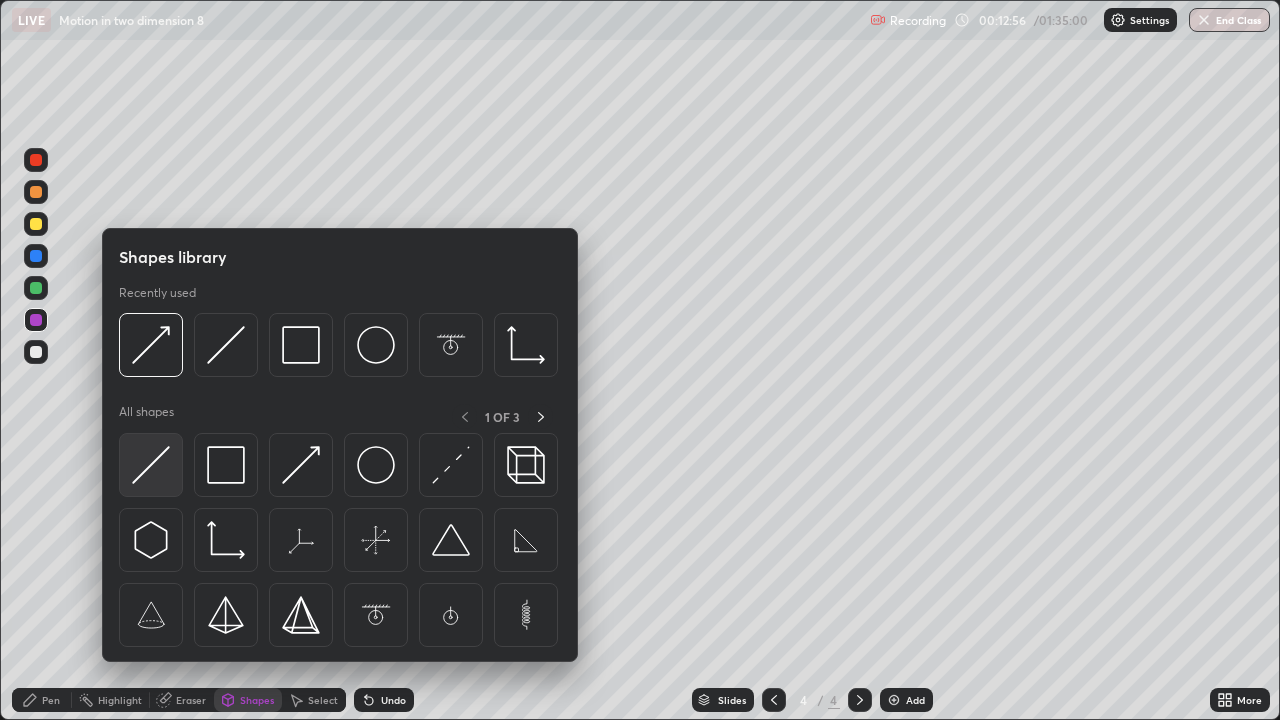 click at bounding box center (151, 465) 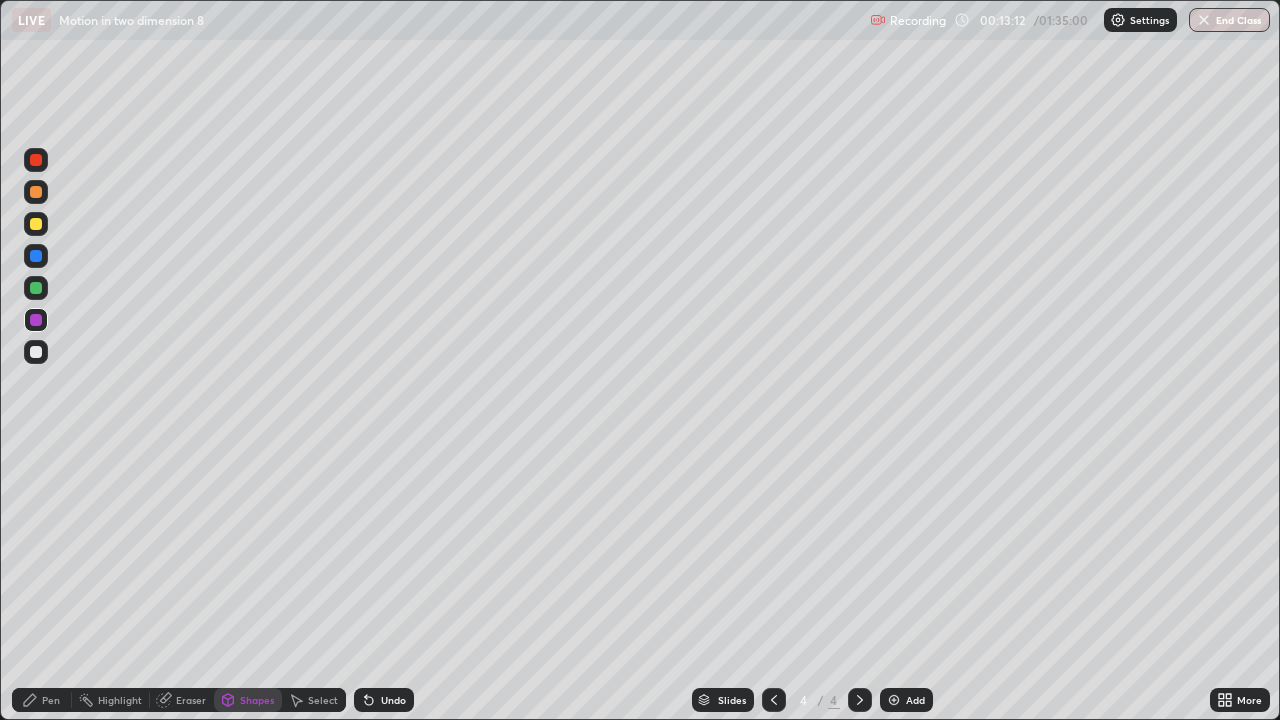 click on "Pen" at bounding box center (42, 700) 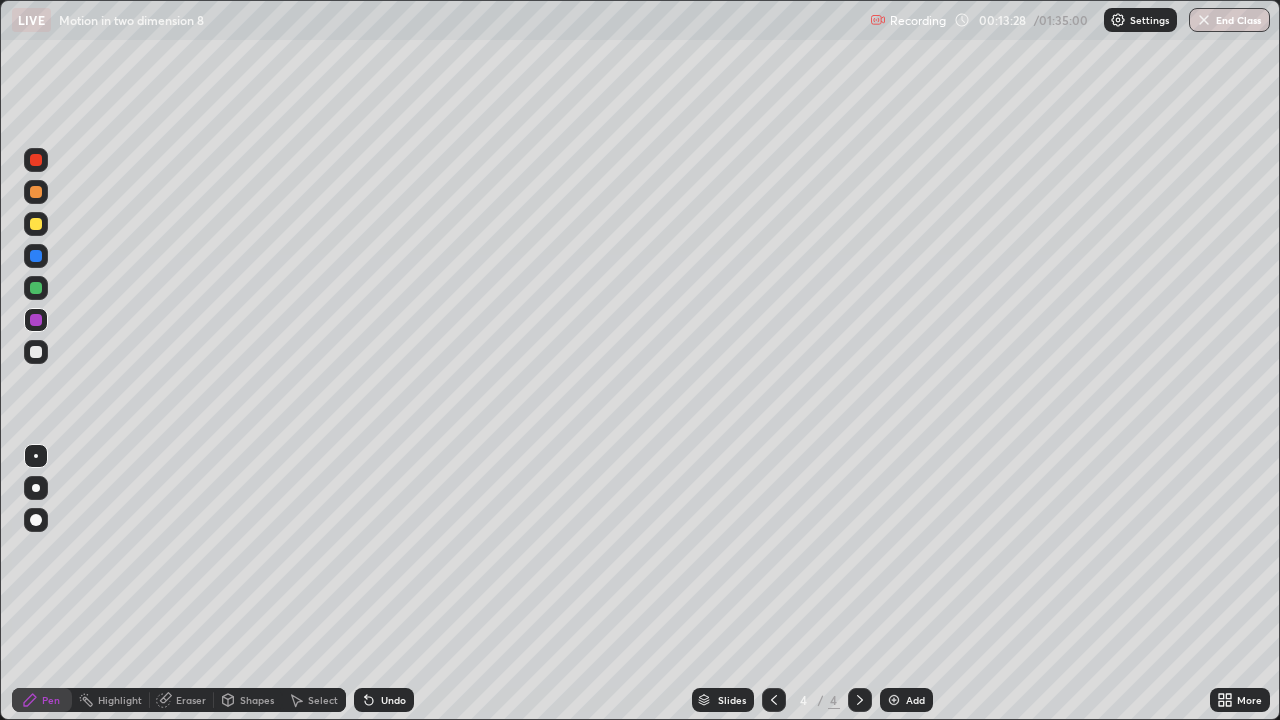click at bounding box center (36, 288) 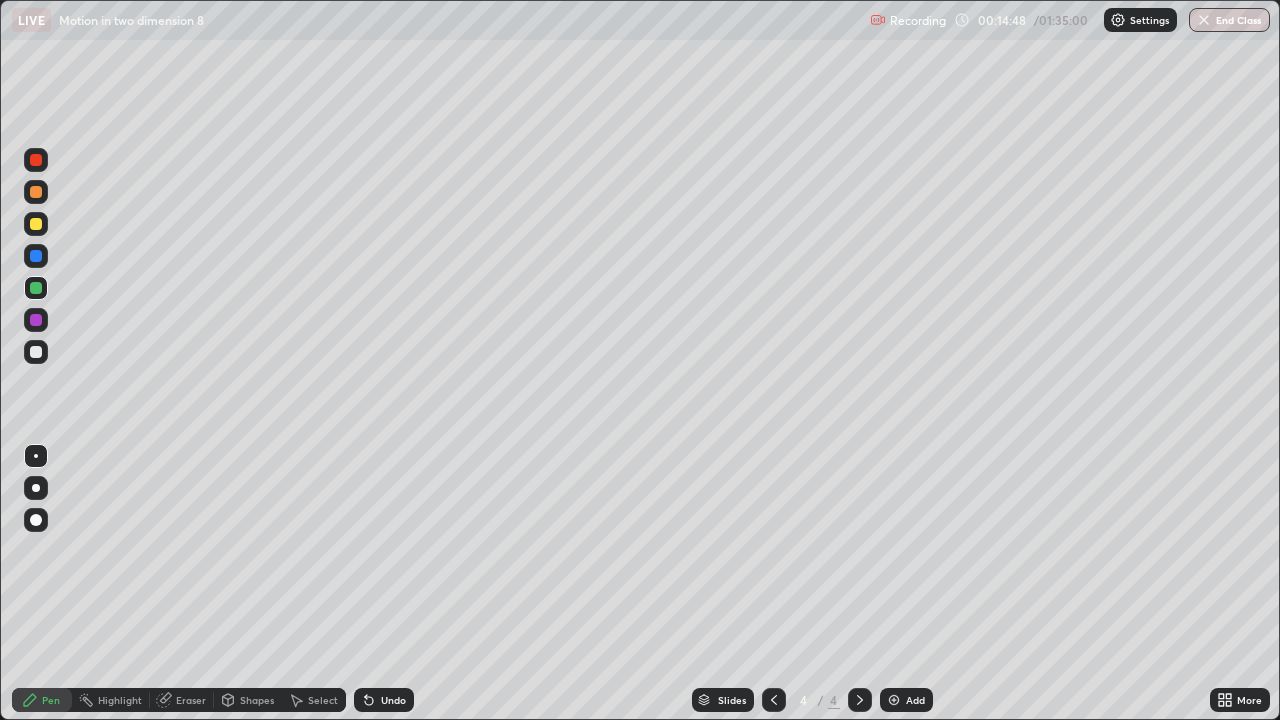 click on "Eraser" at bounding box center (191, 700) 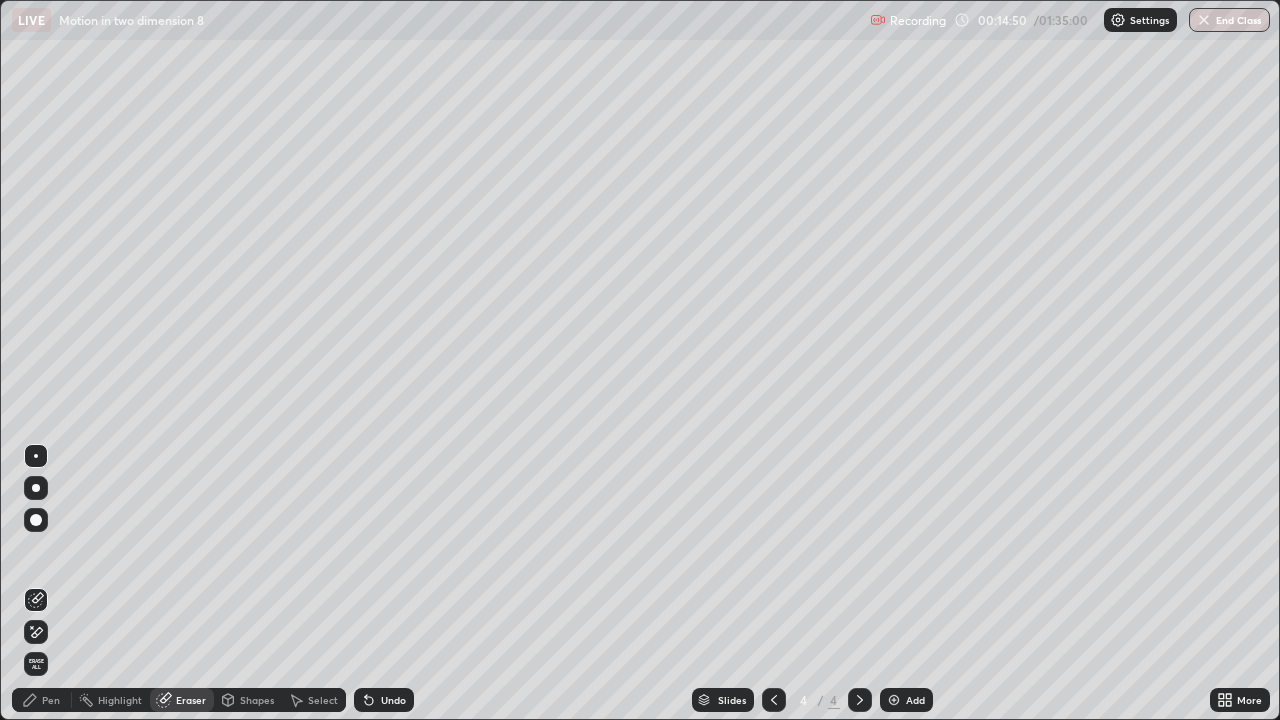 click on "Pen" at bounding box center (51, 700) 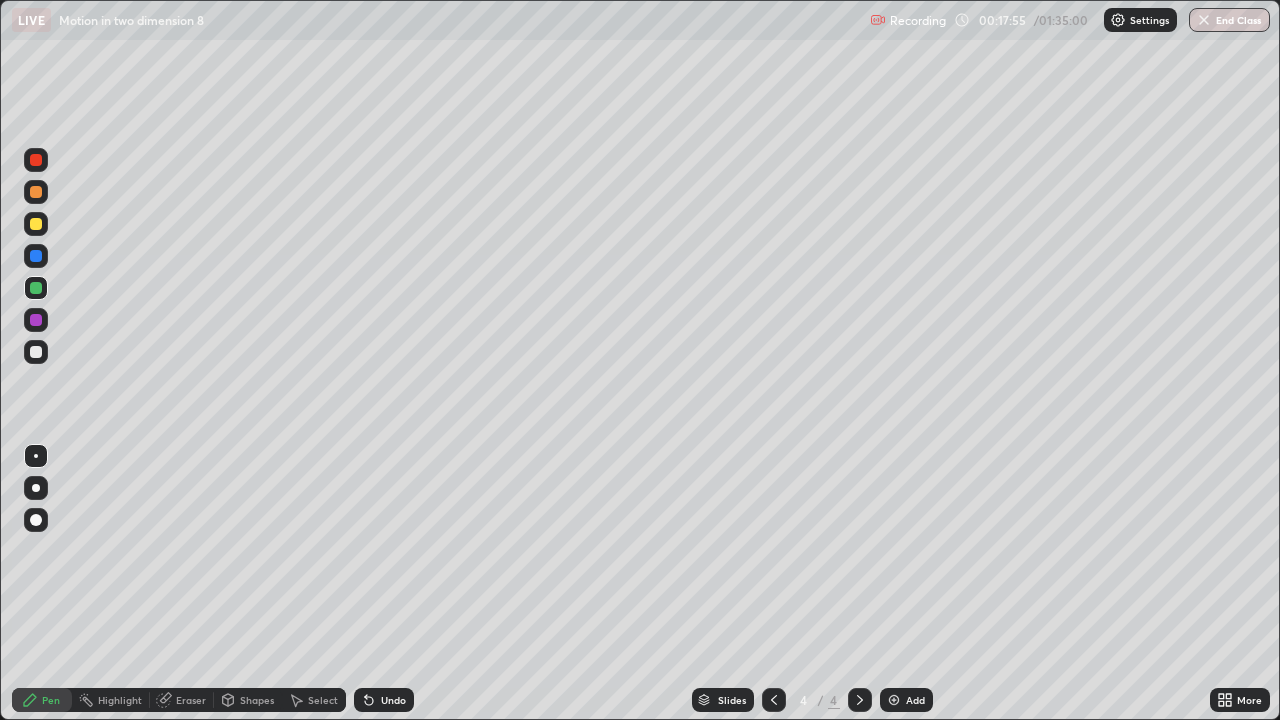 click at bounding box center (36, 192) 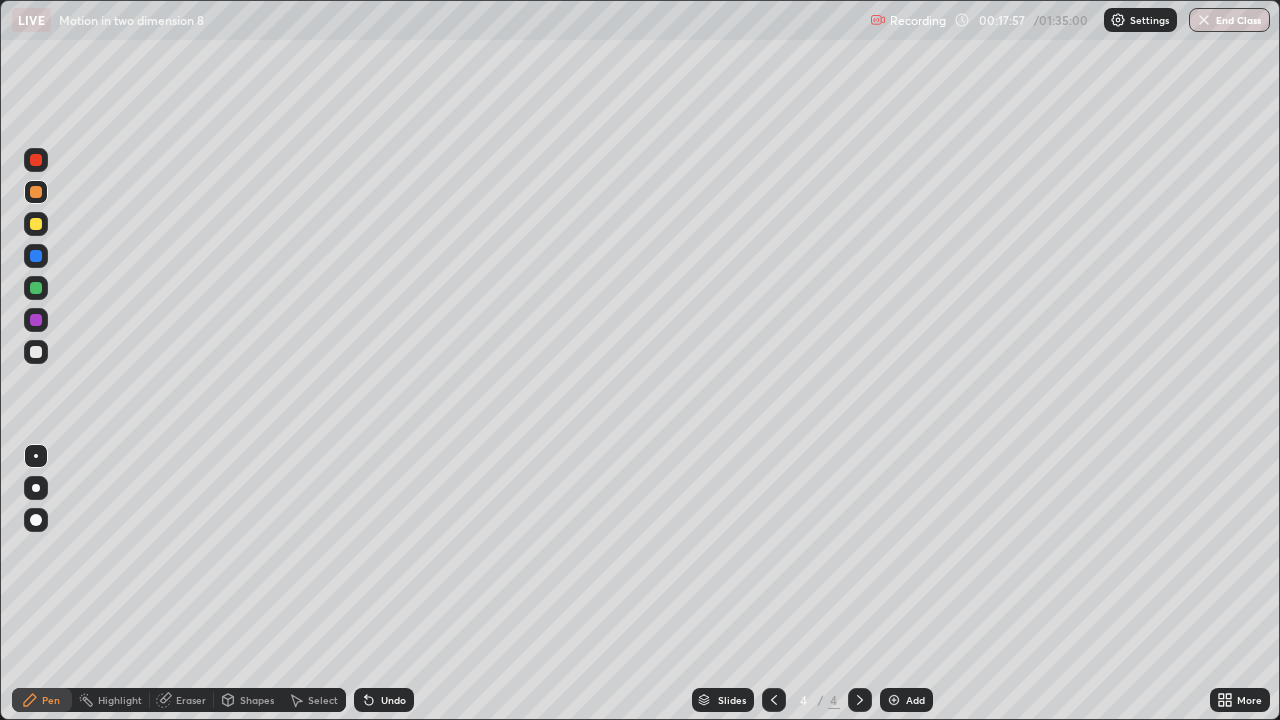 click on "Shapes" at bounding box center [257, 700] 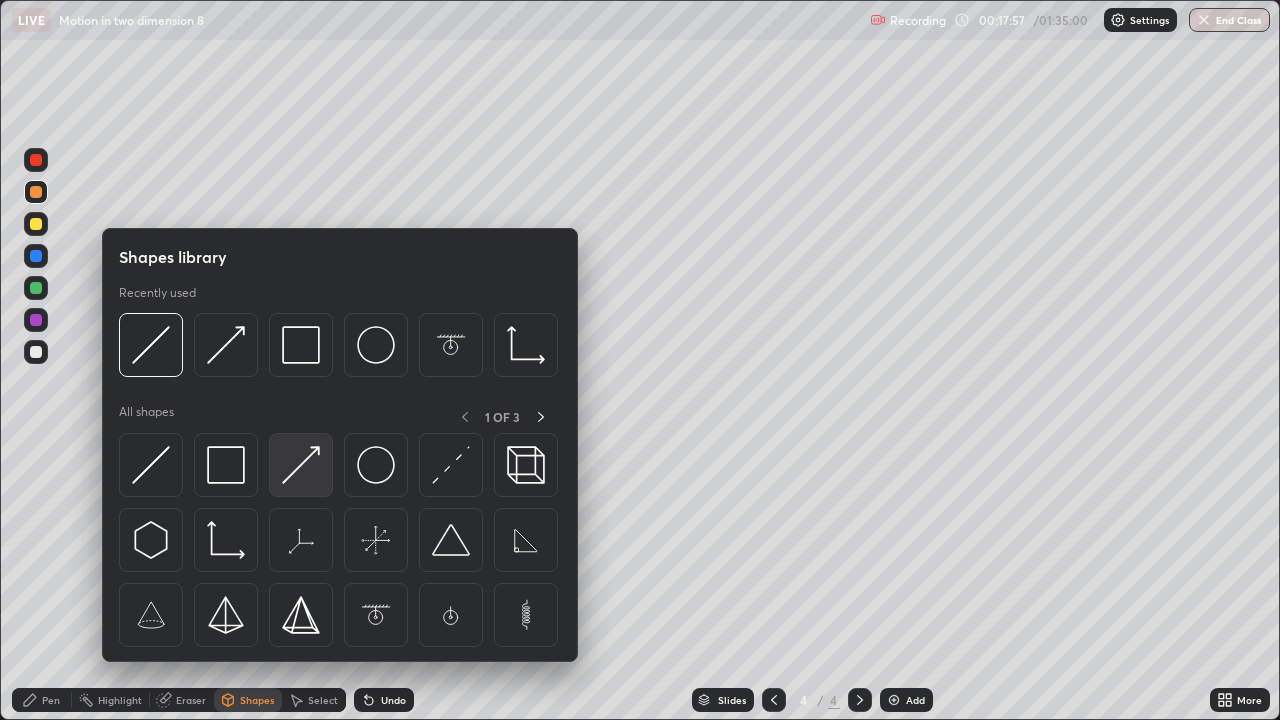 click at bounding box center (301, 465) 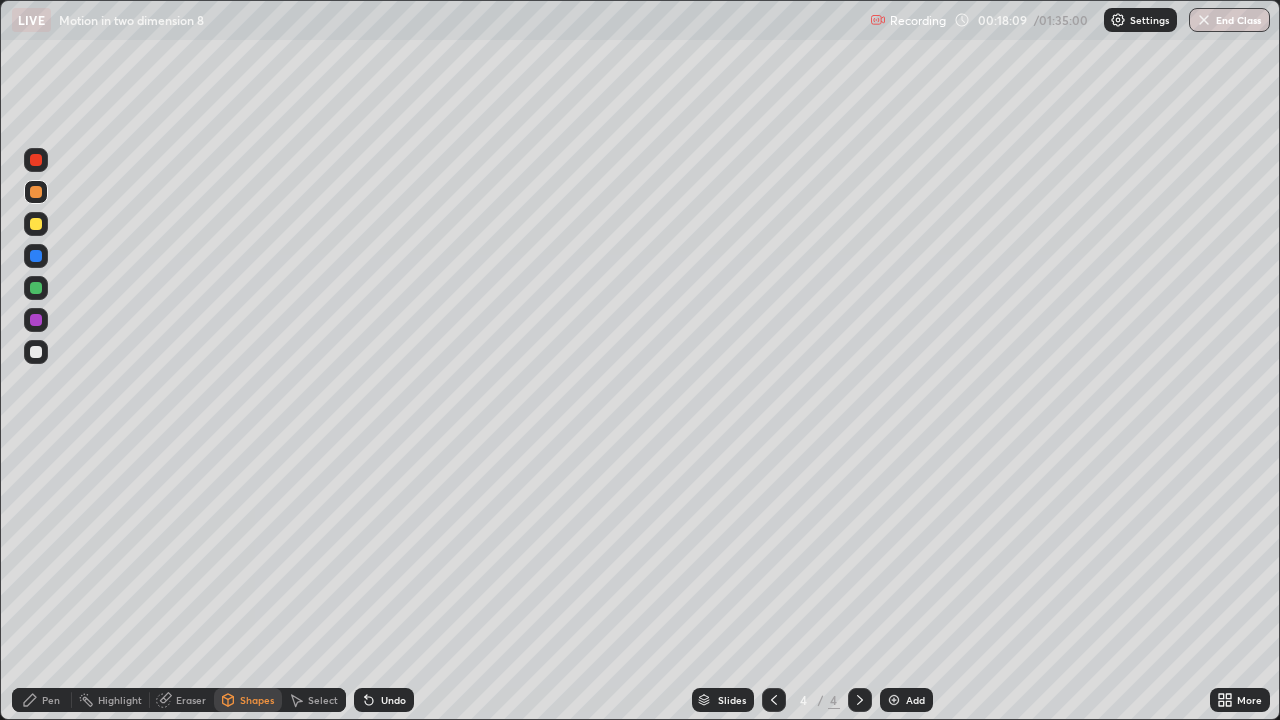 click at bounding box center [36, 224] 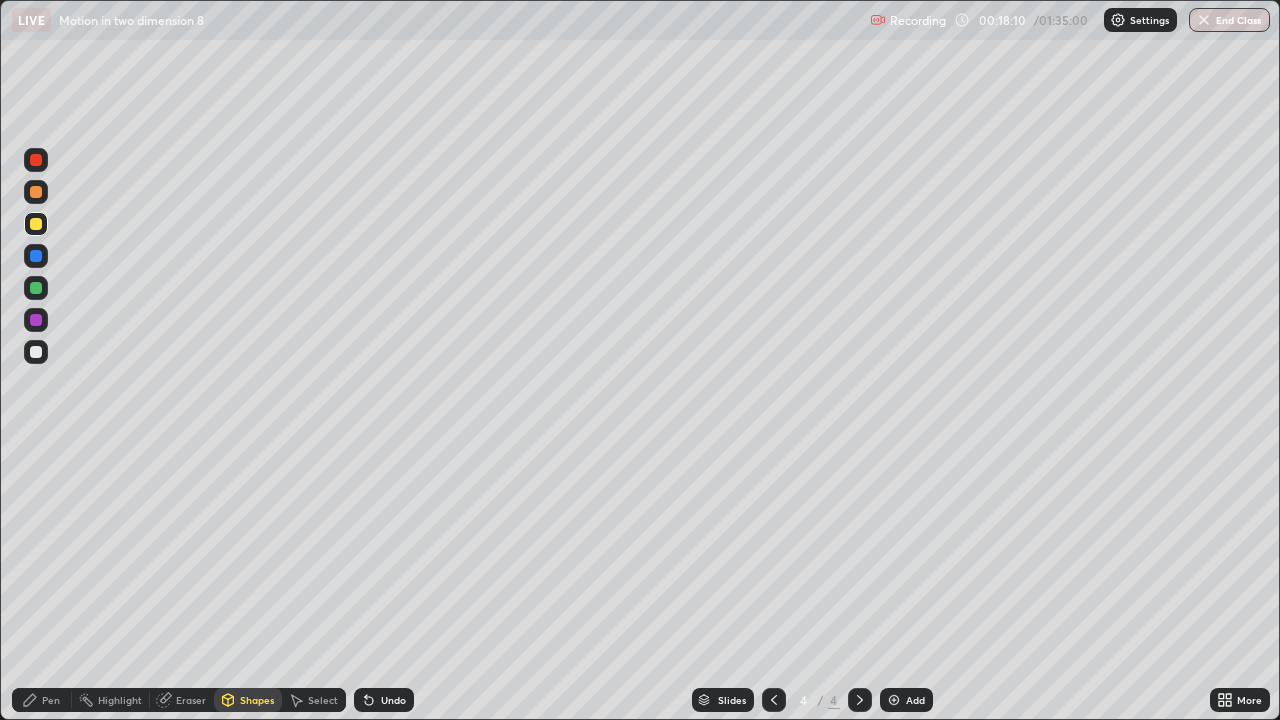 click on "Pen" at bounding box center [51, 700] 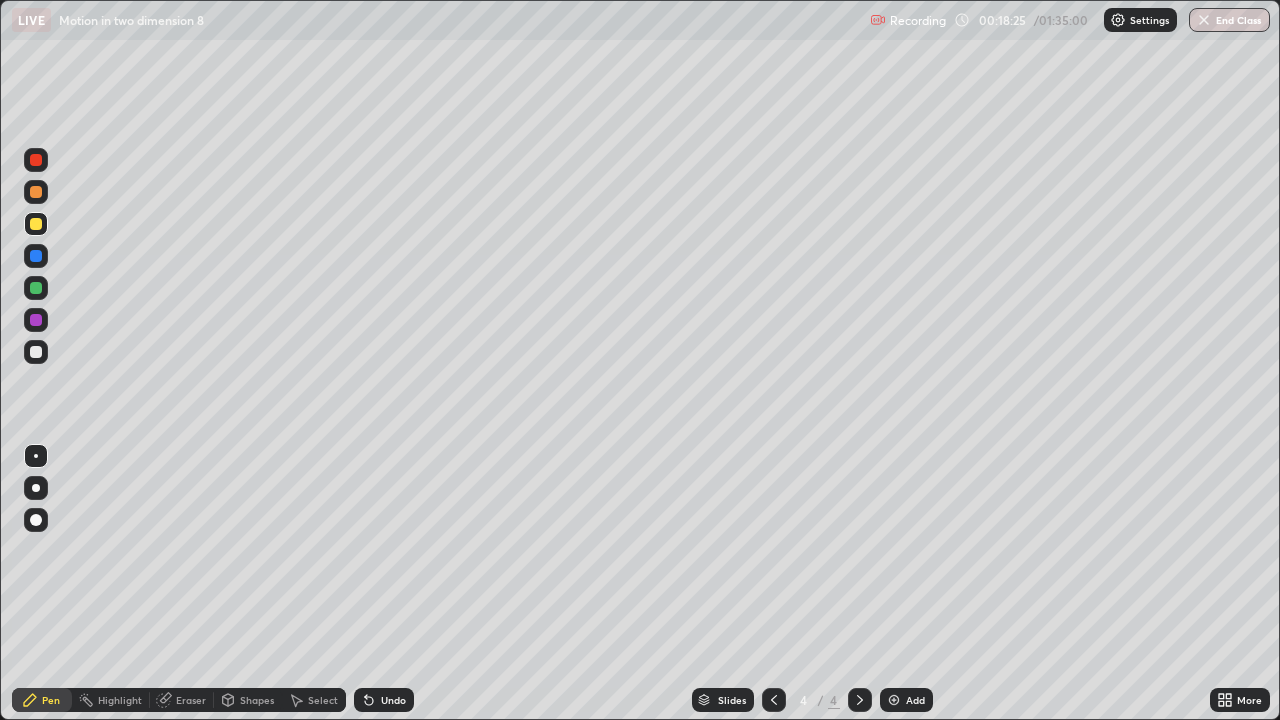 click on "Shapes" at bounding box center (257, 700) 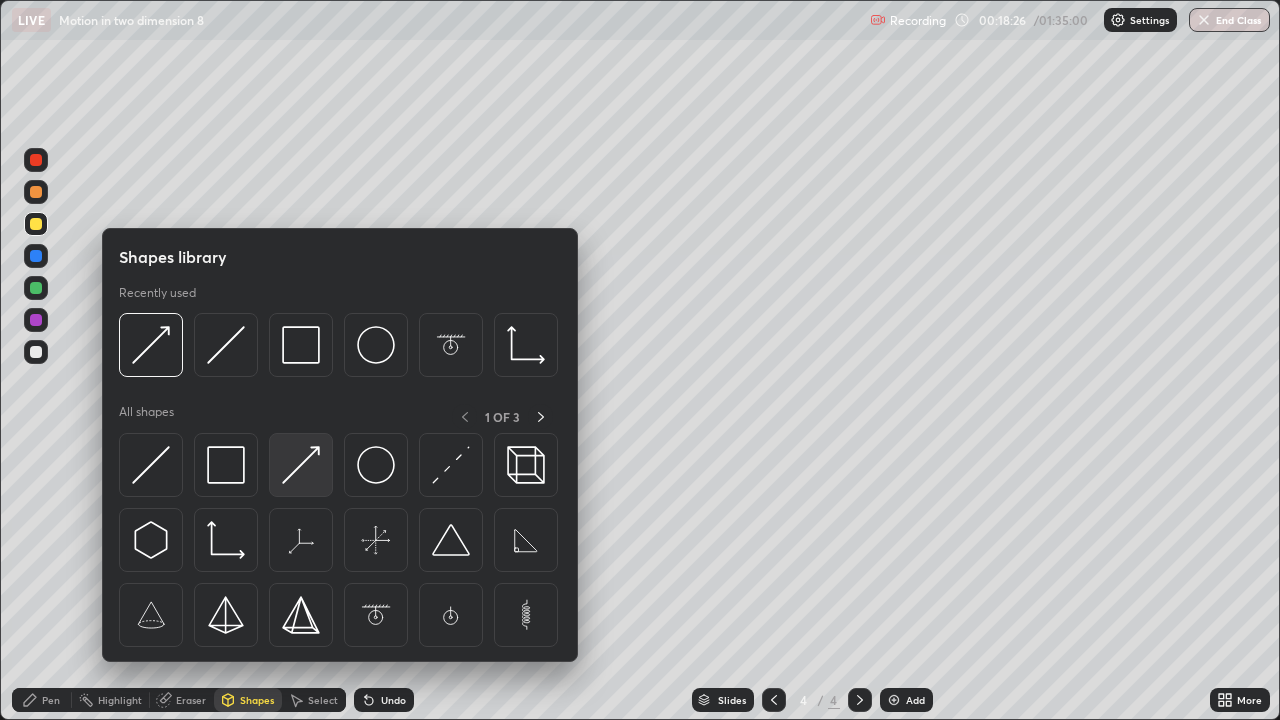click at bounding box center (301, 465) 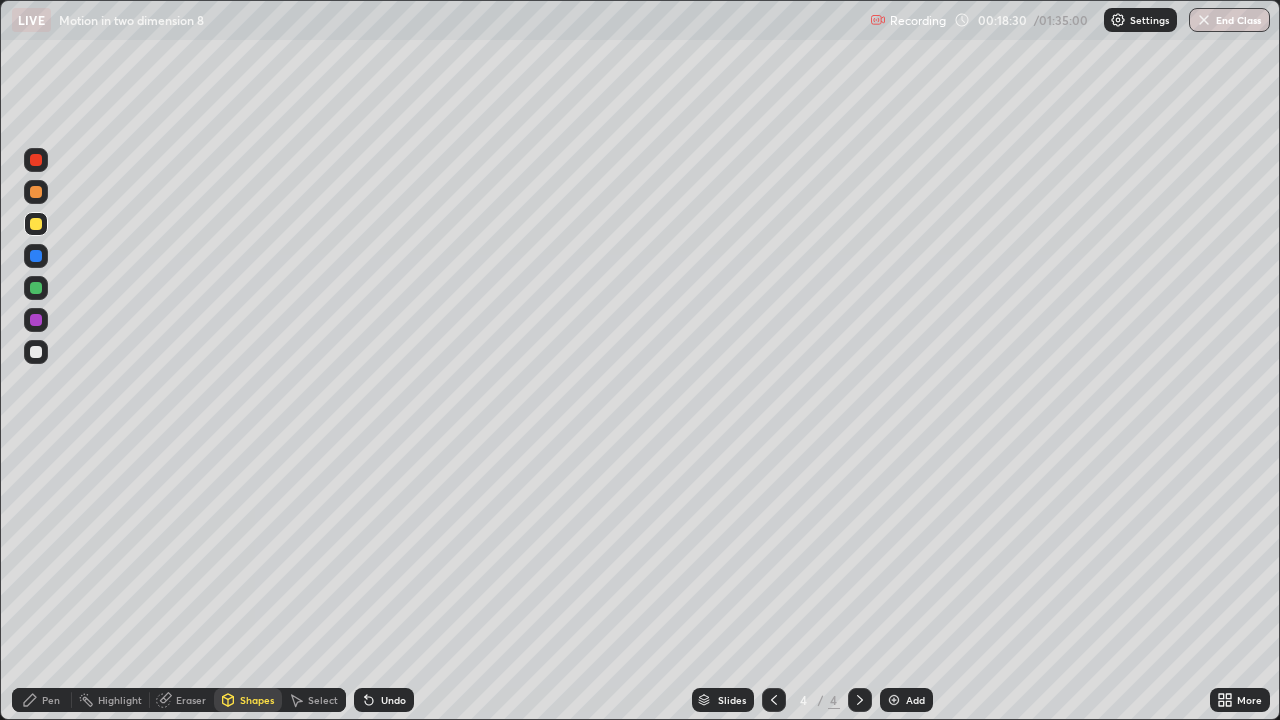 click on "Pen" at bounding box center (42, 700) 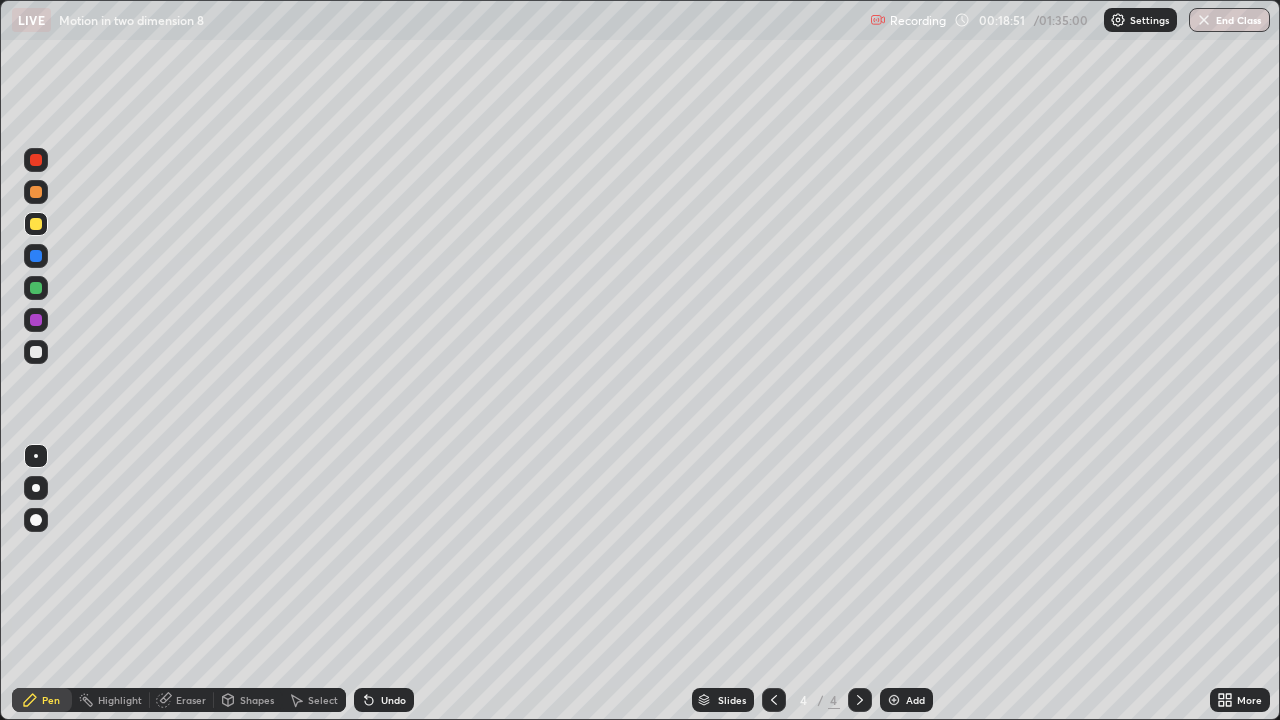 click on "Shapes" at bounding box center (257, 700) 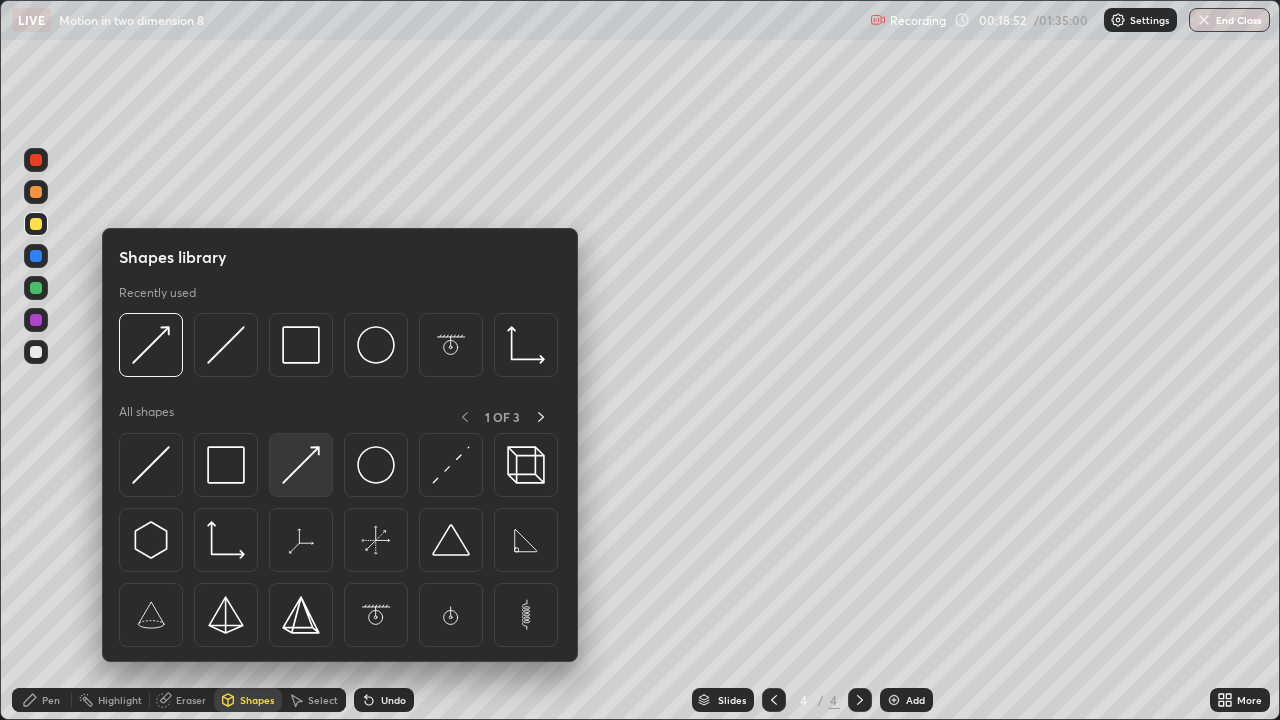 click at bounding box center (301, 465) 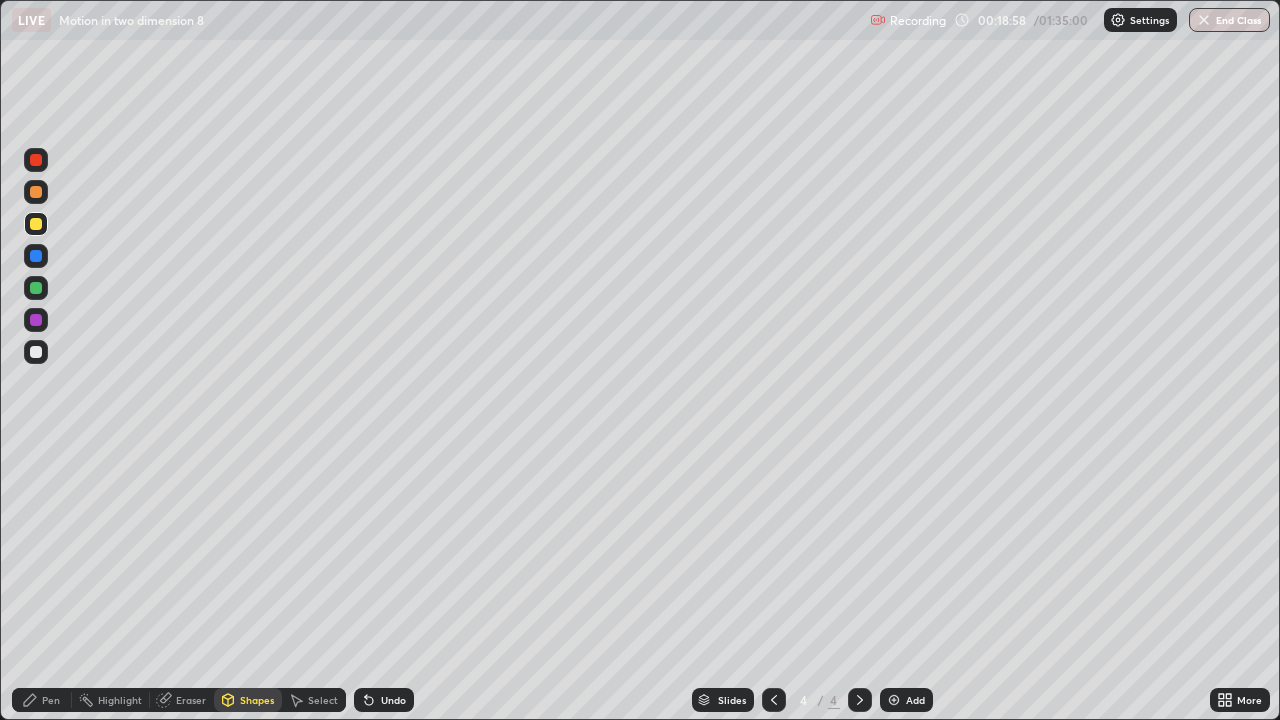 click on "Pen" at bounding box center [42, 700] 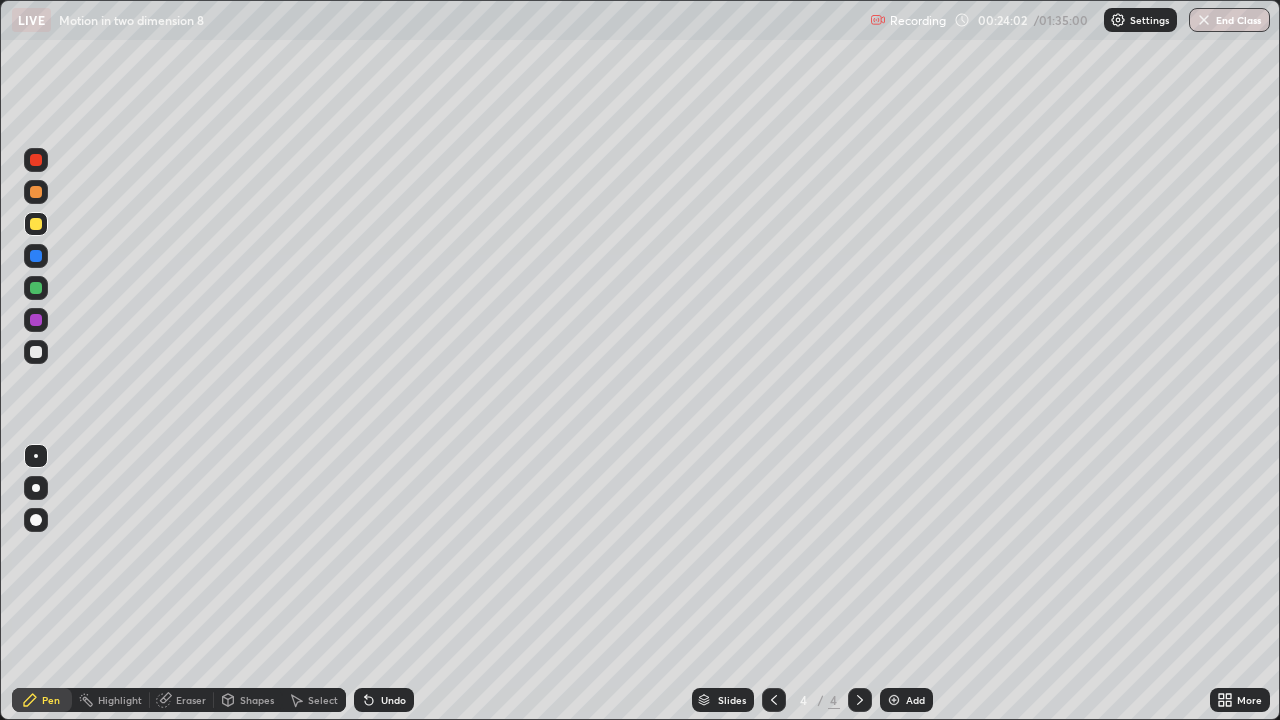 click at bounding box center [894, 700] 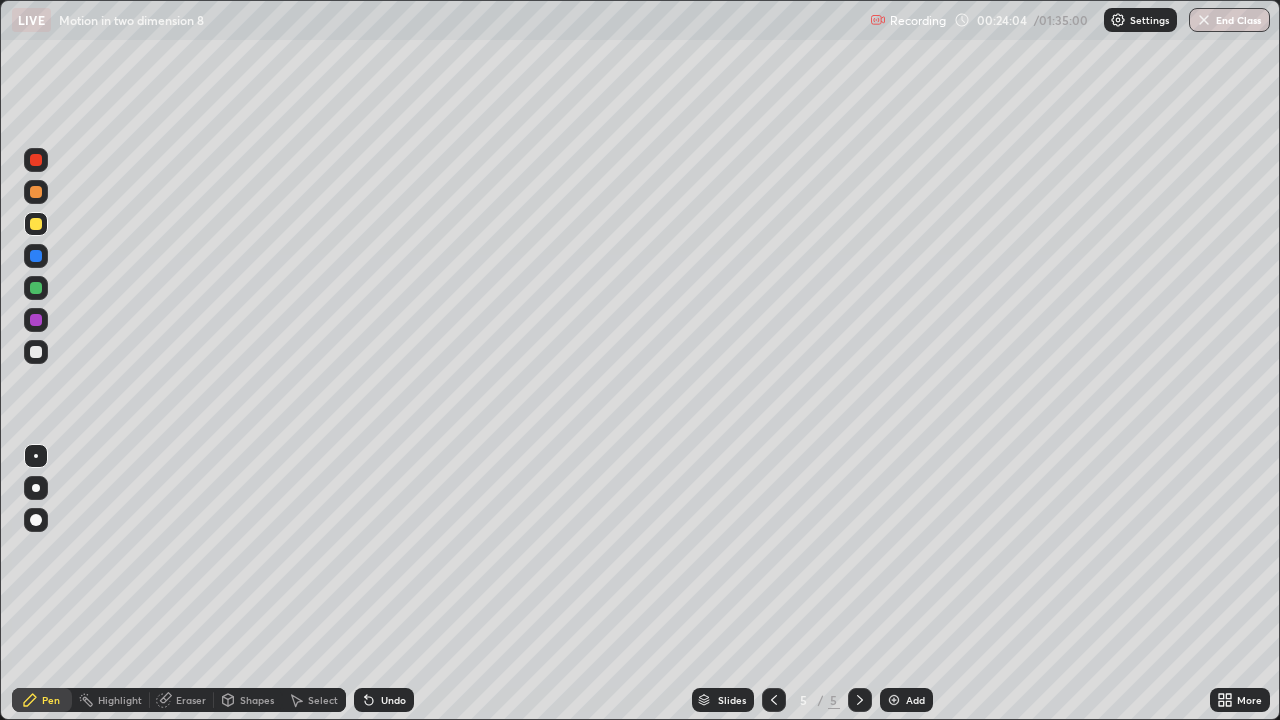 click on "Shapes" at bounding box center [257, 700] 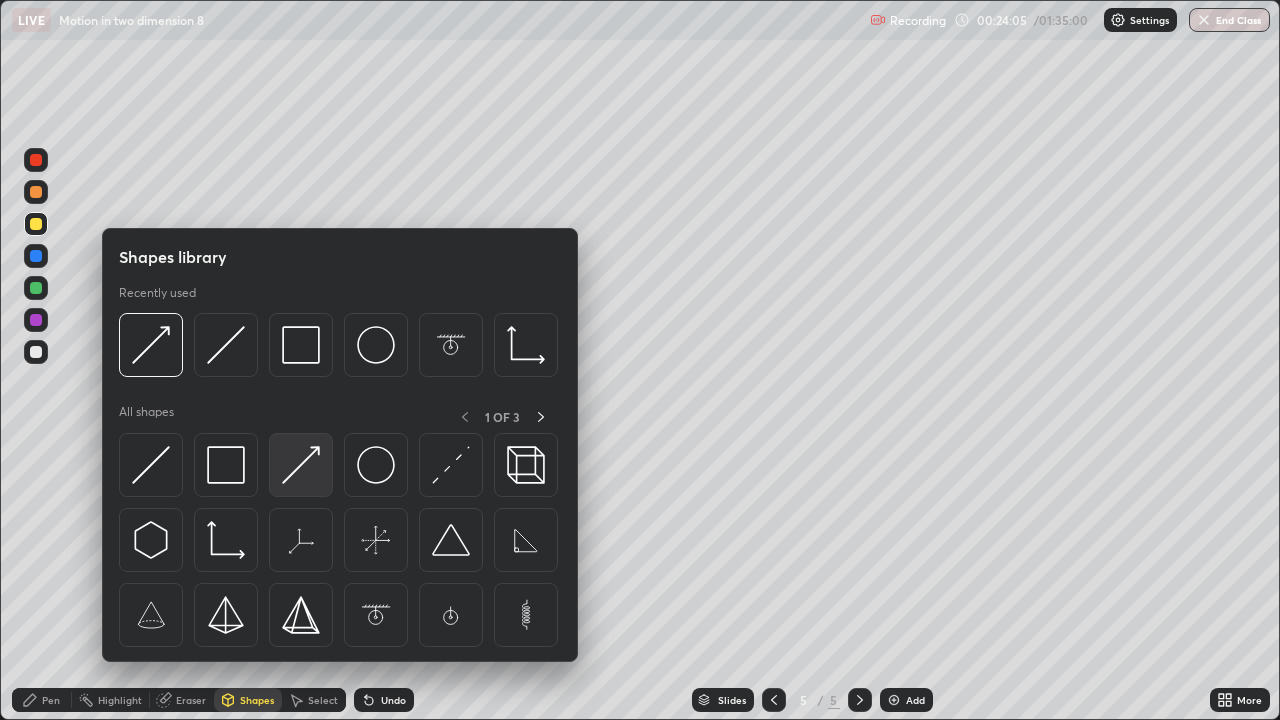 click at bounding box center (301, 465) 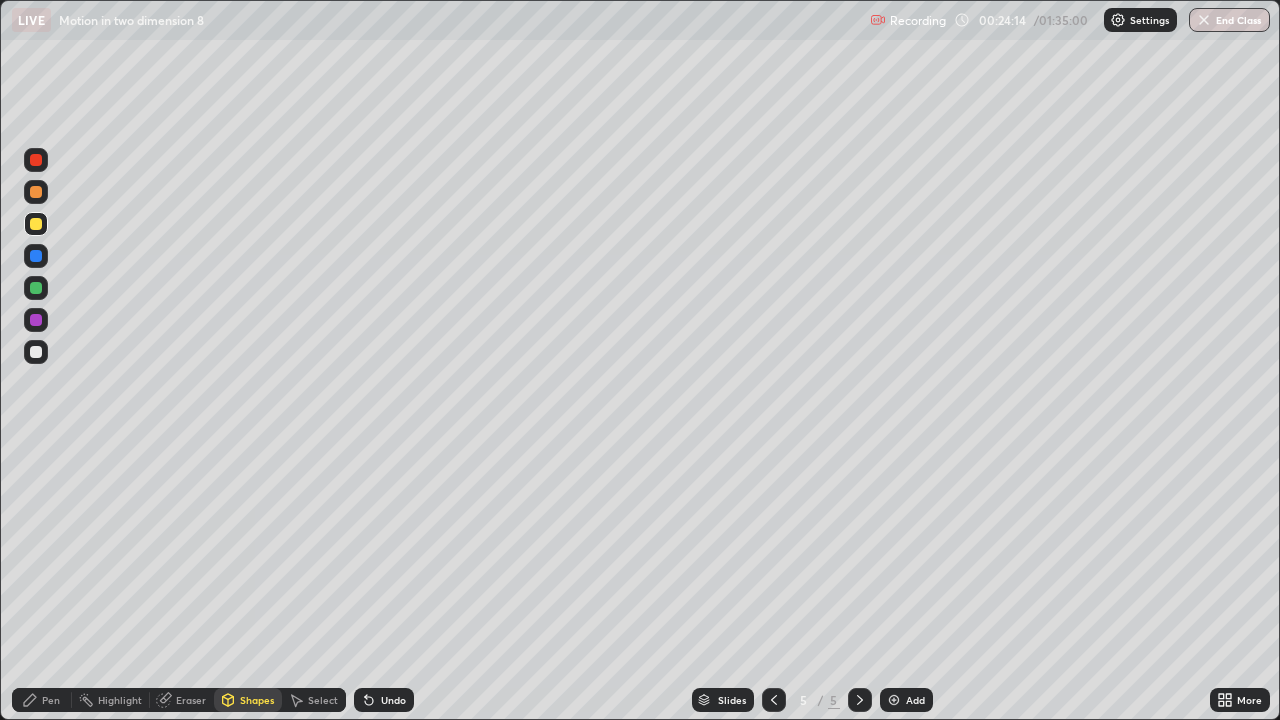 click at bounding box center (36, 288) 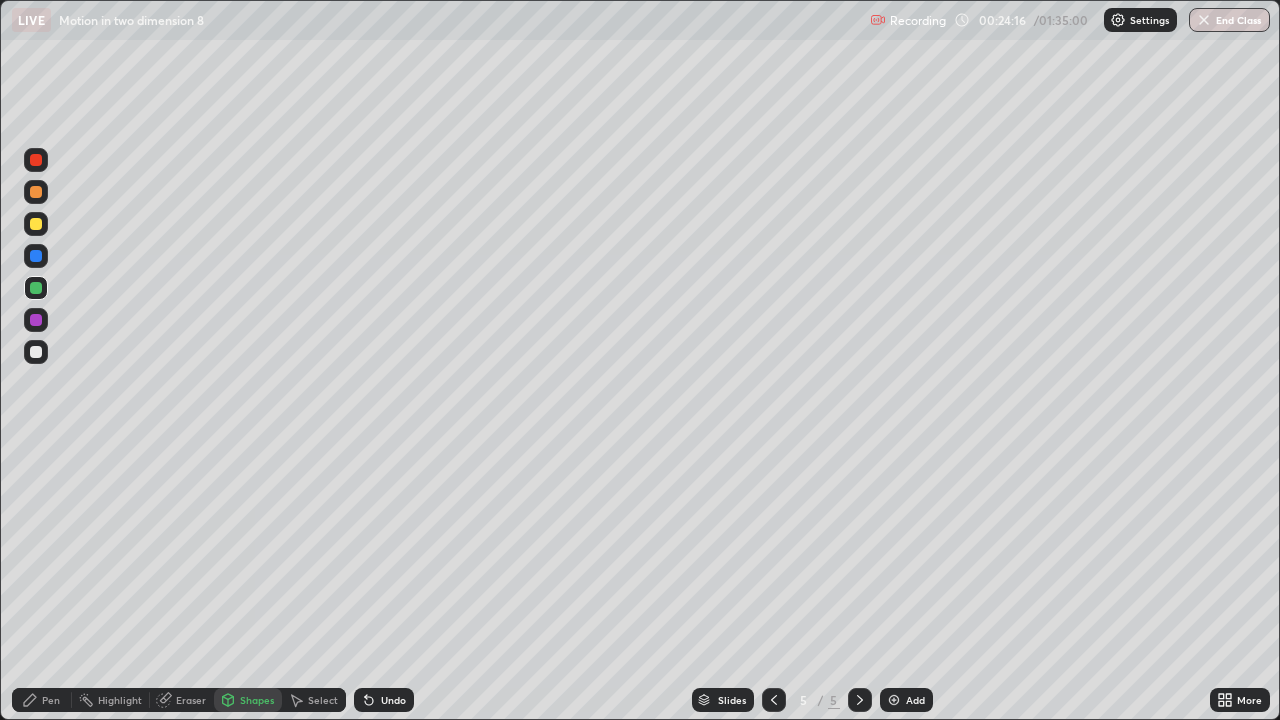 click on "Shapes" at bounding box center [257, 700] 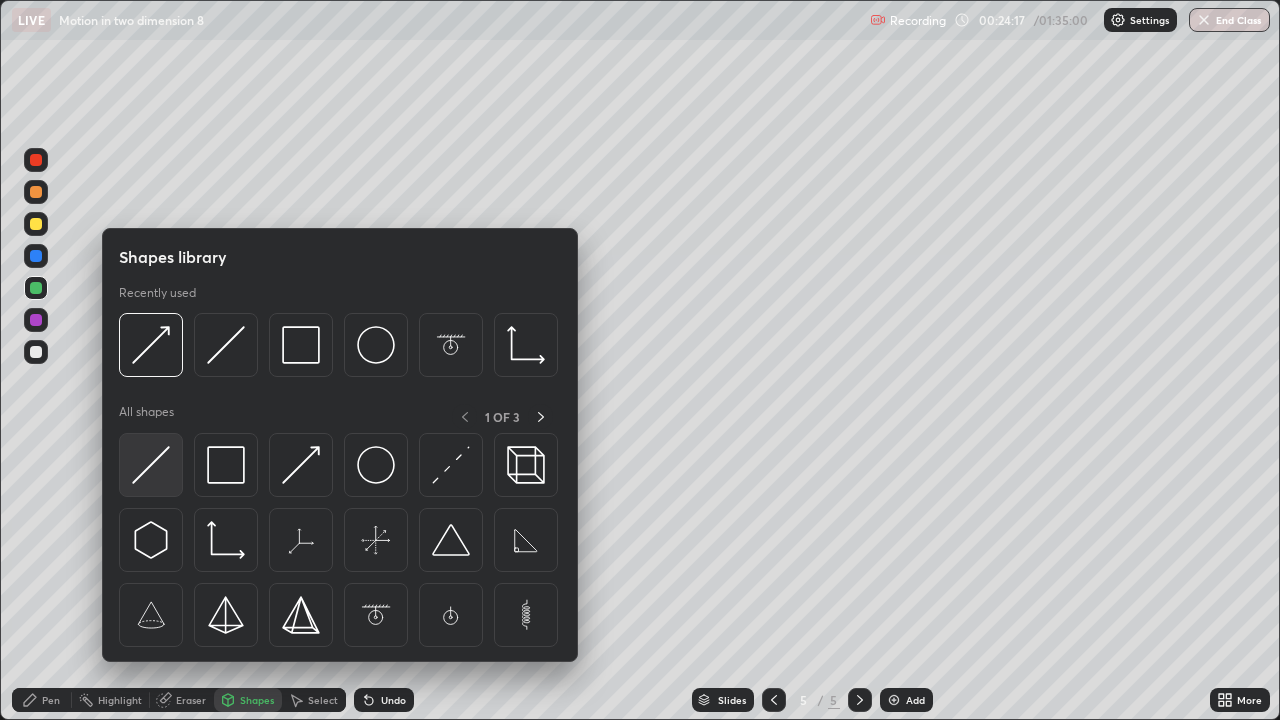click at bounding box center (151, 465) 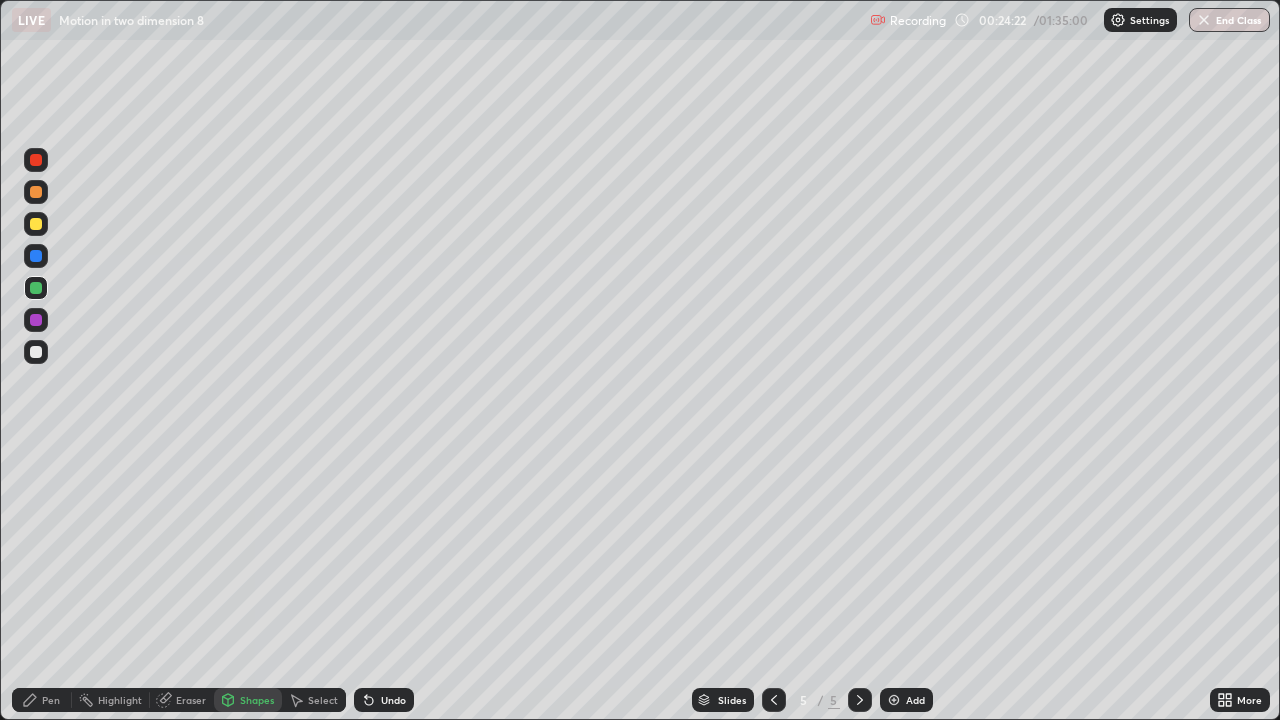 click on "Pen" at bounding box center (42, 700) 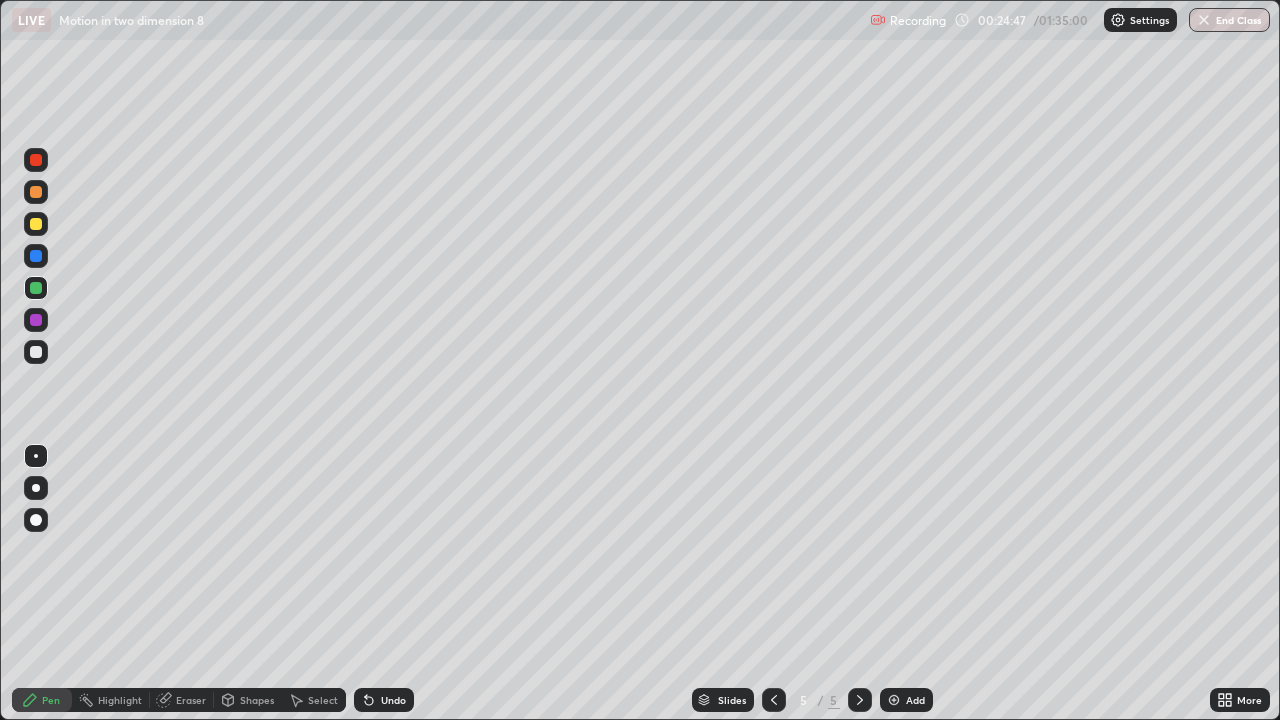 click at bounding box center [36, 160] 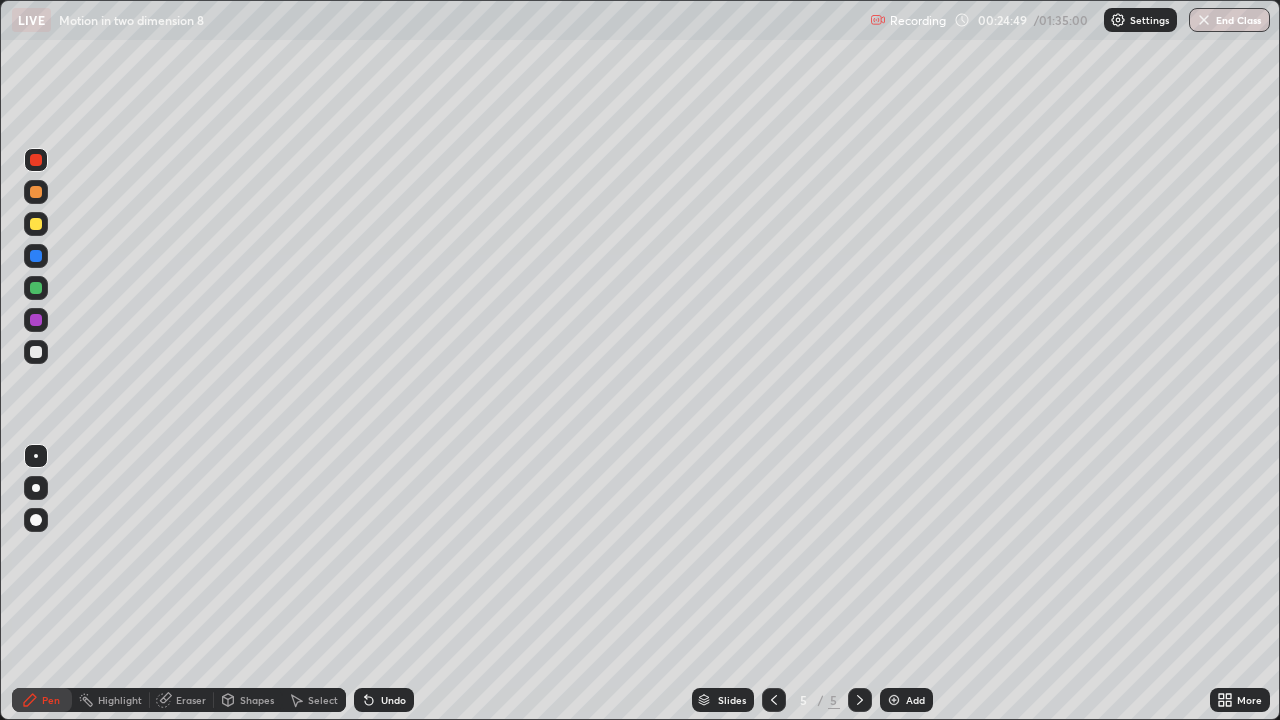 click on "Shapes" at bounding box center [257, 700] 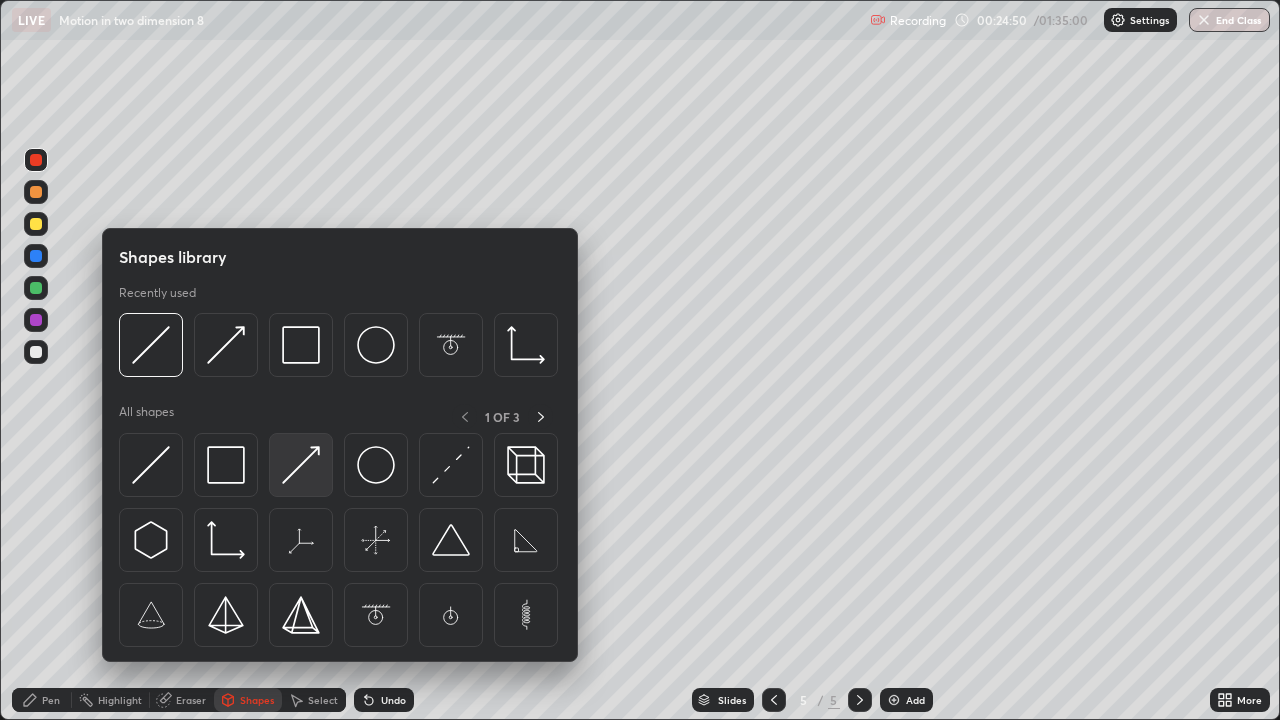 click at bounding box center (301, 465) 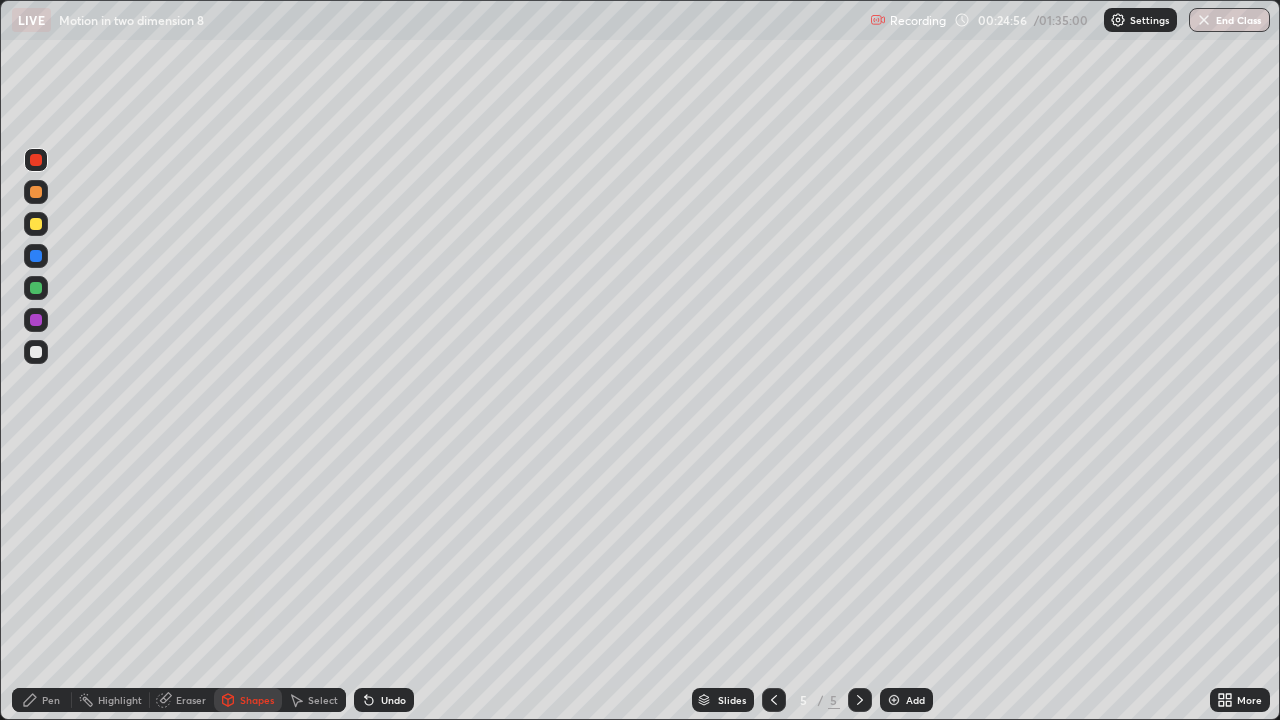 click on "Pen" at bounding box center [51, 700] 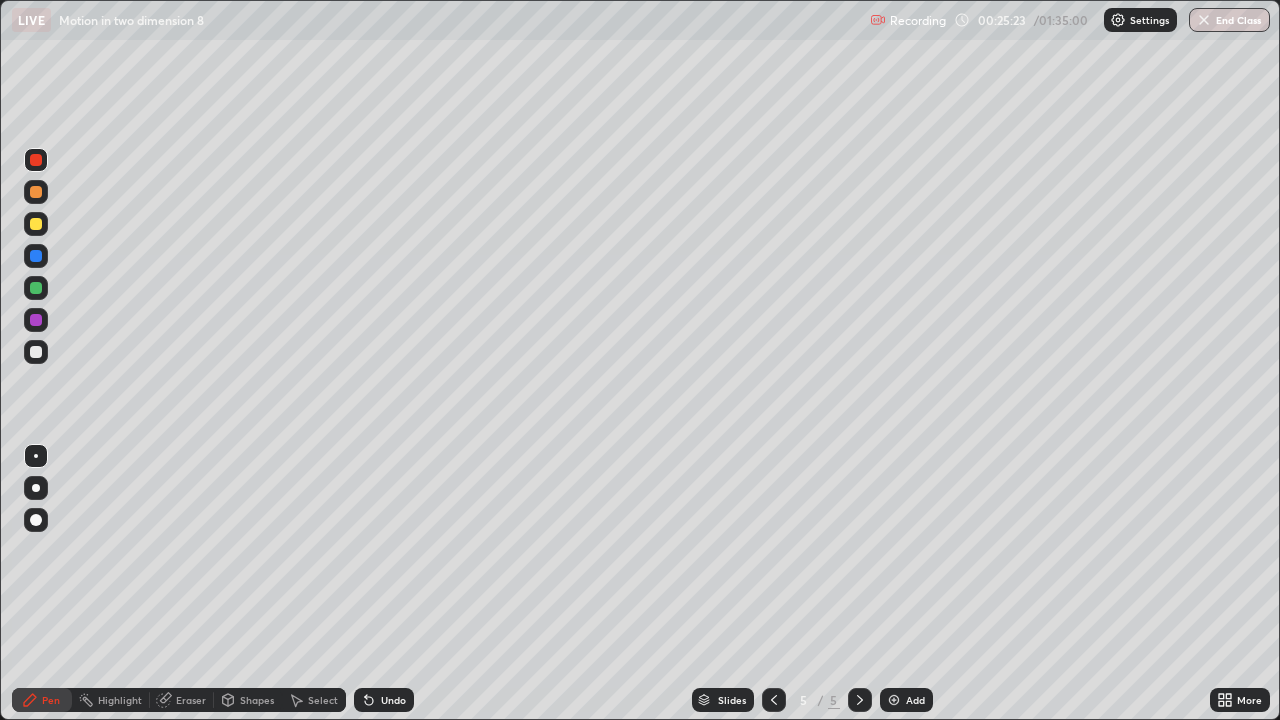 click at bounding box center (36, 352) 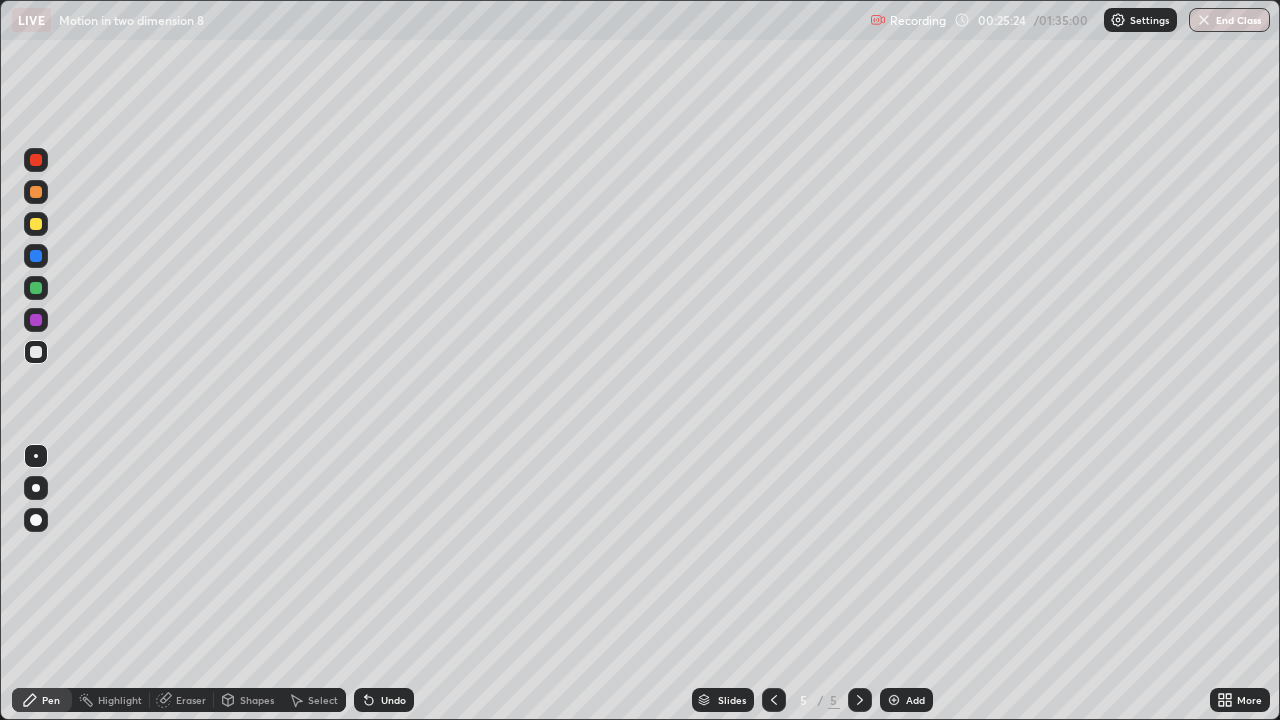 click on "Shapes" at bounding box center [257, 700] 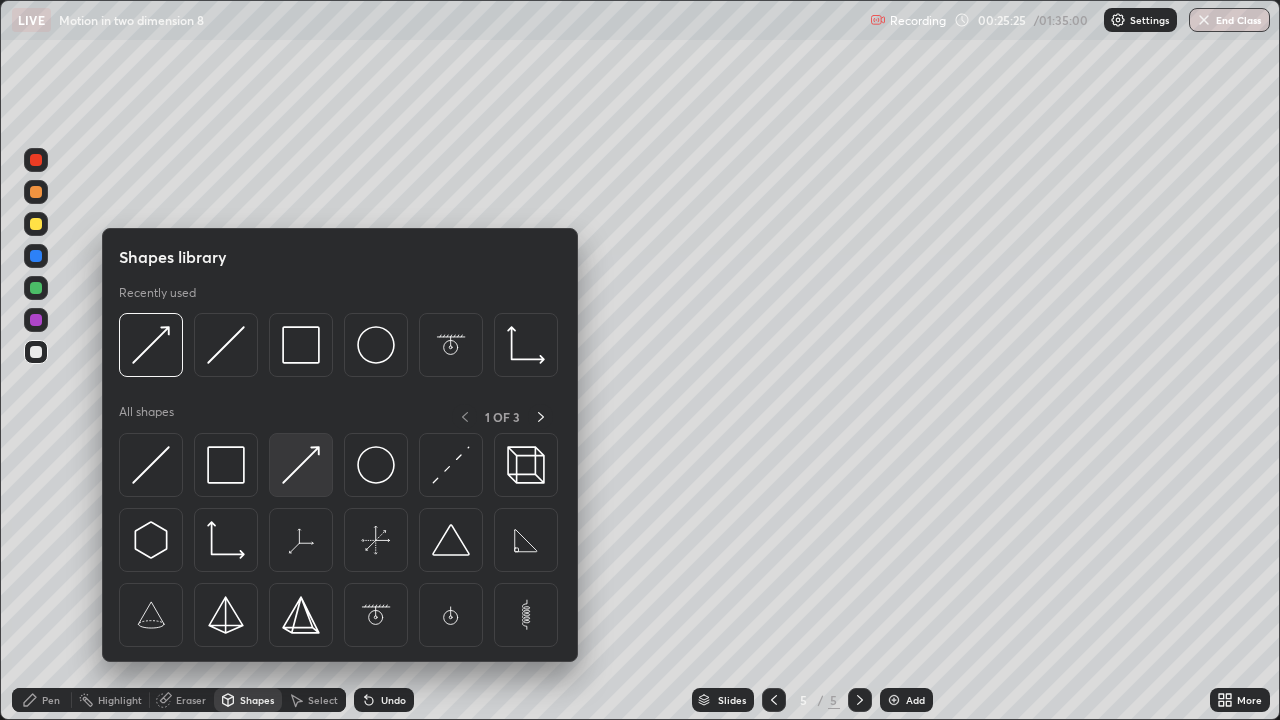 click at bounding box center [301, 465] 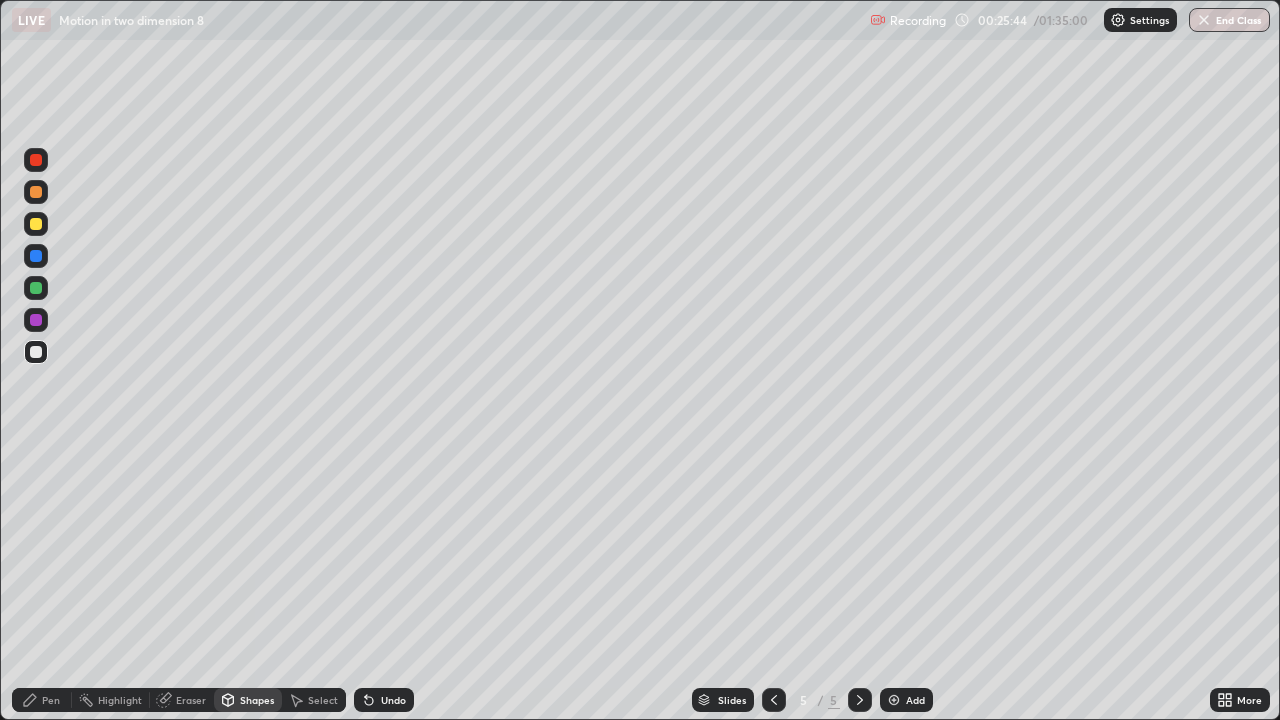 click on "Pen" at bounding box center [51, 700] 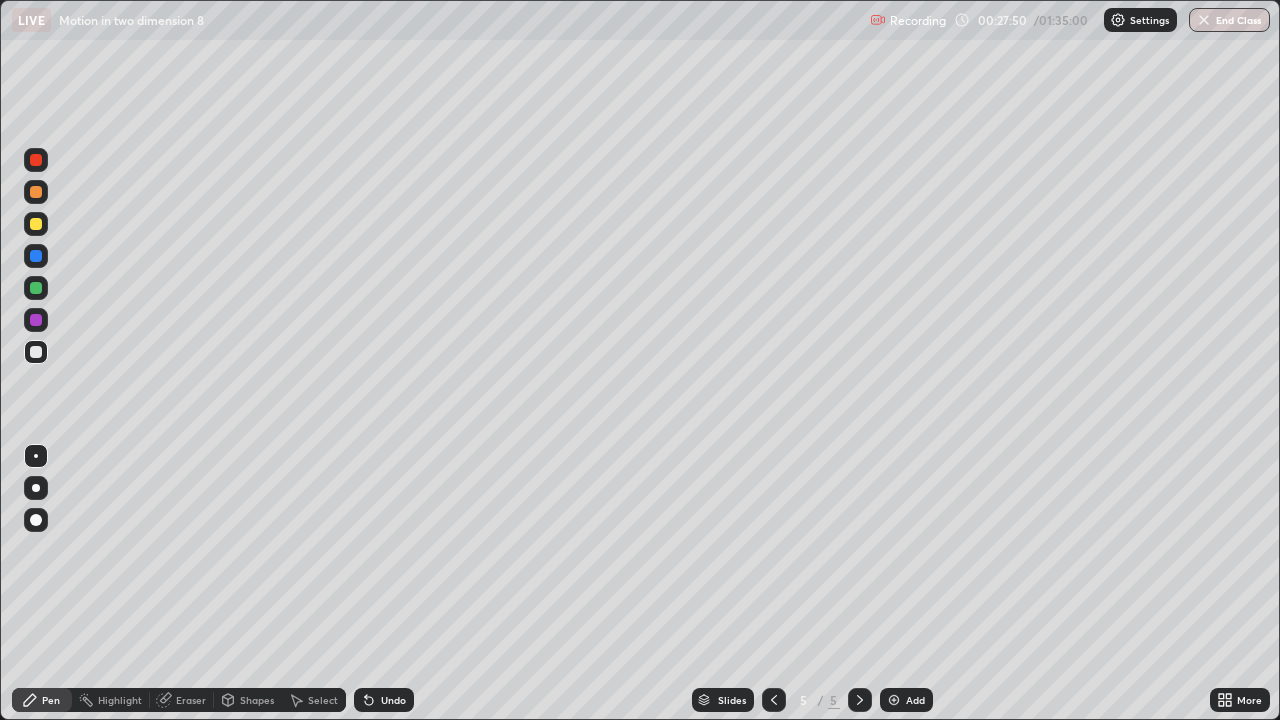 click at bounding box center (894, 700) 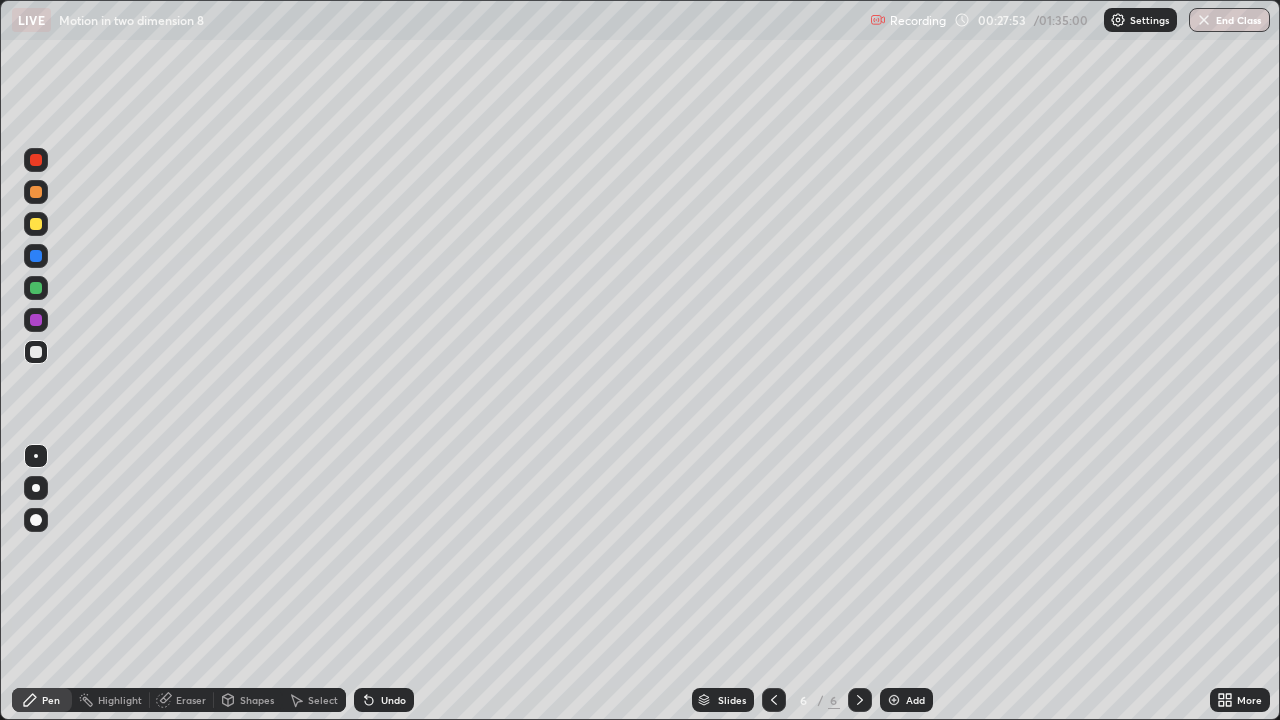 click at bounding box center [36, 288] 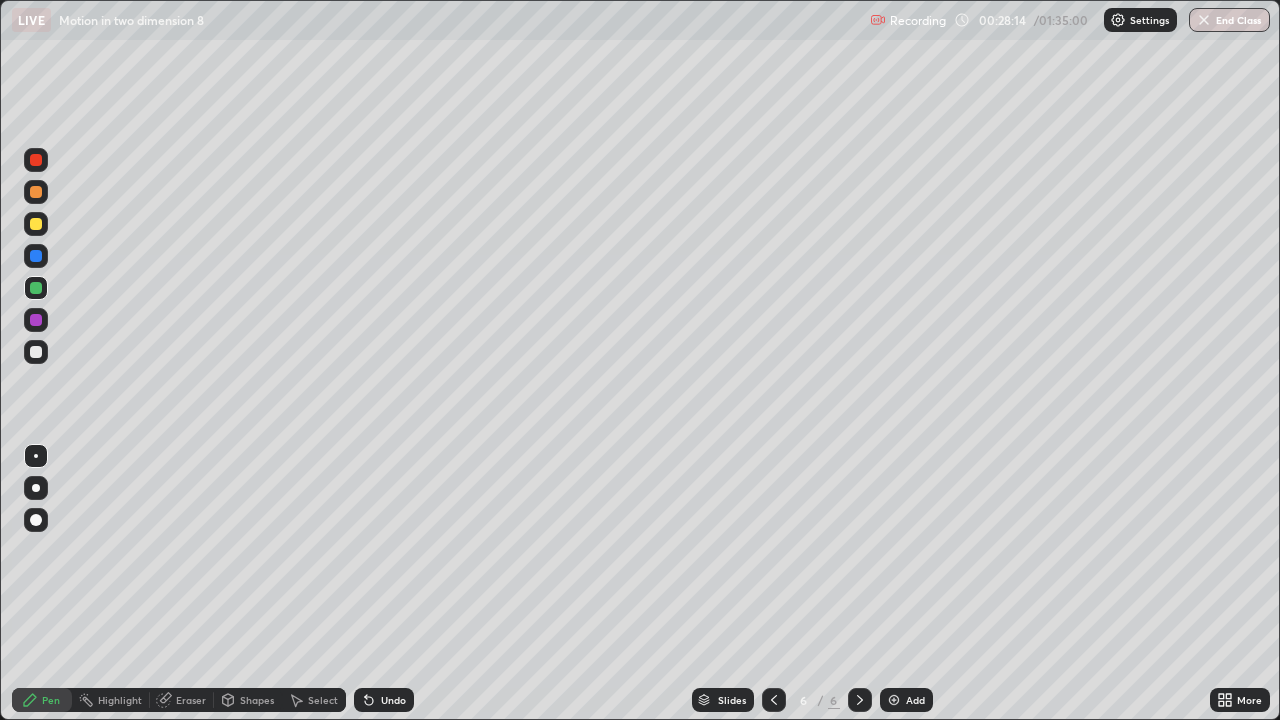 click at bounding box center (36, 256) 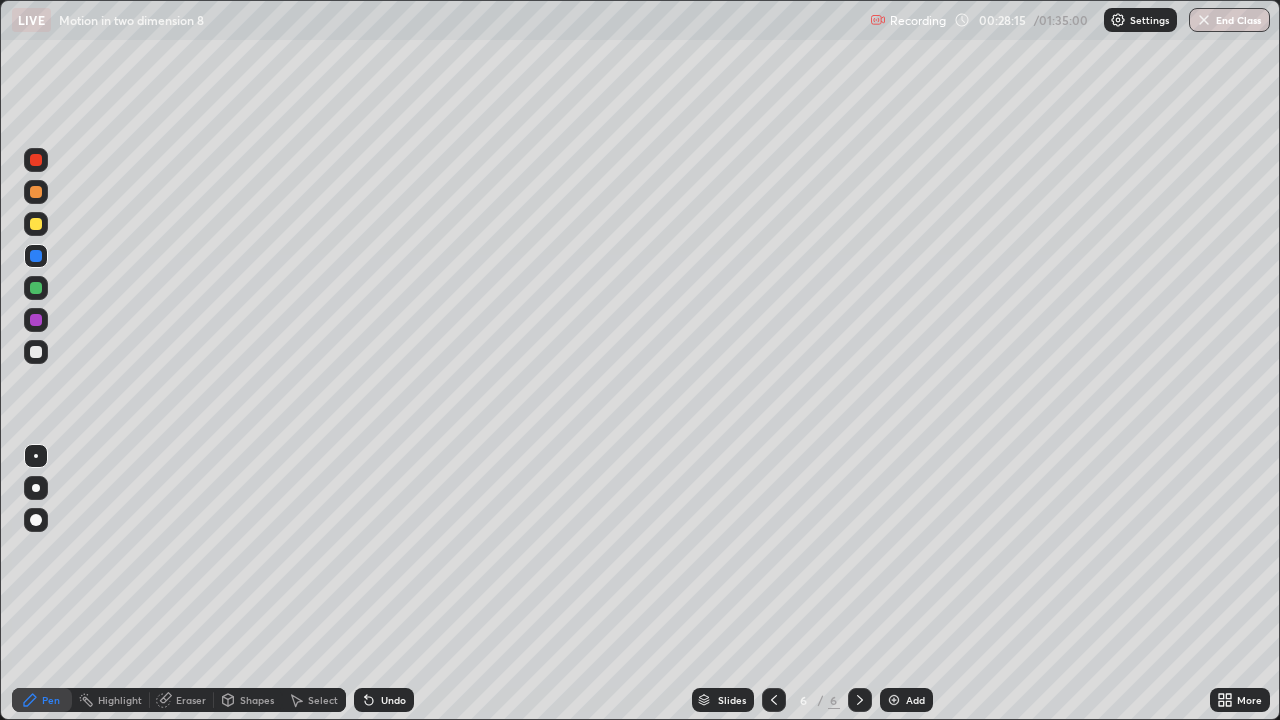click on "Shapes" at bounding box center (248, 700) 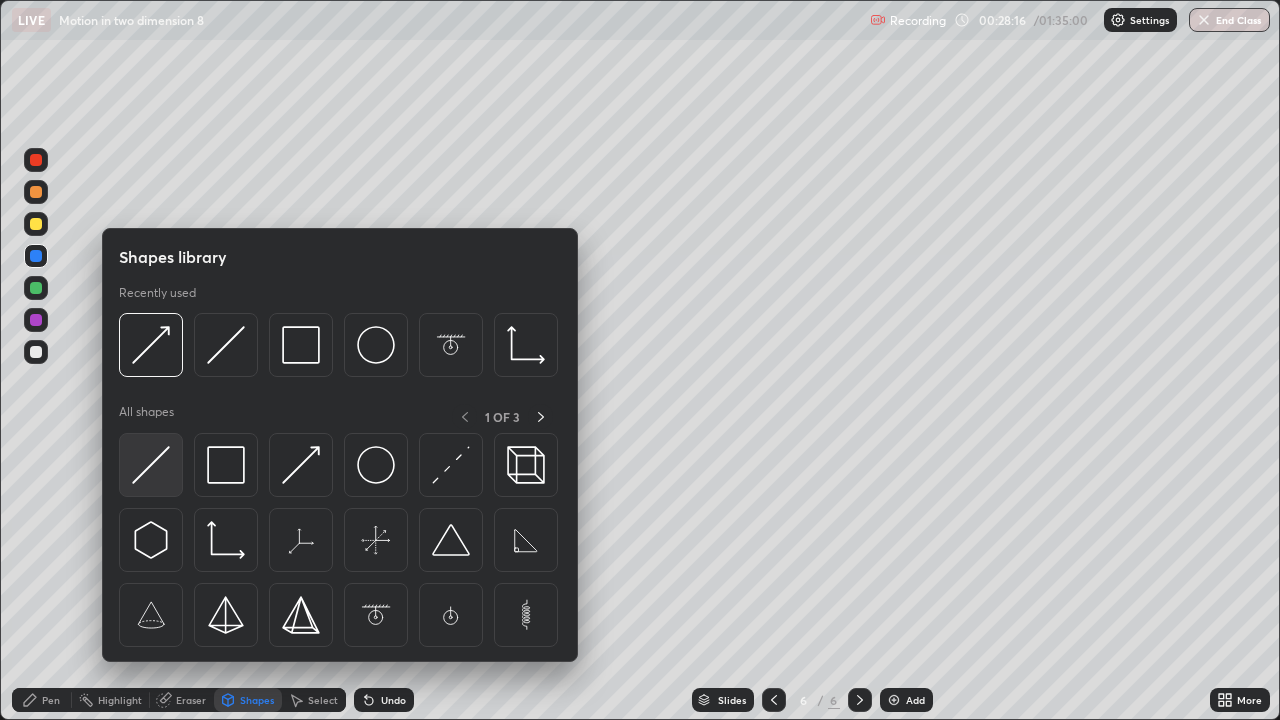 click at bounding box center (151, 465) 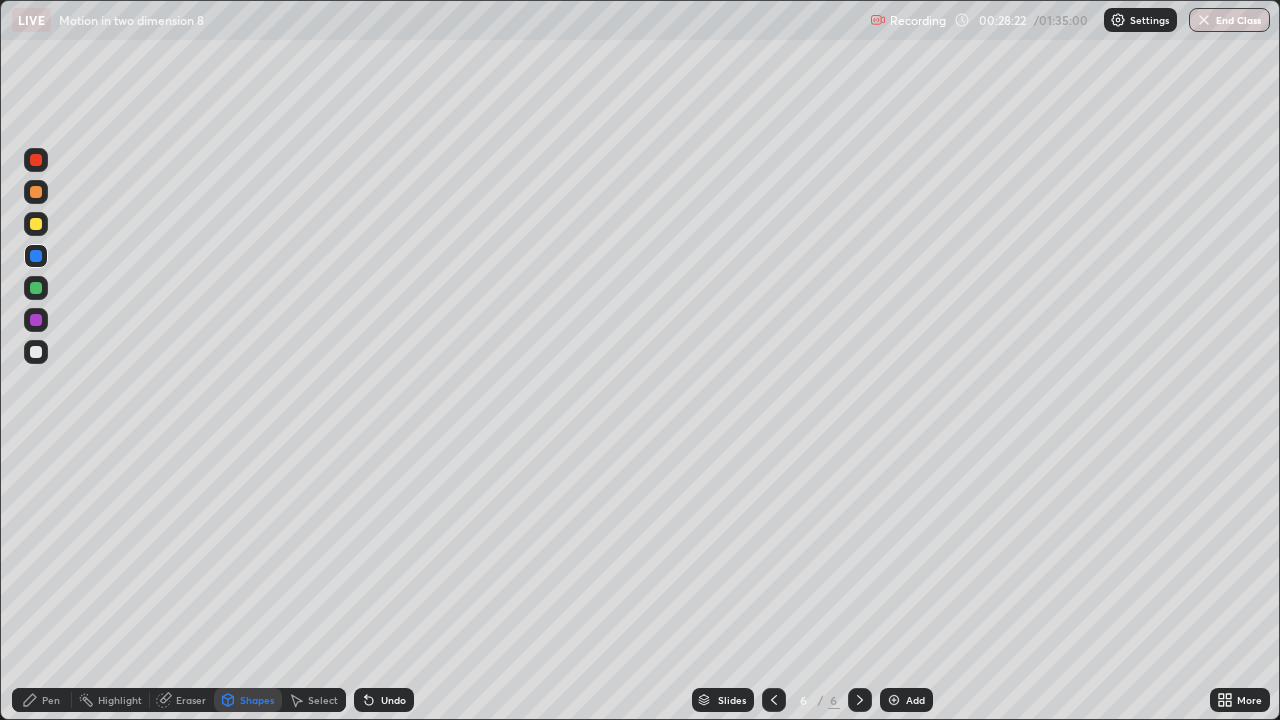 click on "Pen" at bounding box center (42, 700) 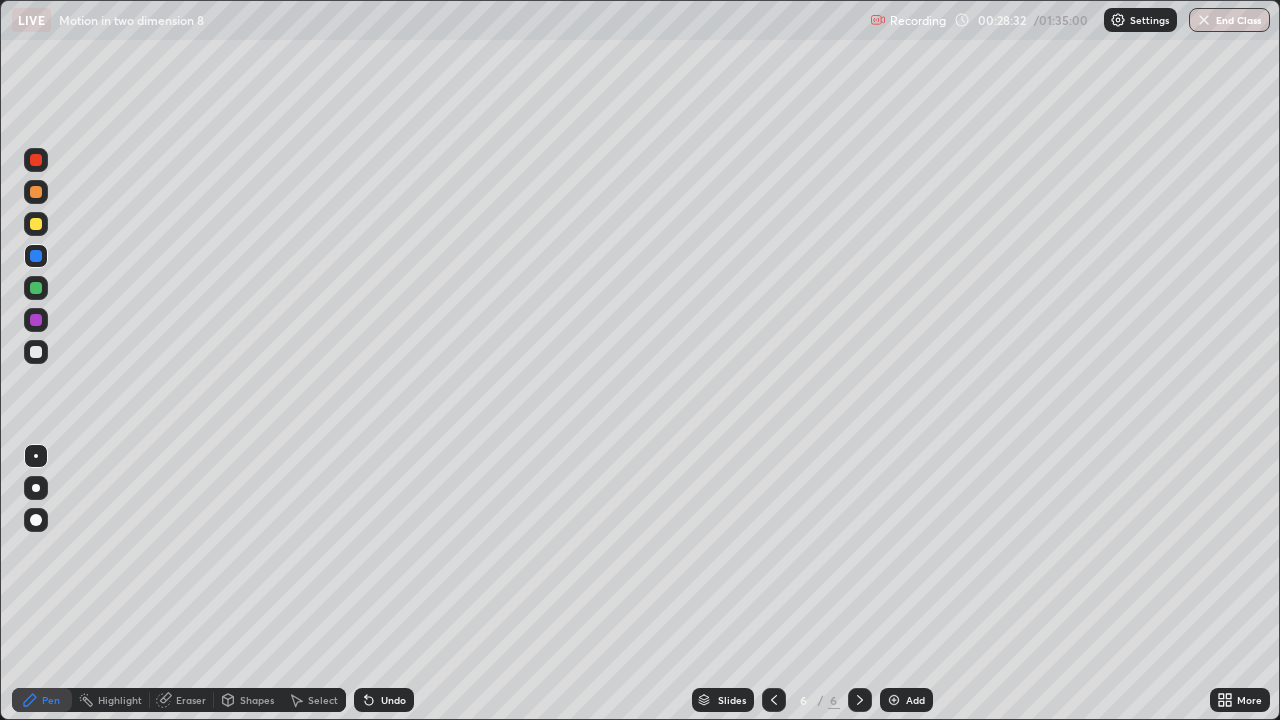click at bounding box center (36, 352) 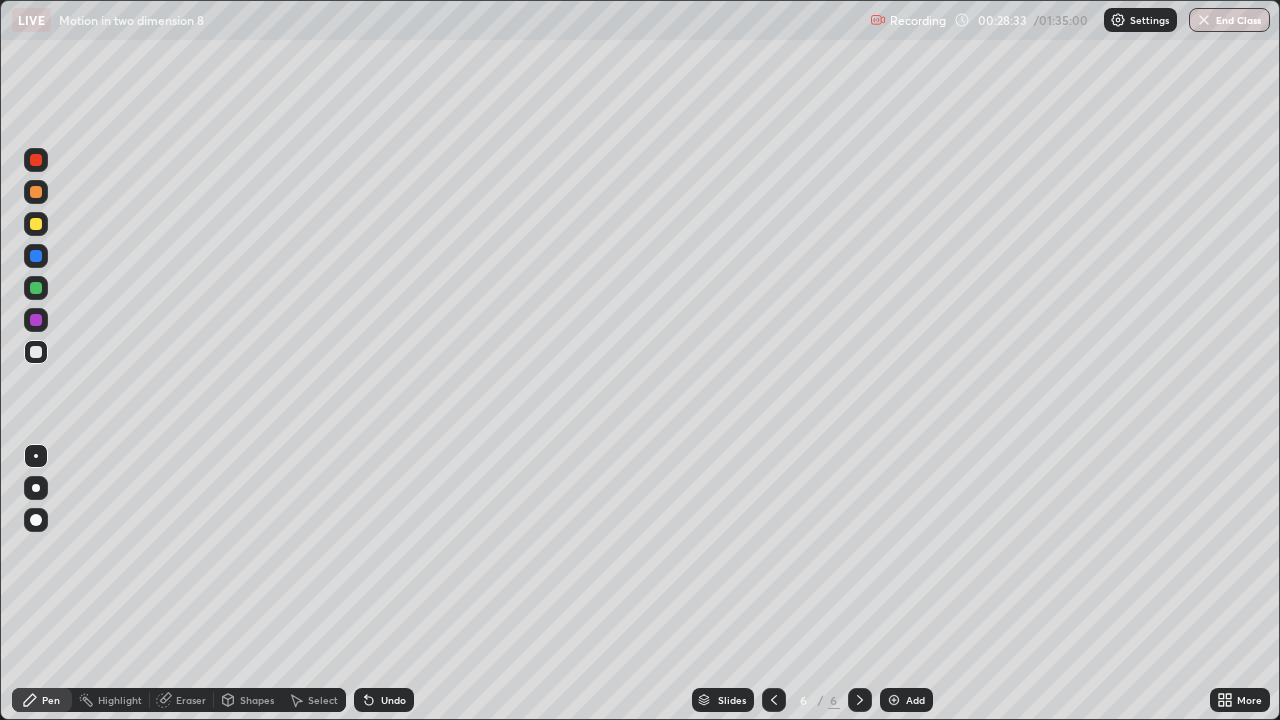 click at bounding box center (36, 288) 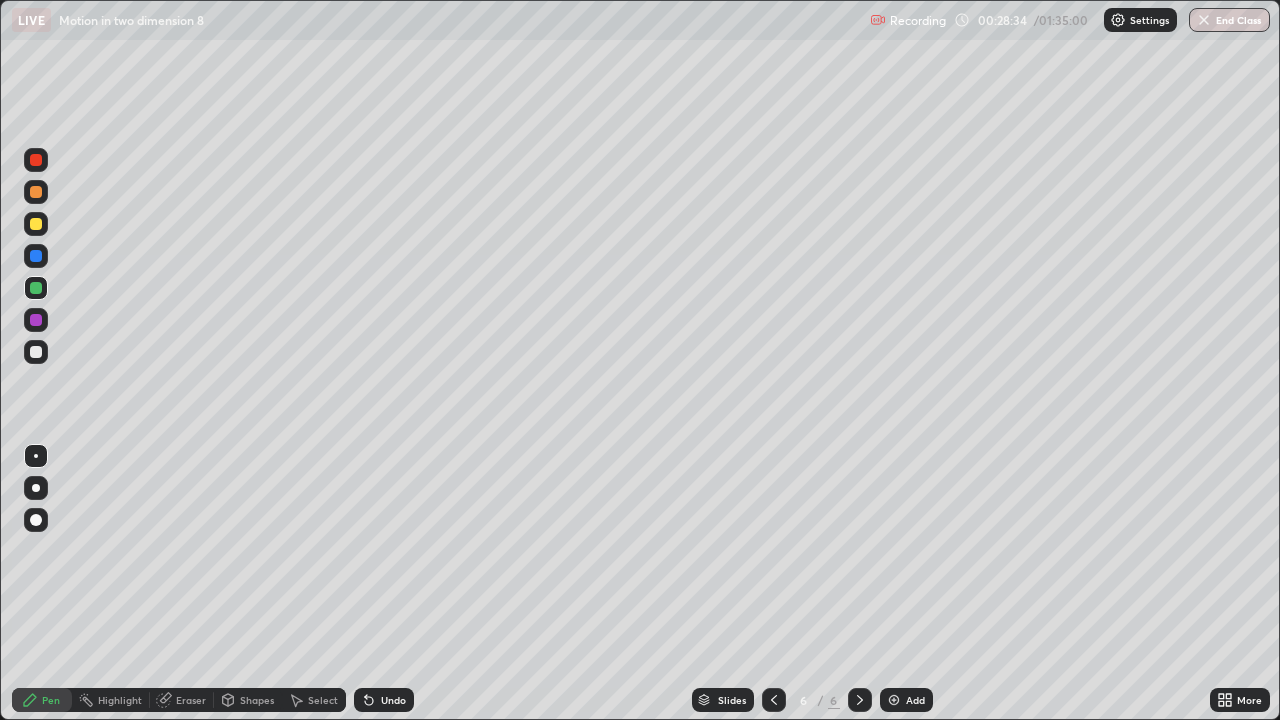 click on "Shapes" at bounding box center [257, 700] 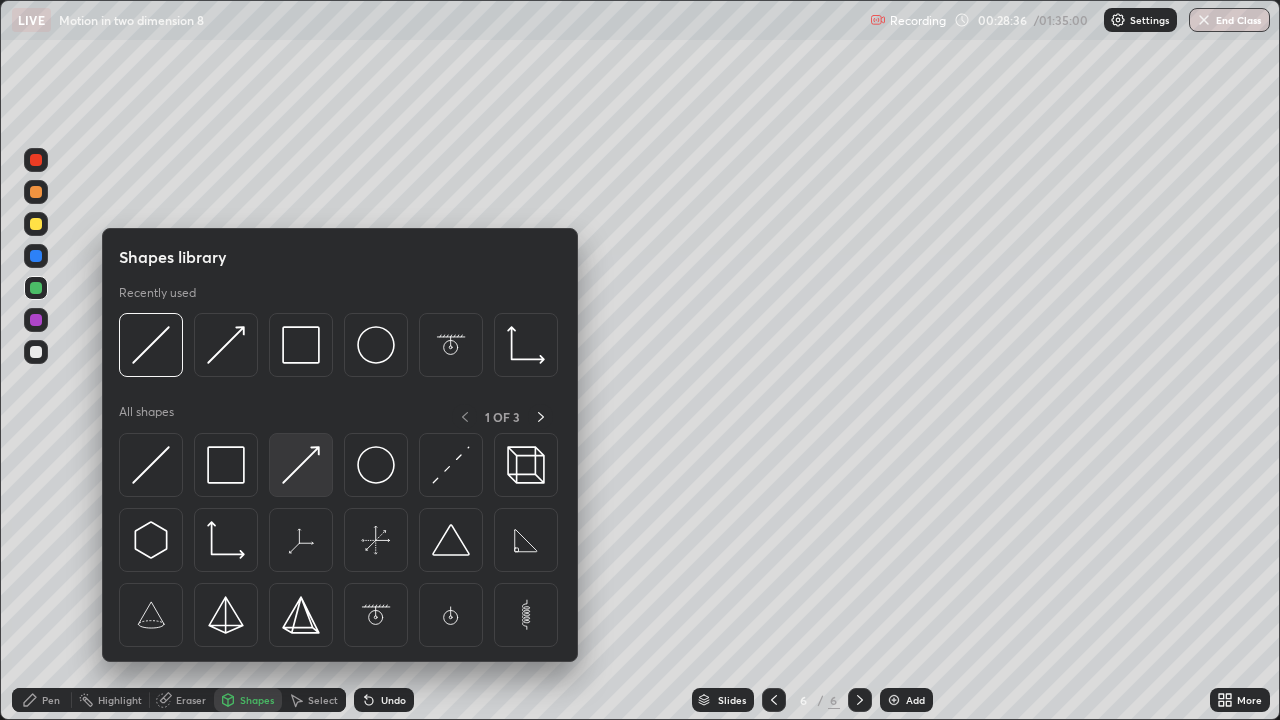 click at bounding box center (301, 465) 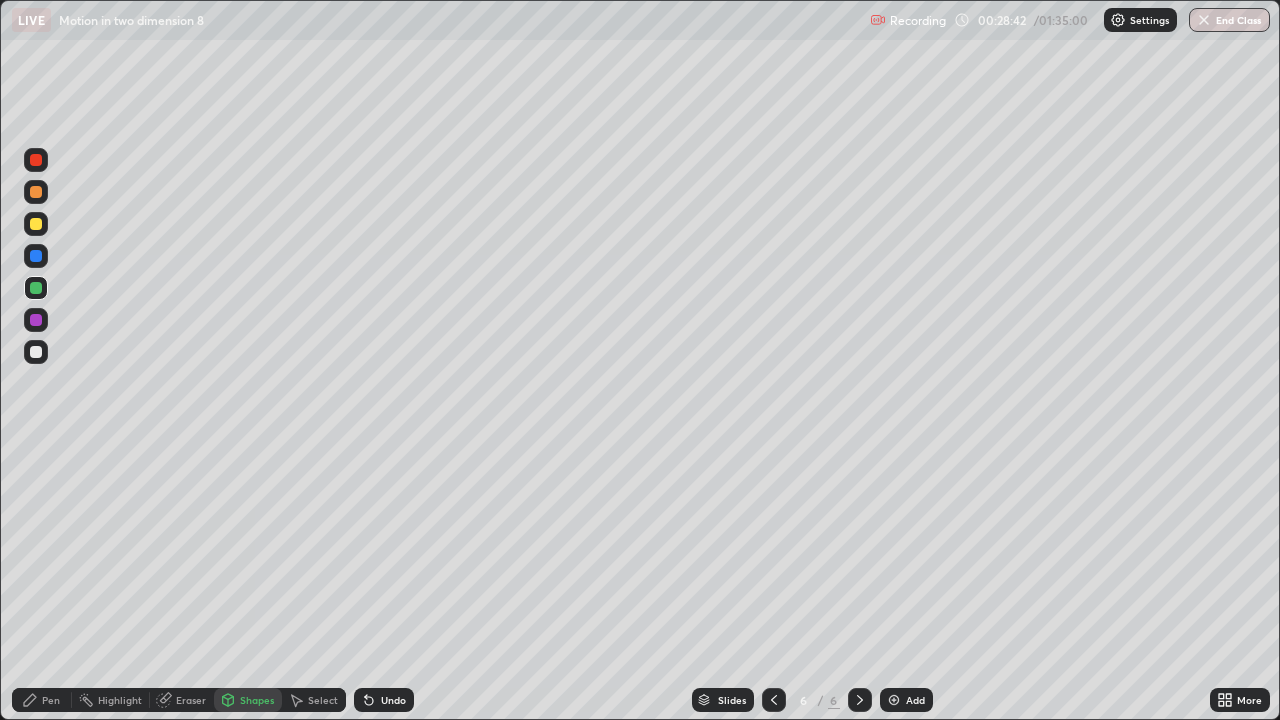 click on "Pen" at bounding box center (51, 700) 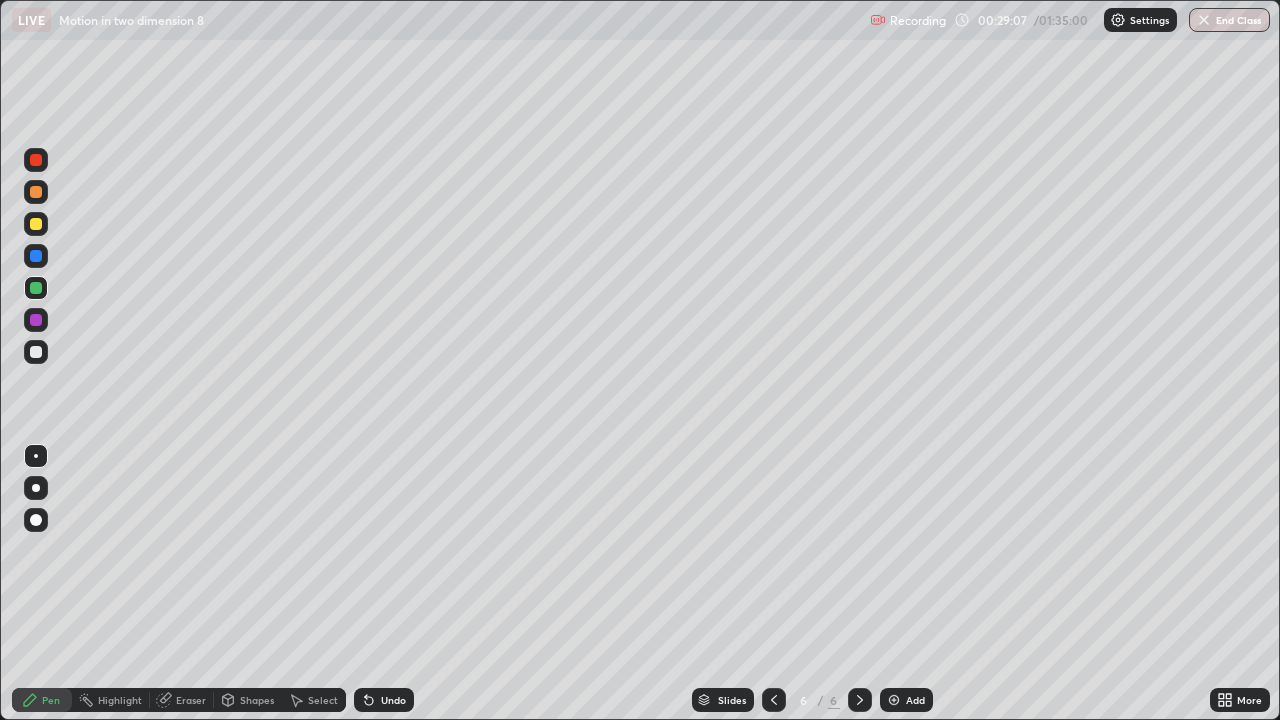 click at bounding box center [36, 224] 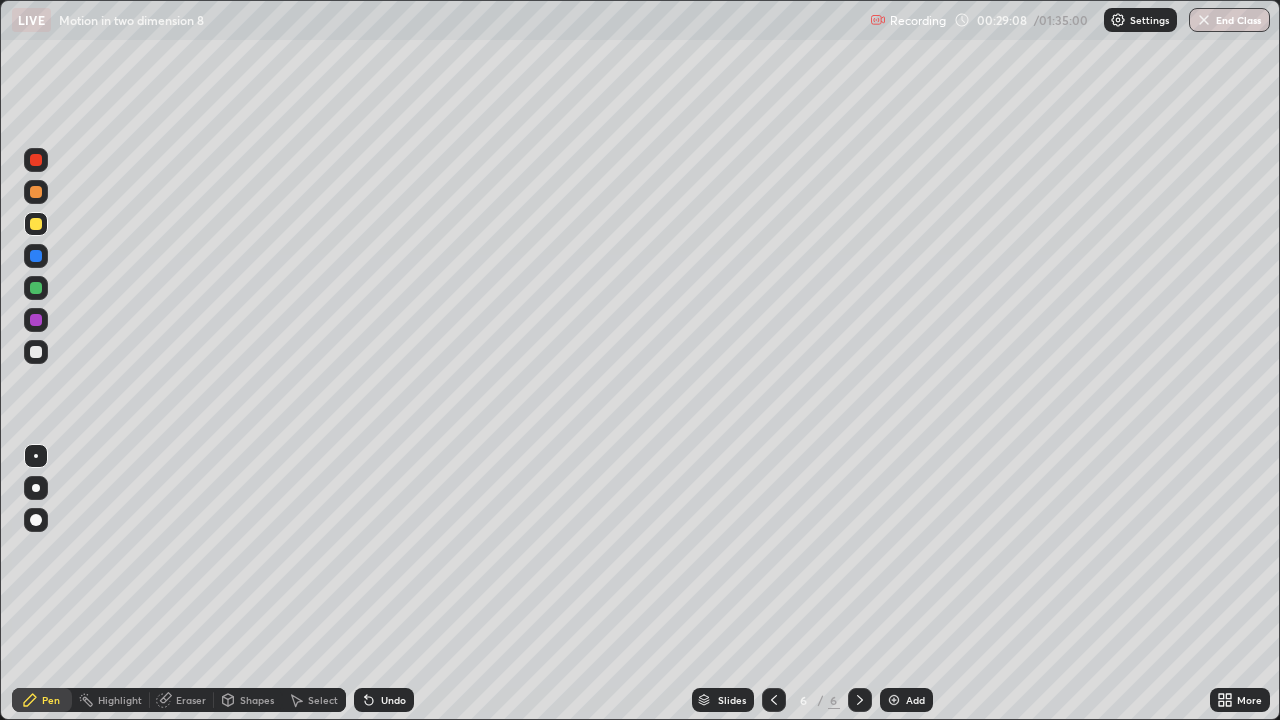 click on "Shapes" at bounding box center [257, 700] 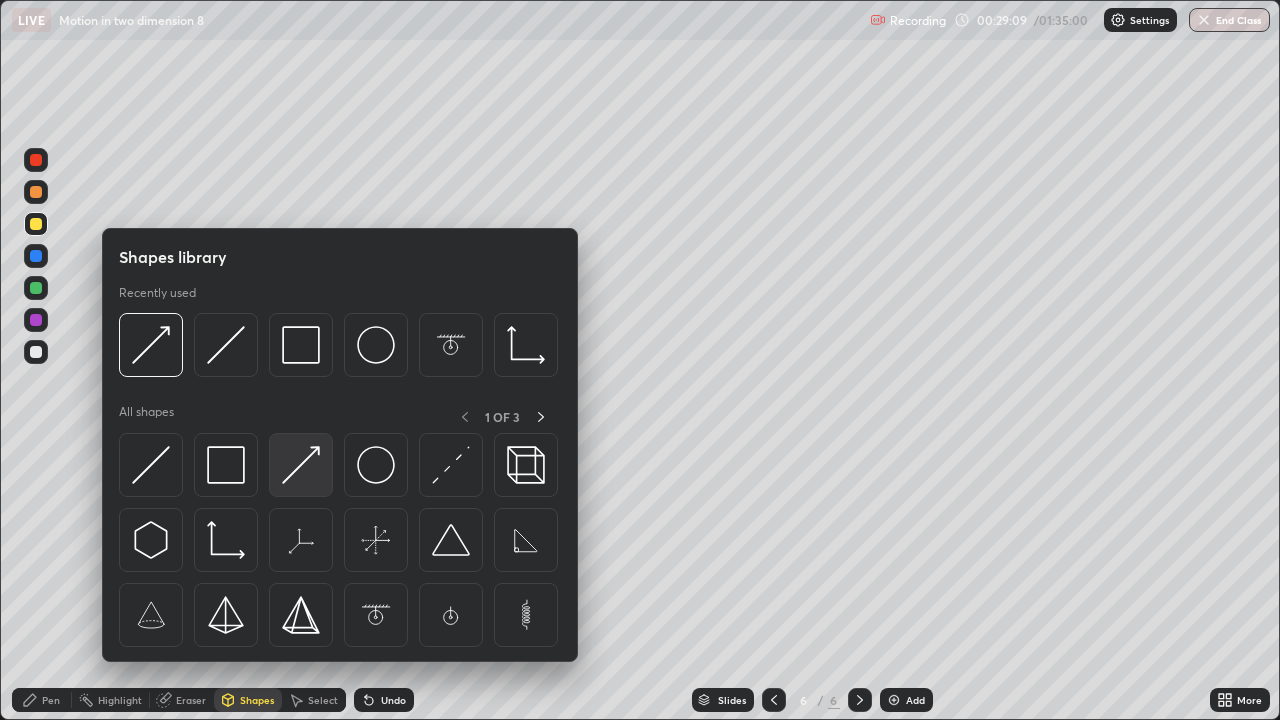 click at bounding box center [301, 465] 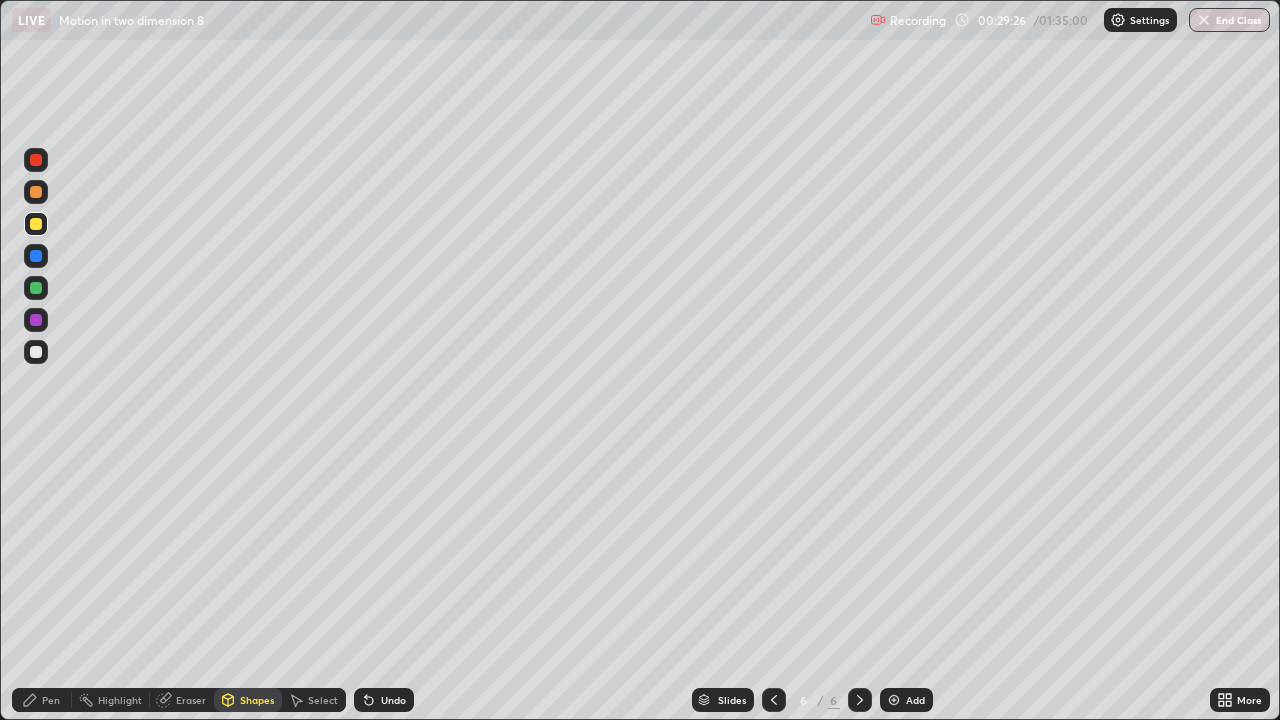 click on "Pen" at bounding box center [51, 700] 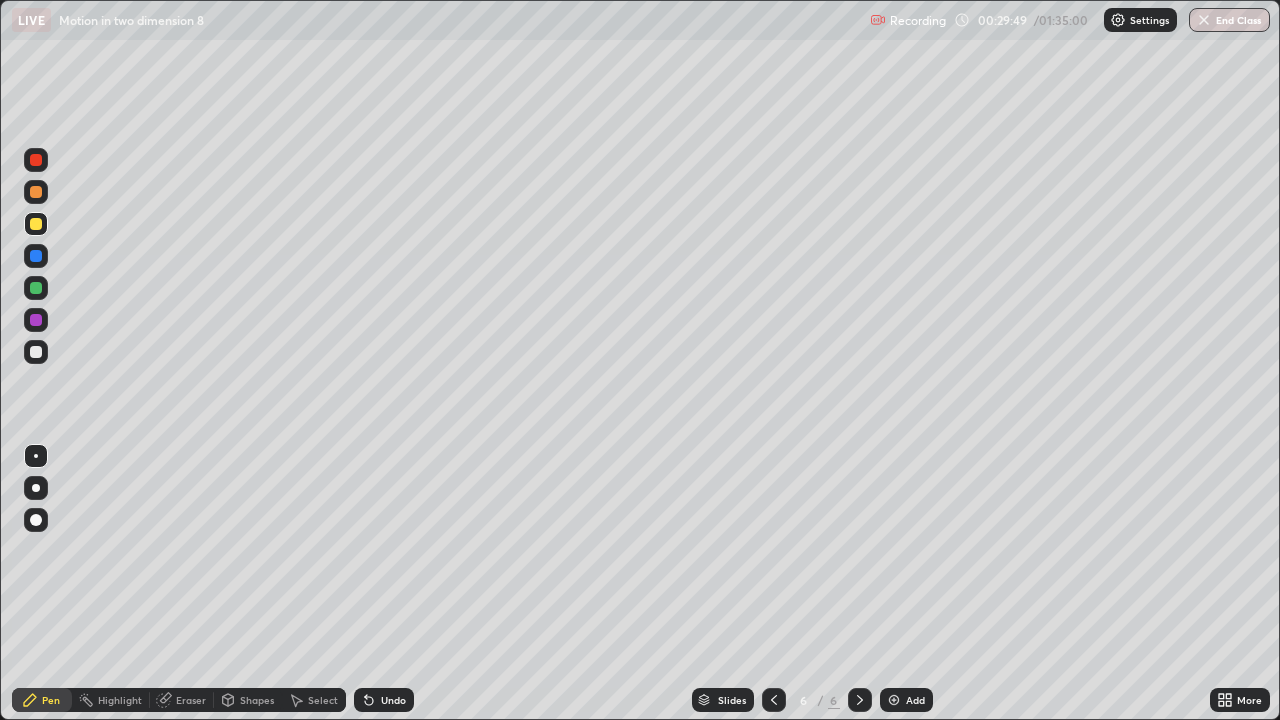 click on "Eraser" at bounding box center (191, 700) 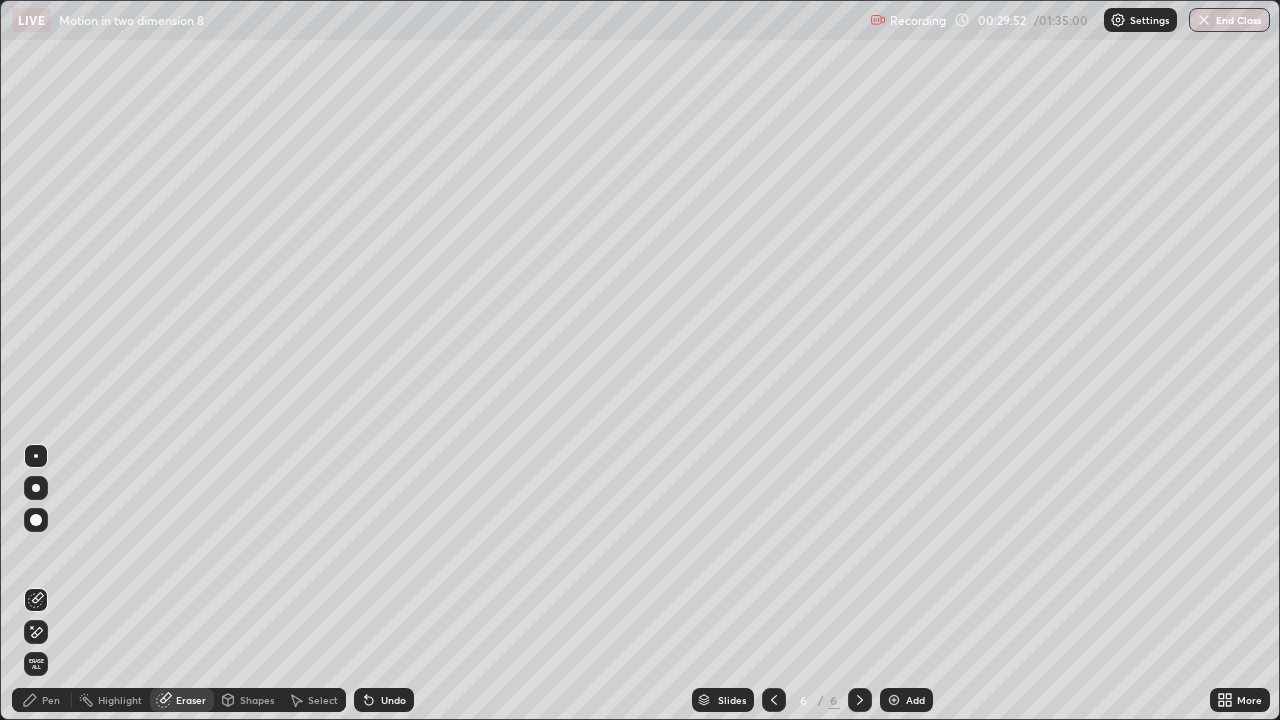 click on "Pen" at bounding box center (51, 700) 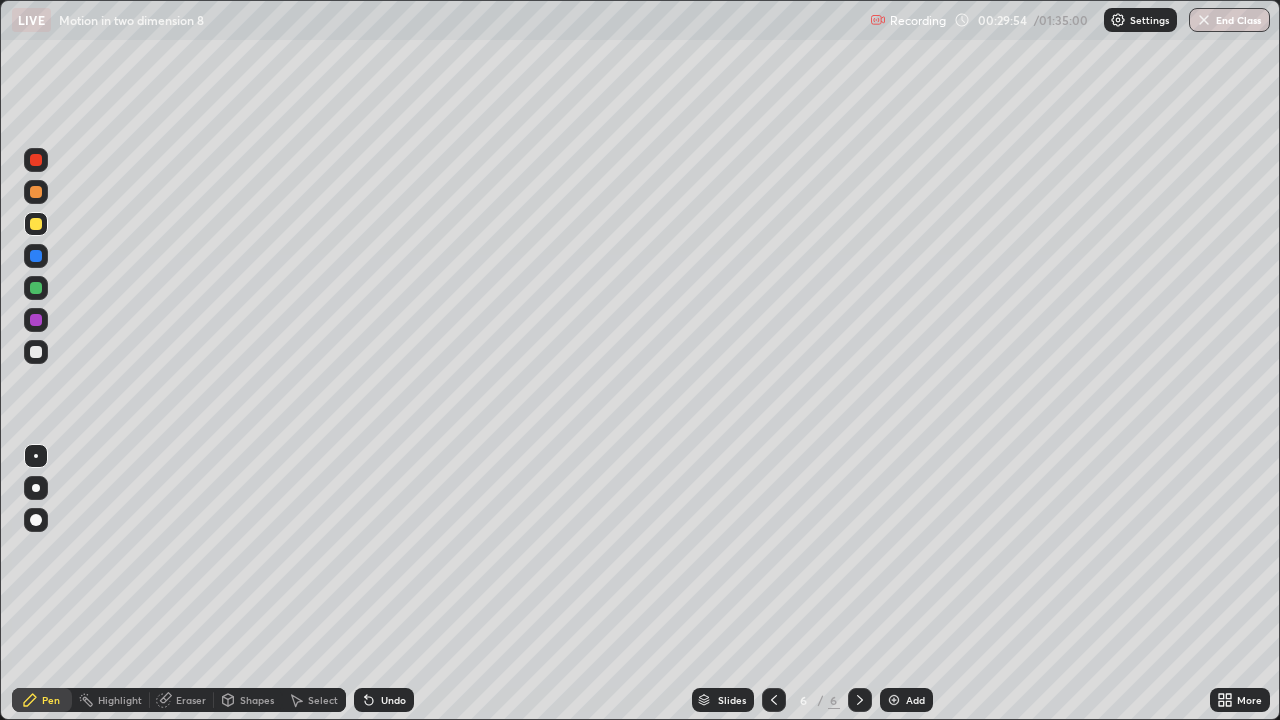 click on "Eraser" at bounding box center (191, 700) 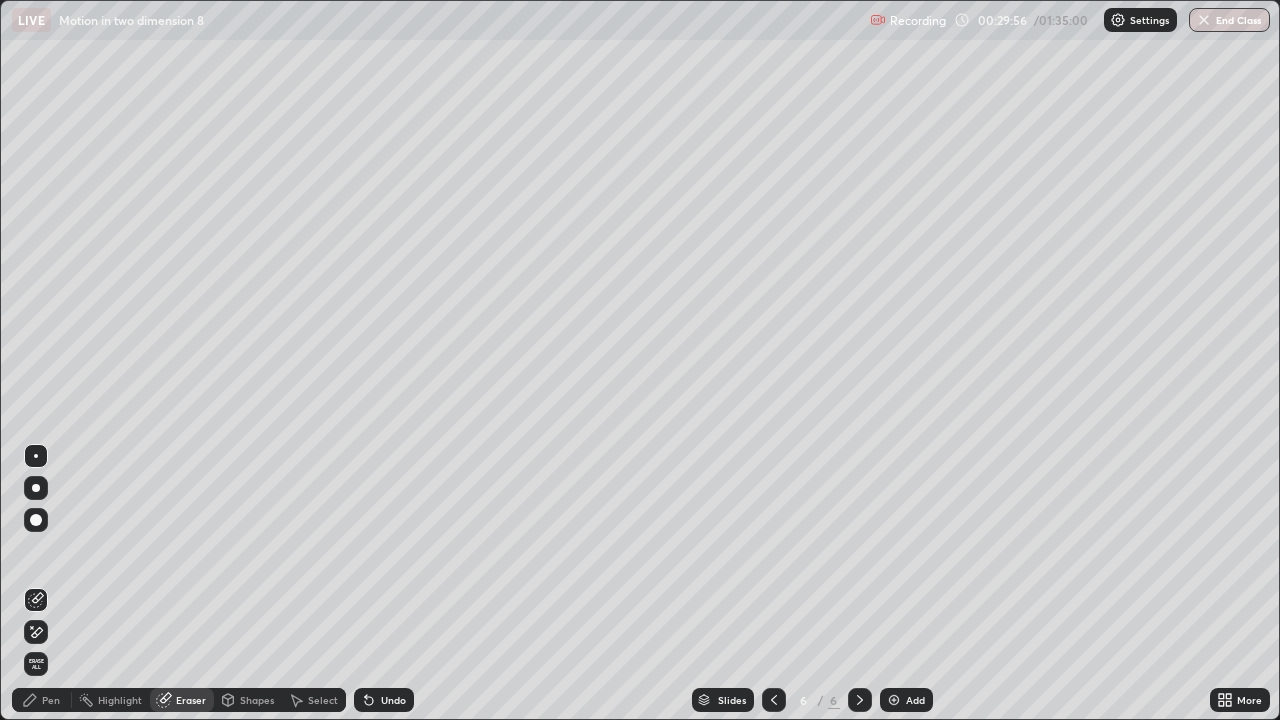 click on "Pen" at bounding box center (51, 700) 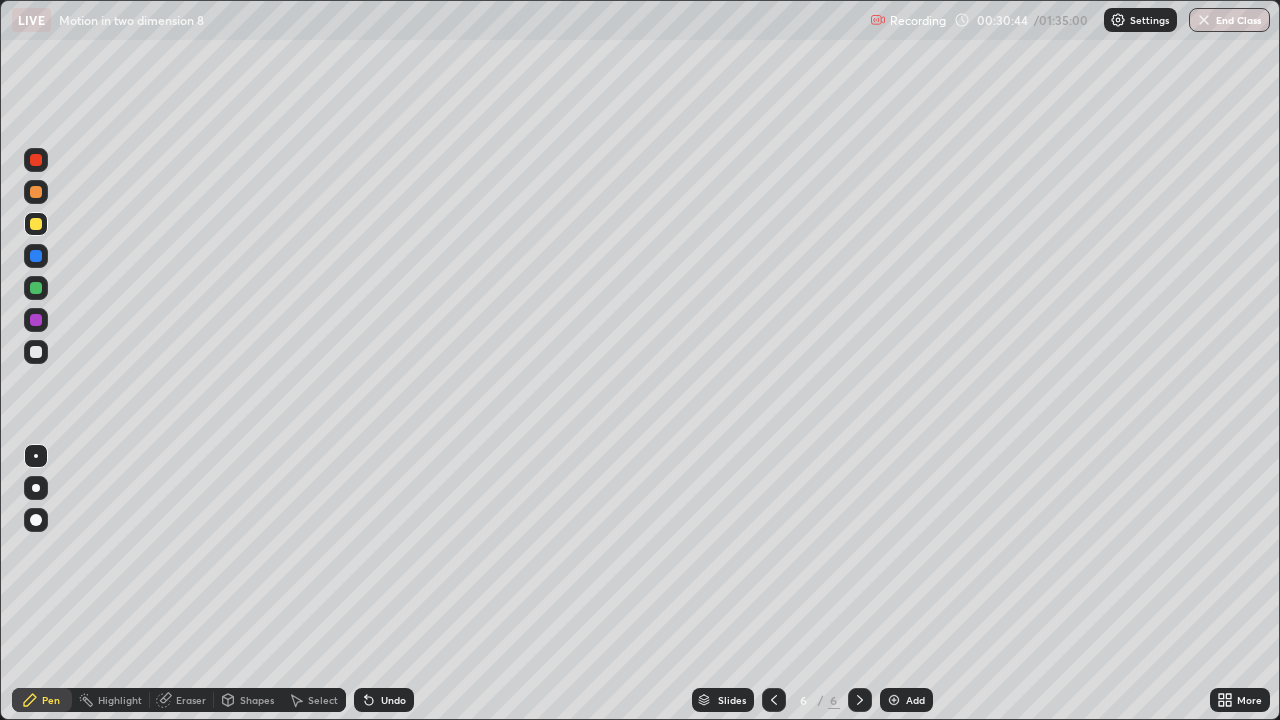 click at bounding box center [36, 256] 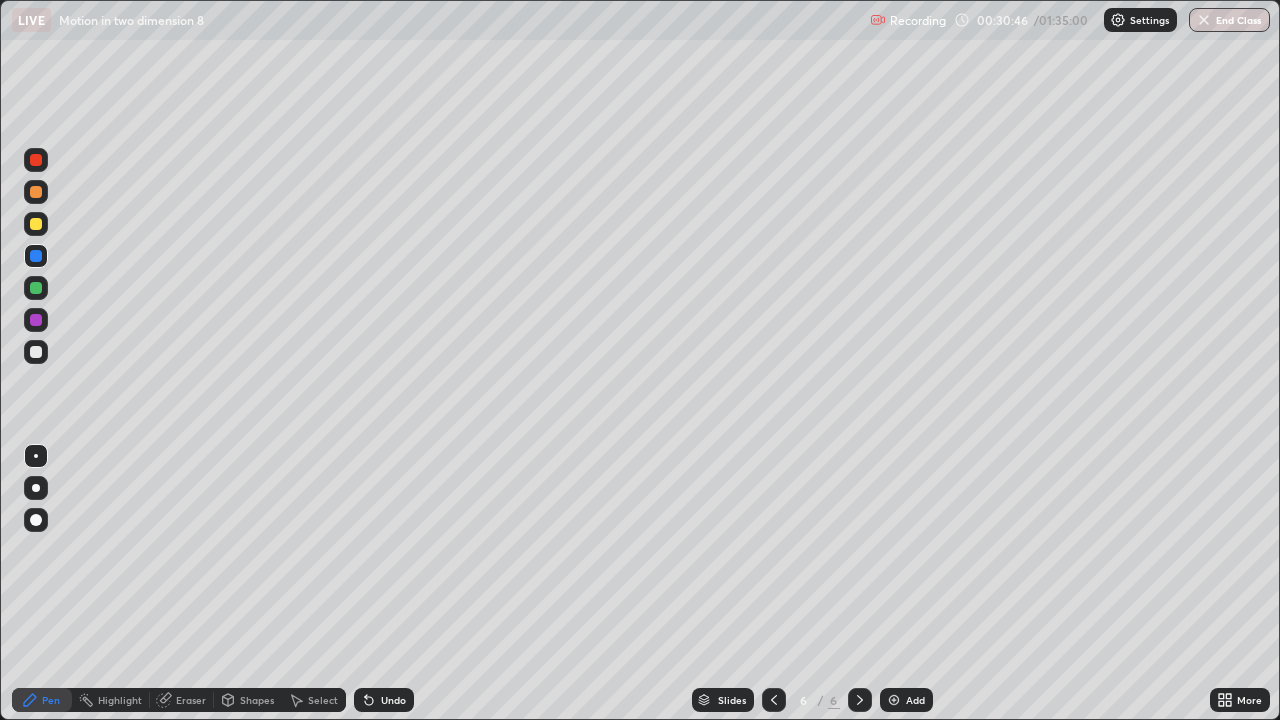 click on "Shapes" at bounding box center [257, 700] 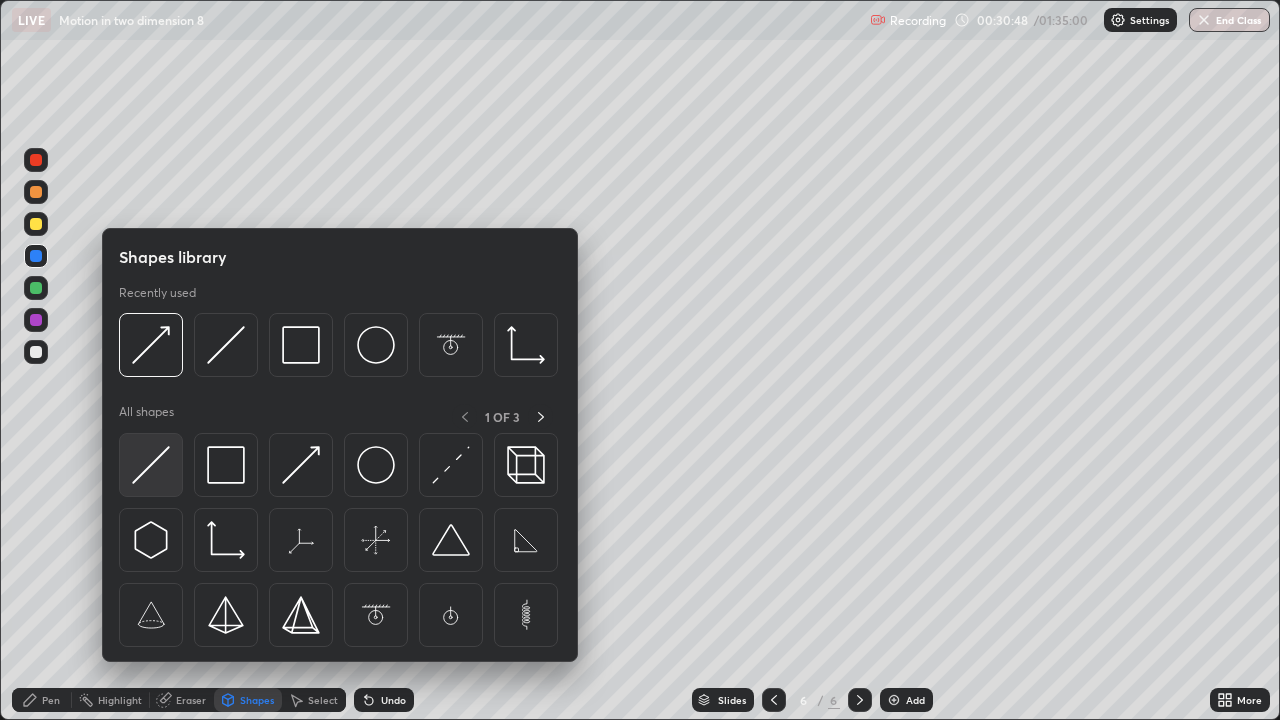 click at bounding box center [151, 465] 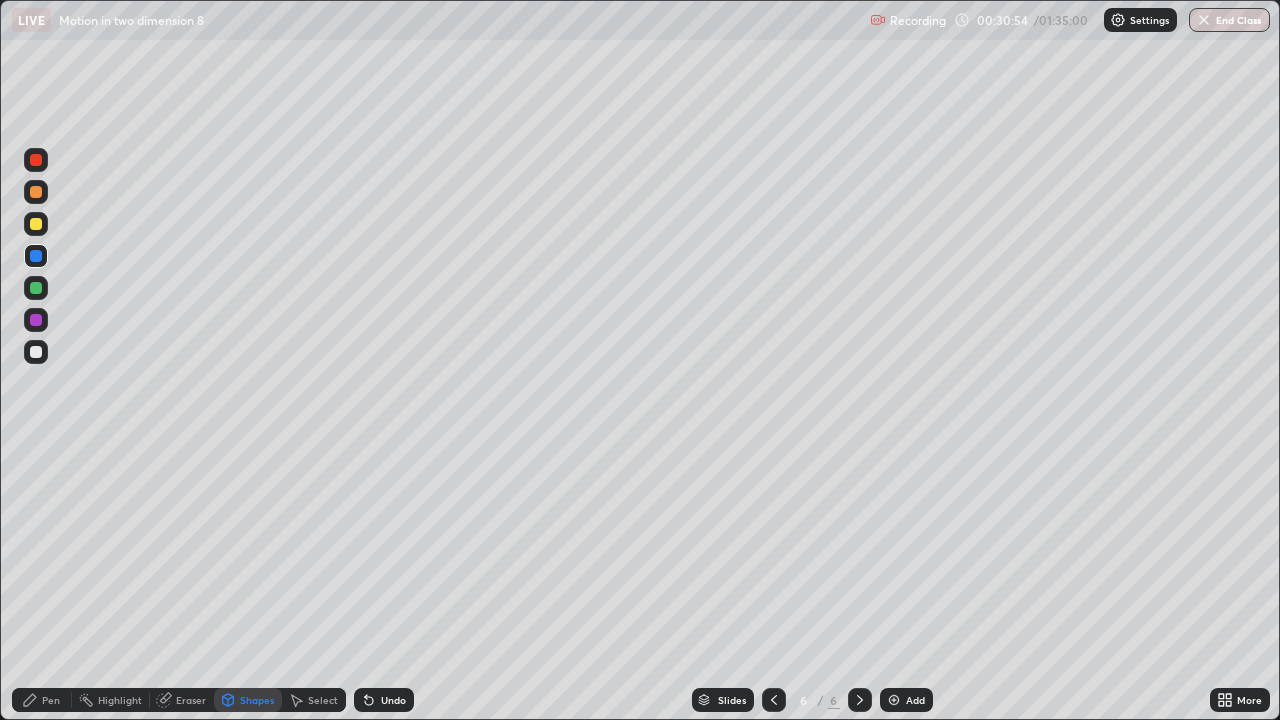 click on "Eraser" at bounding box center (191, 700) 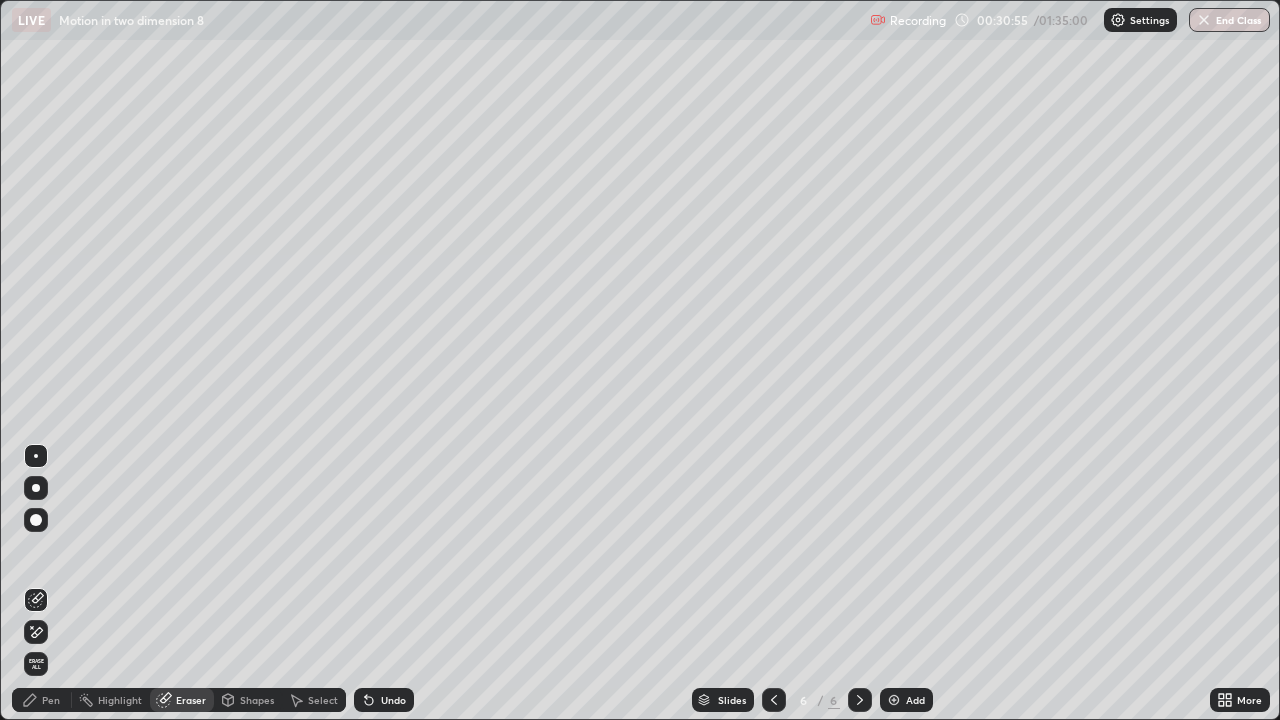 click on "Pen" at bounding box center [51, 700] 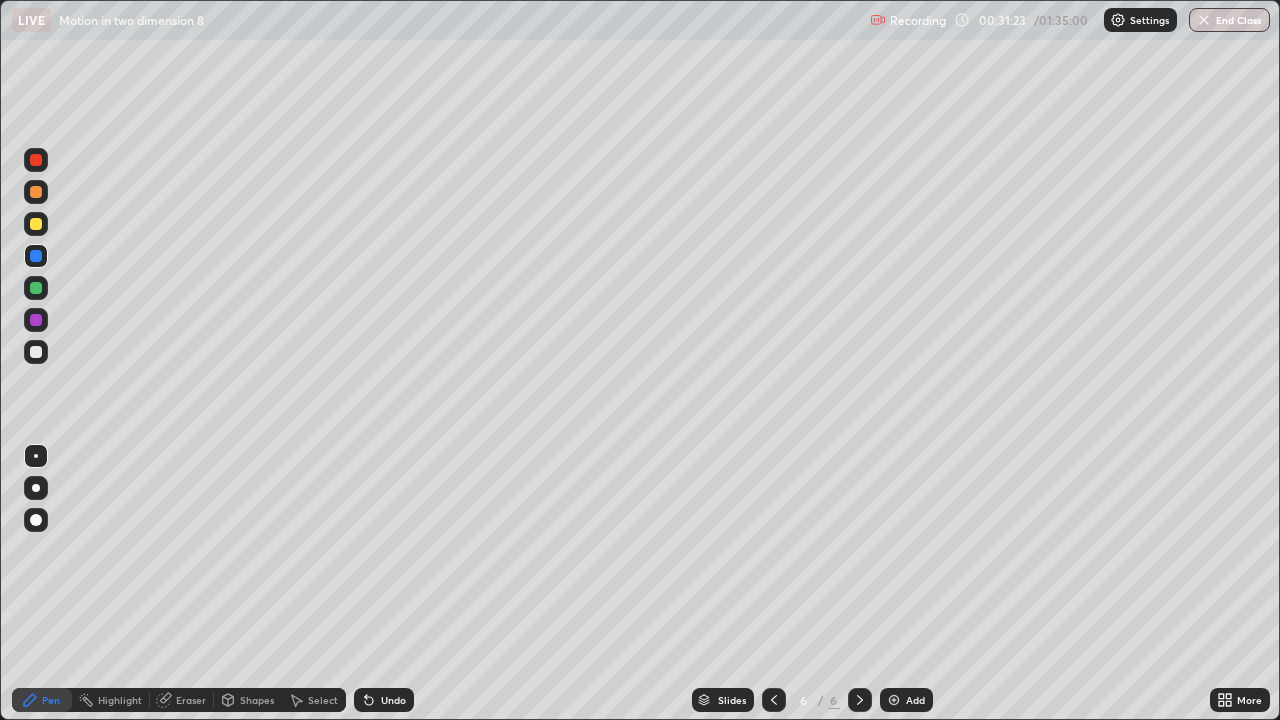 click on "Eraser" at bounding box center (191, 700) 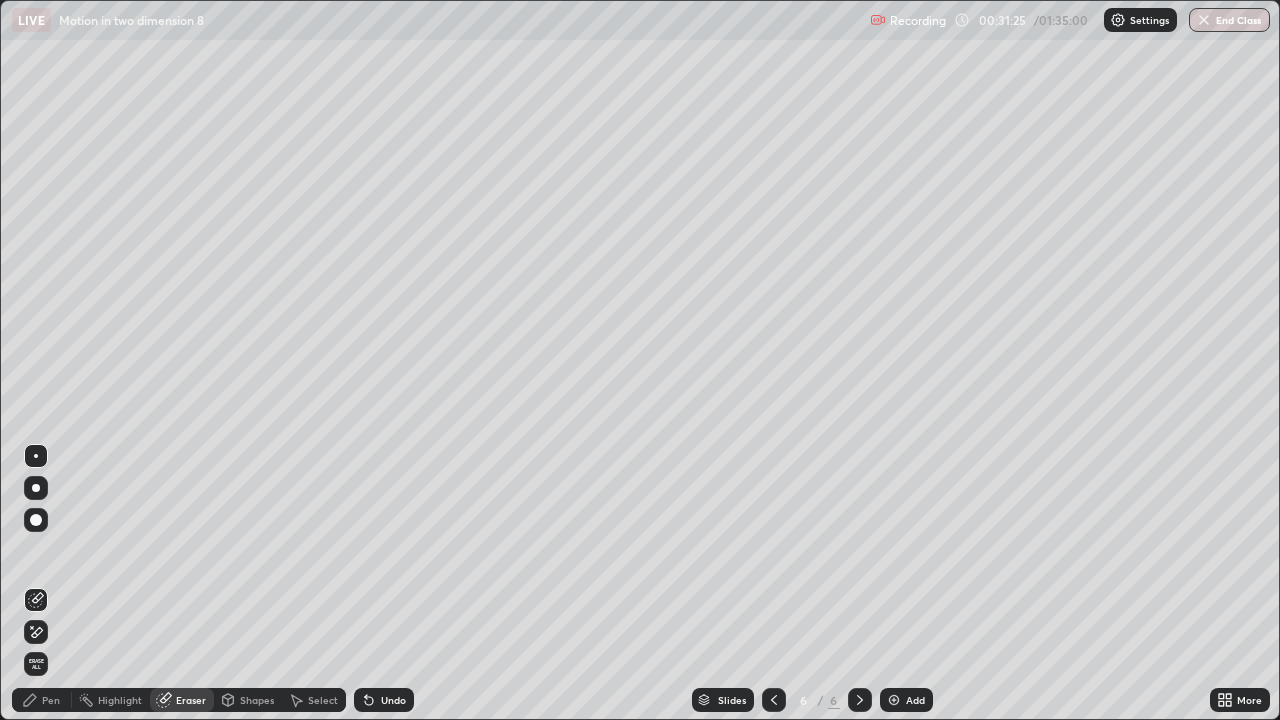 click on "Pen" at bounding box center [42, 700] 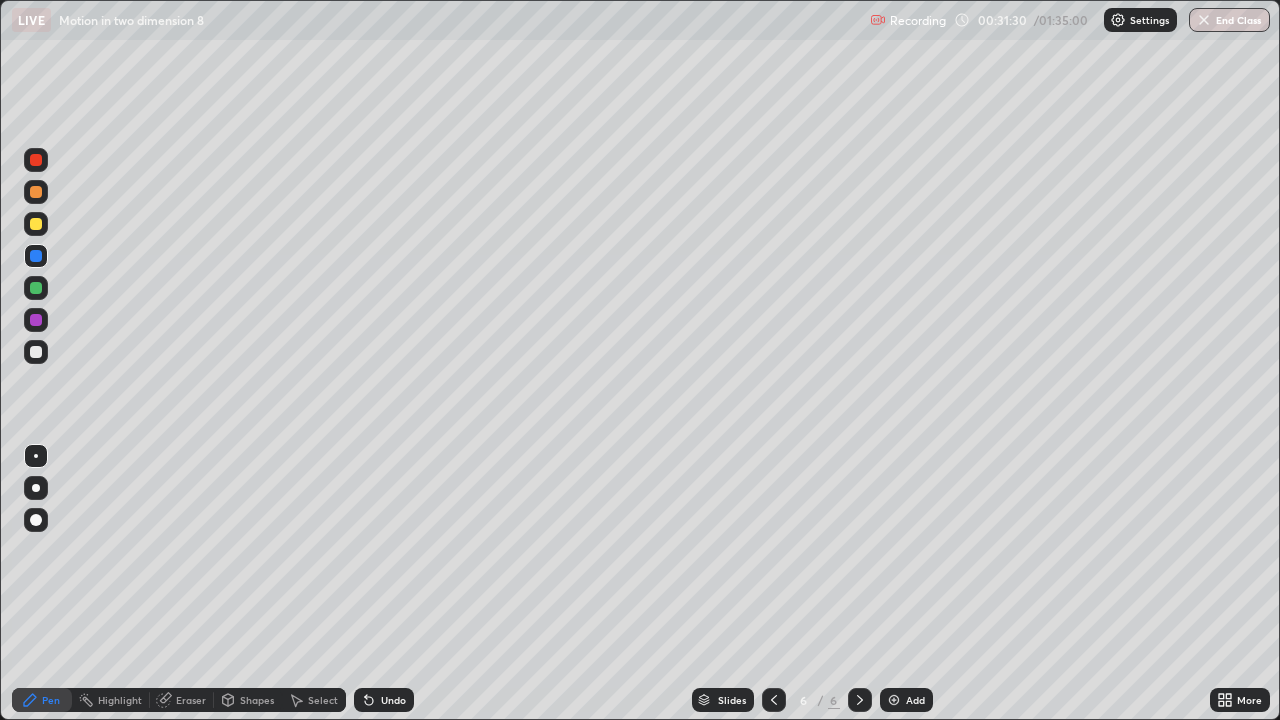click on "Shapes" at bounding box center [257, 700] 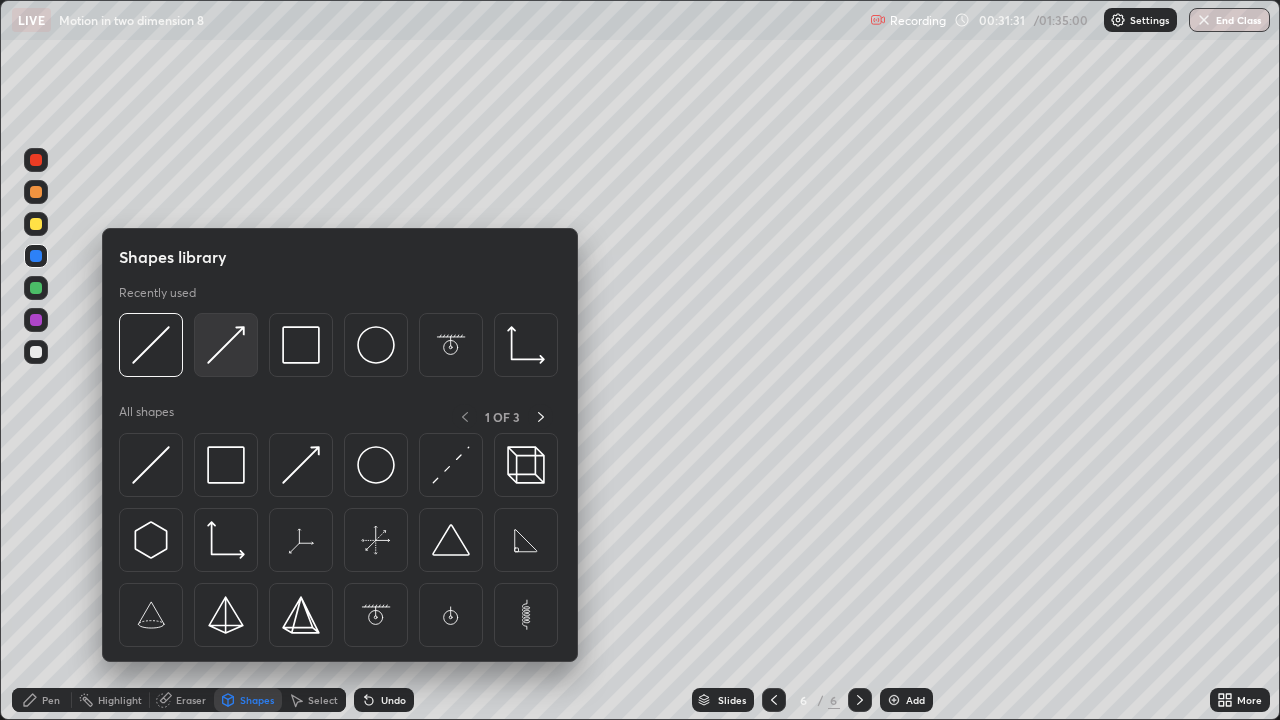 click at bounding box center (226, 345) 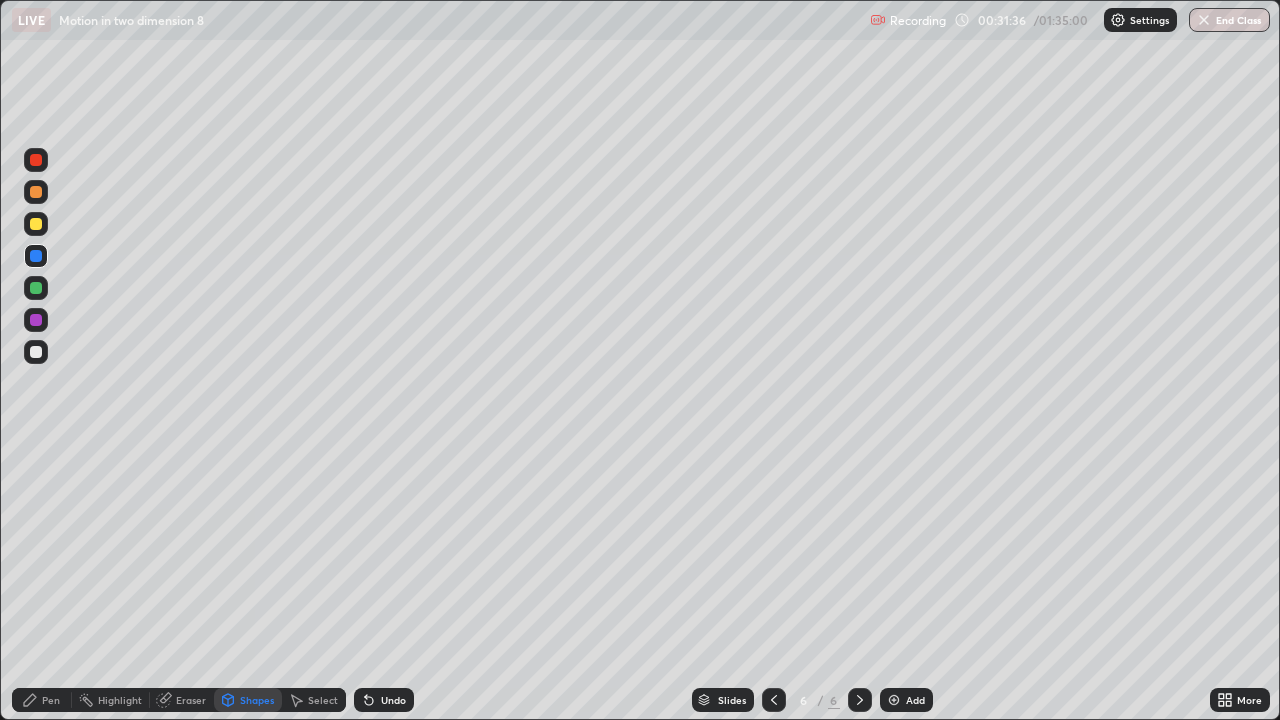click at bounding box center (36, 352) 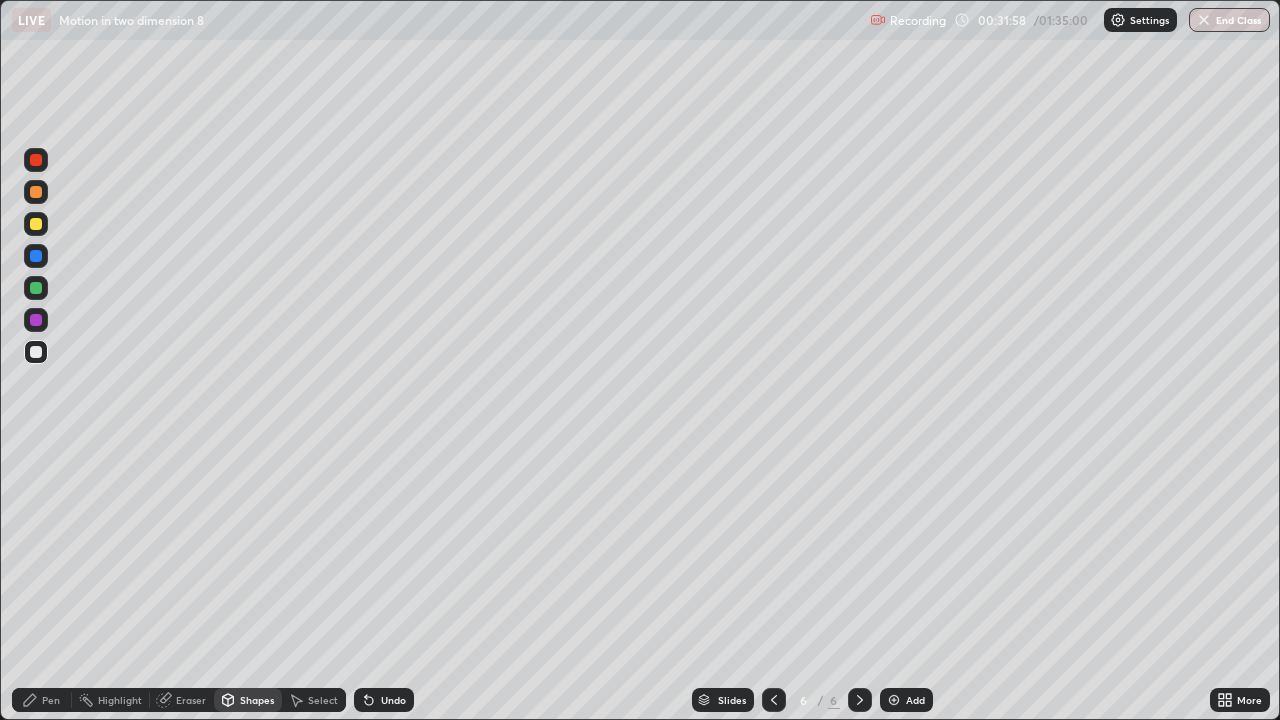 click on "Eraser" at bounding box center (191, 700) 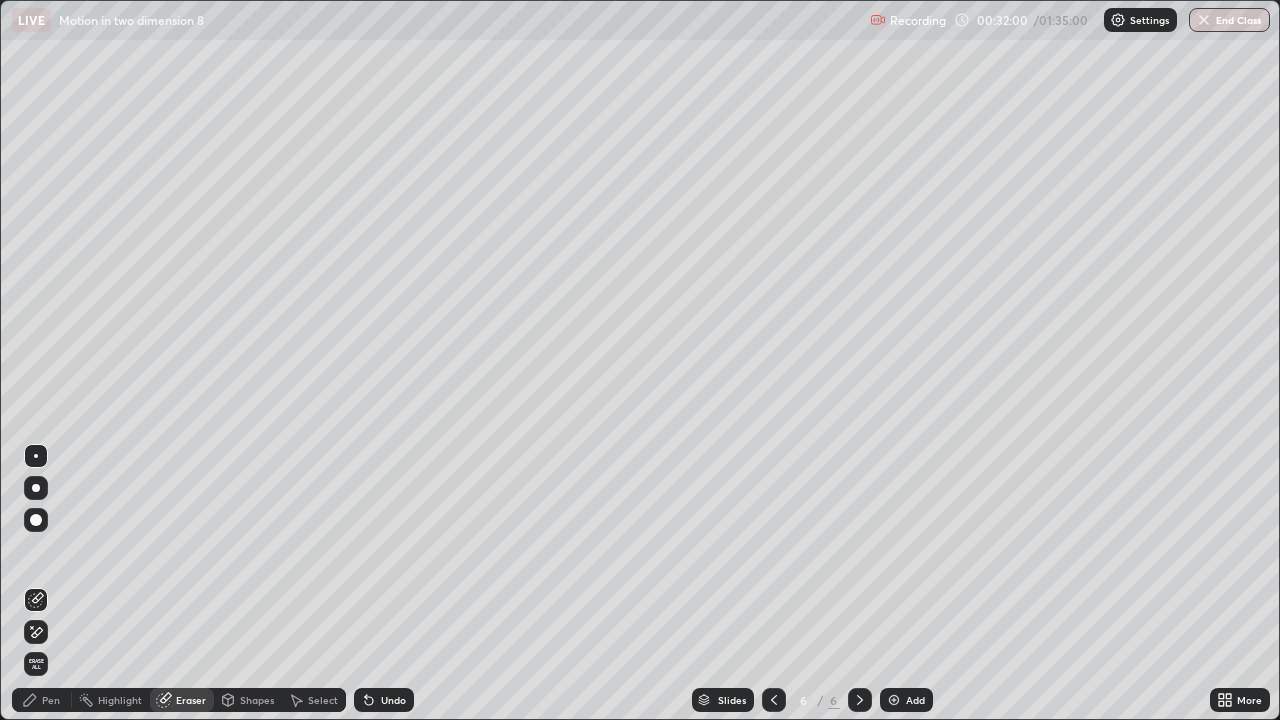 click on "Pen" at bounding box center [51, 700] 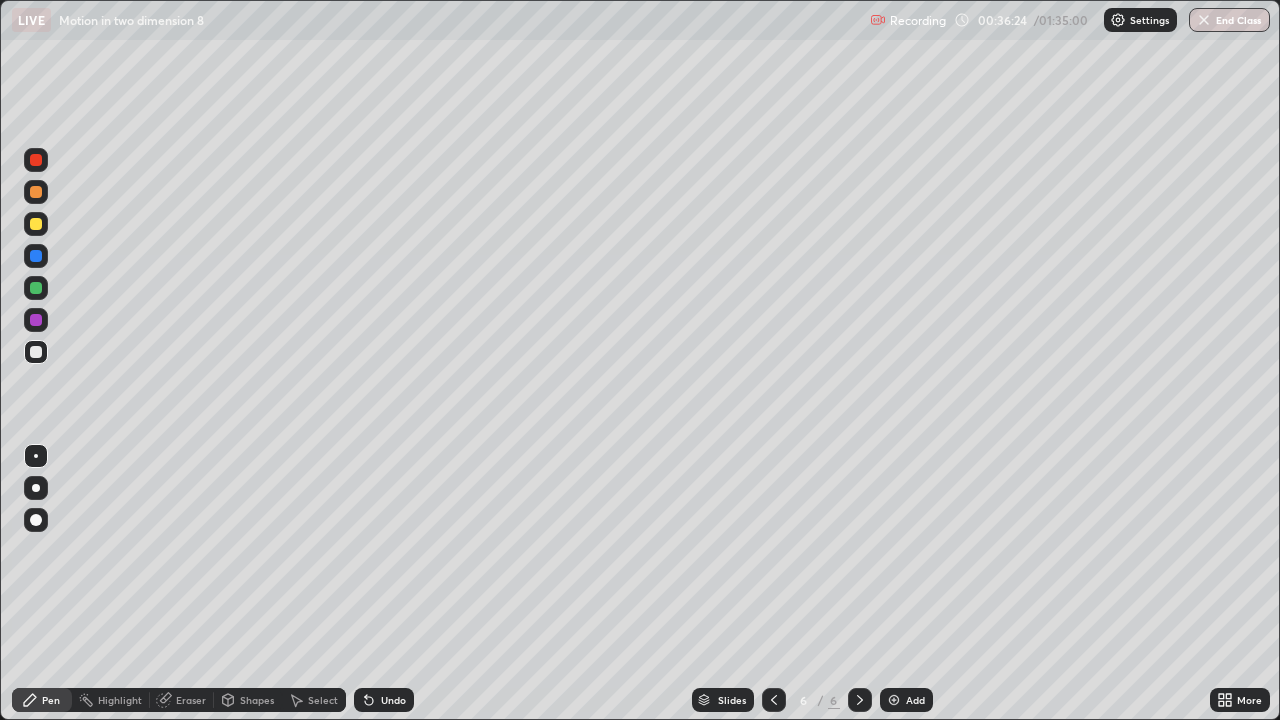 click at bounding box center [894, 700] 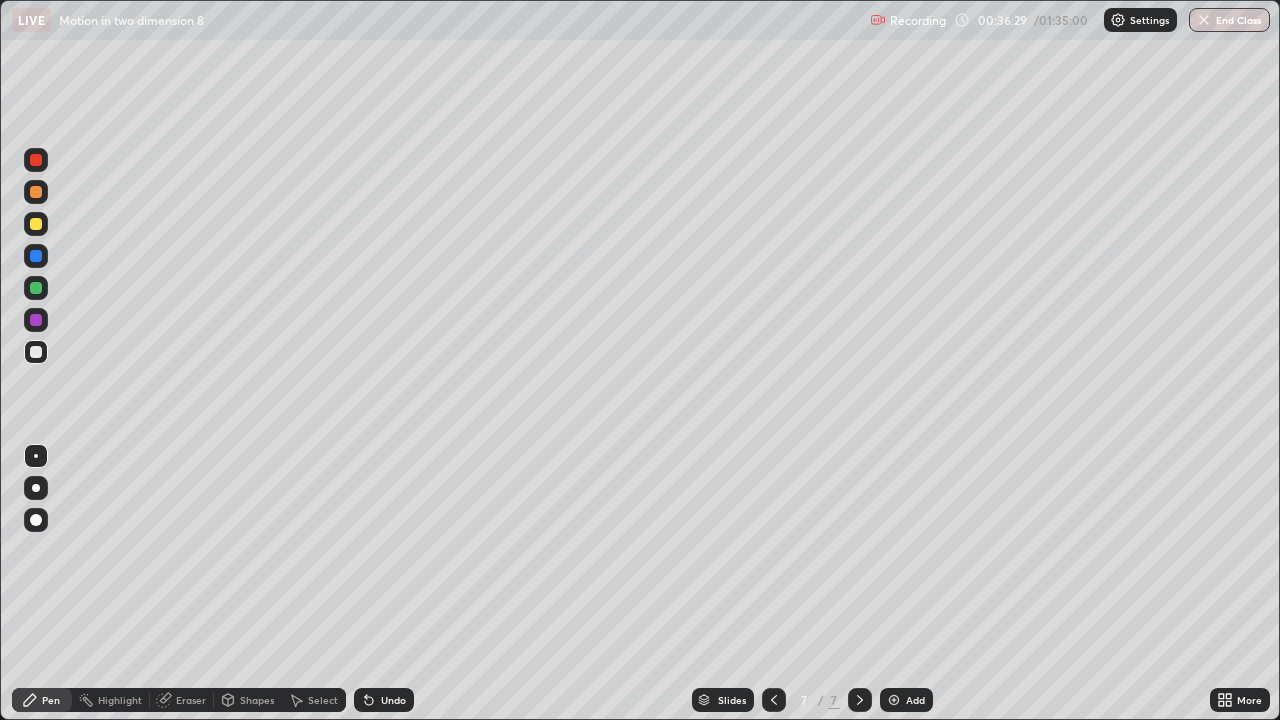 click at bounding box center (36, 192) 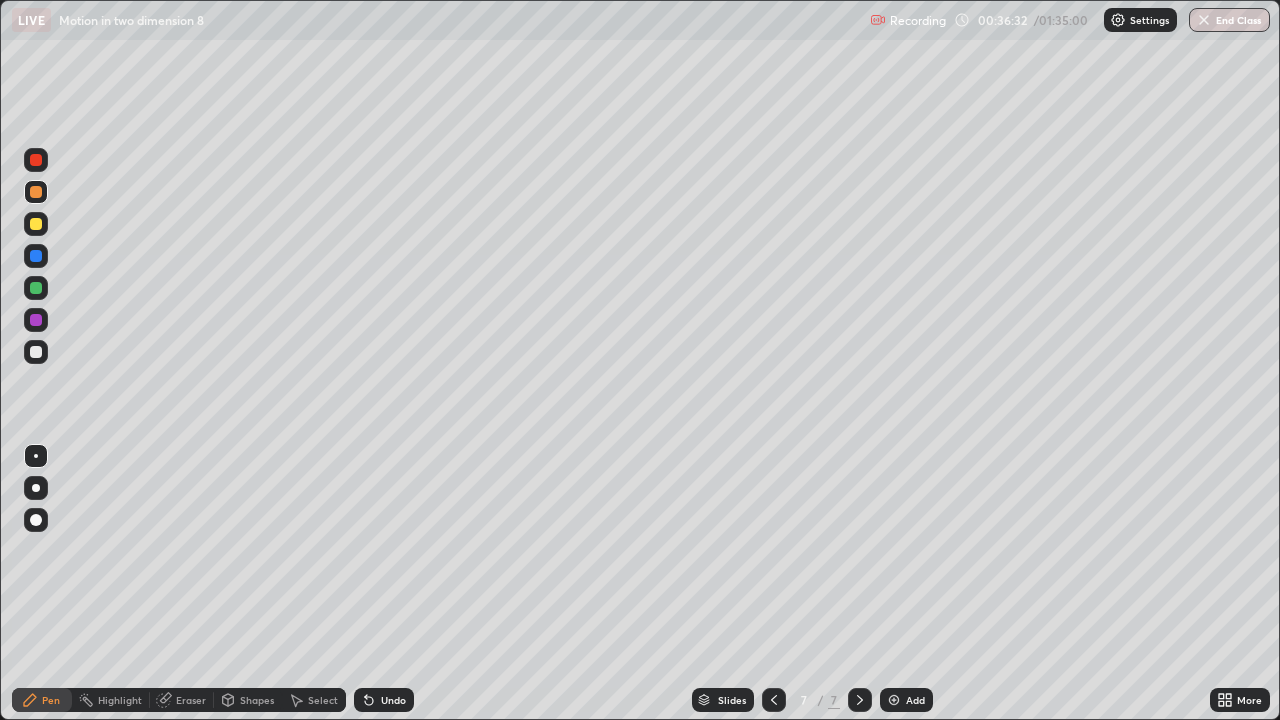 click on "Shapes" at bounding box center [257, 700] 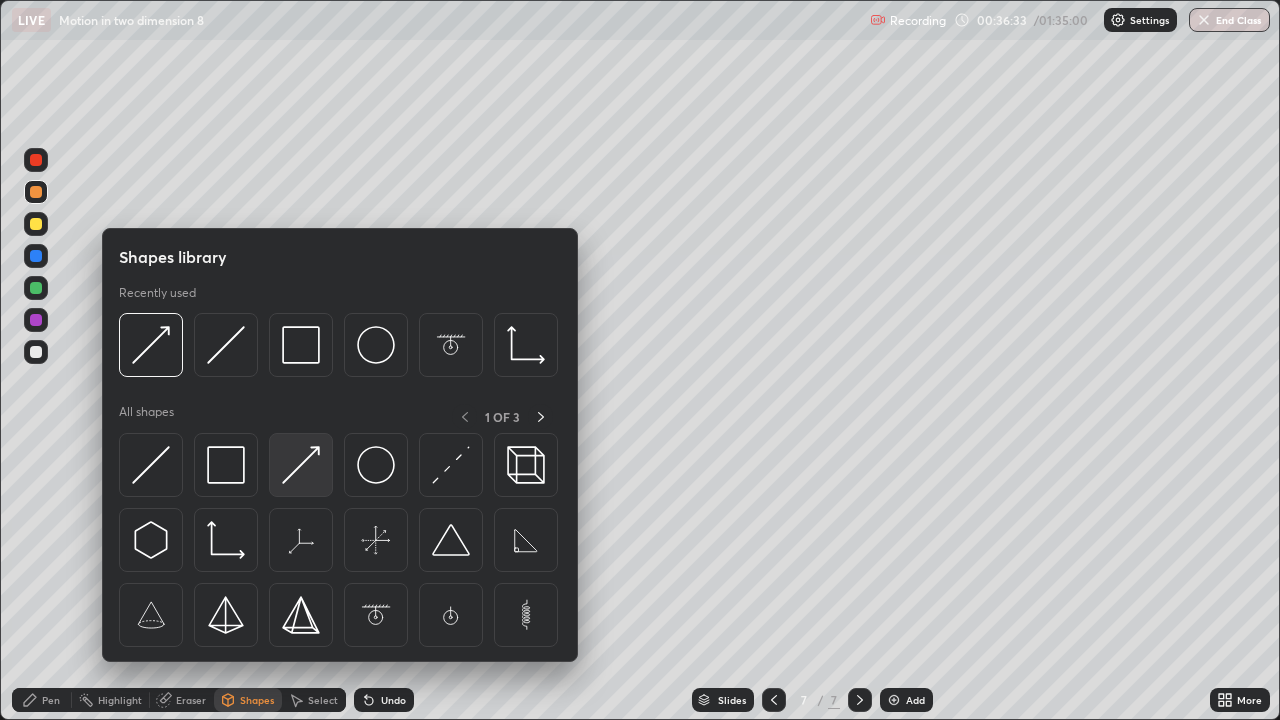 click at bounding box center [301, 465] 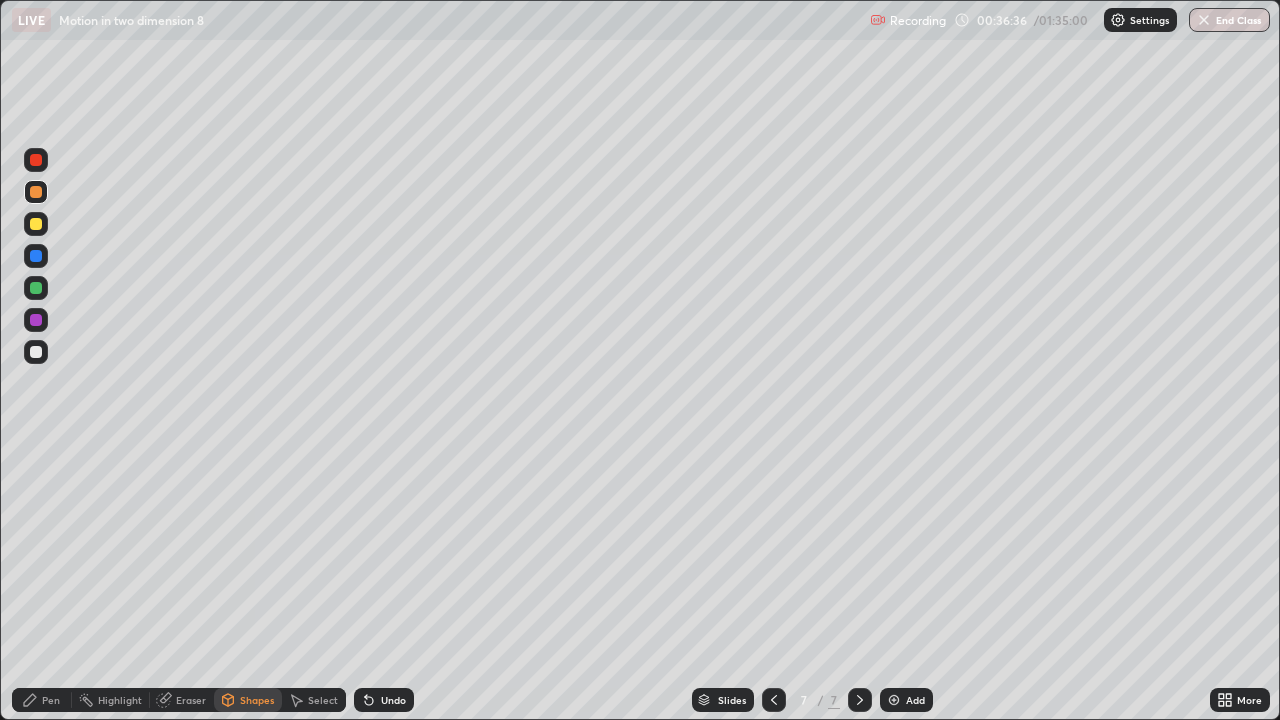 click on "Shapes" at bounding box center [257, 700] 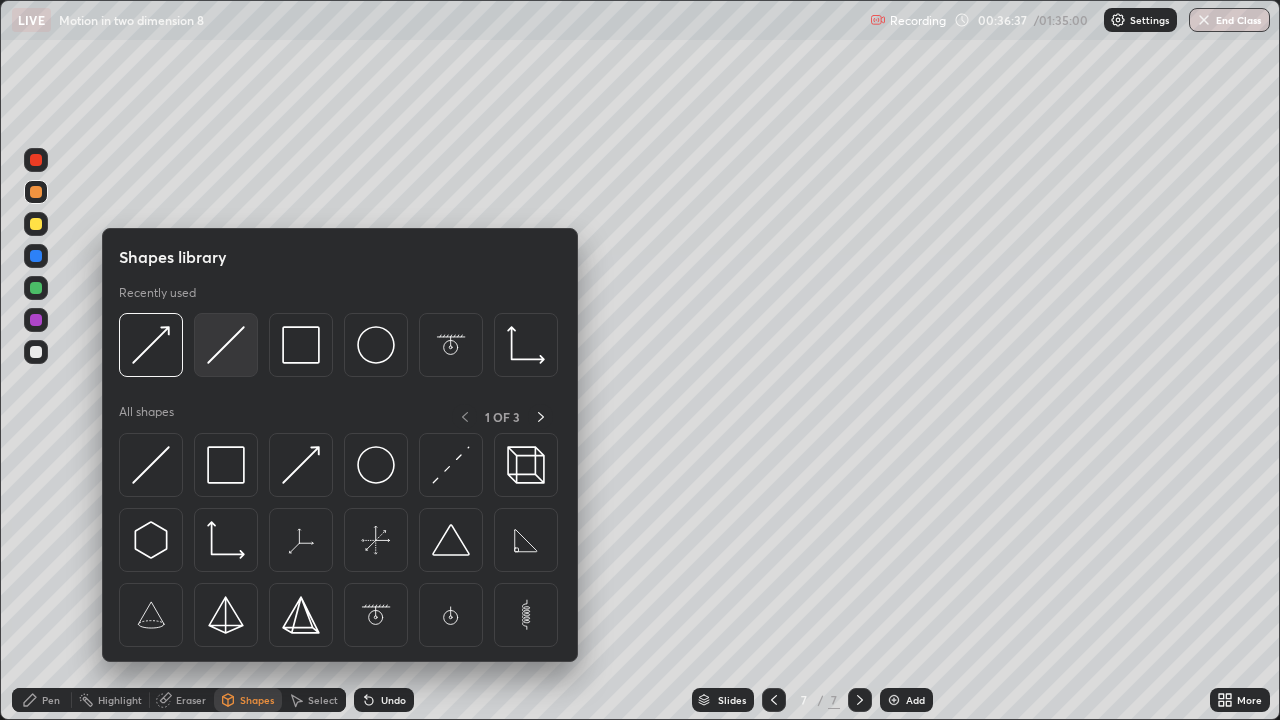 click at bounding box center [226, 345] 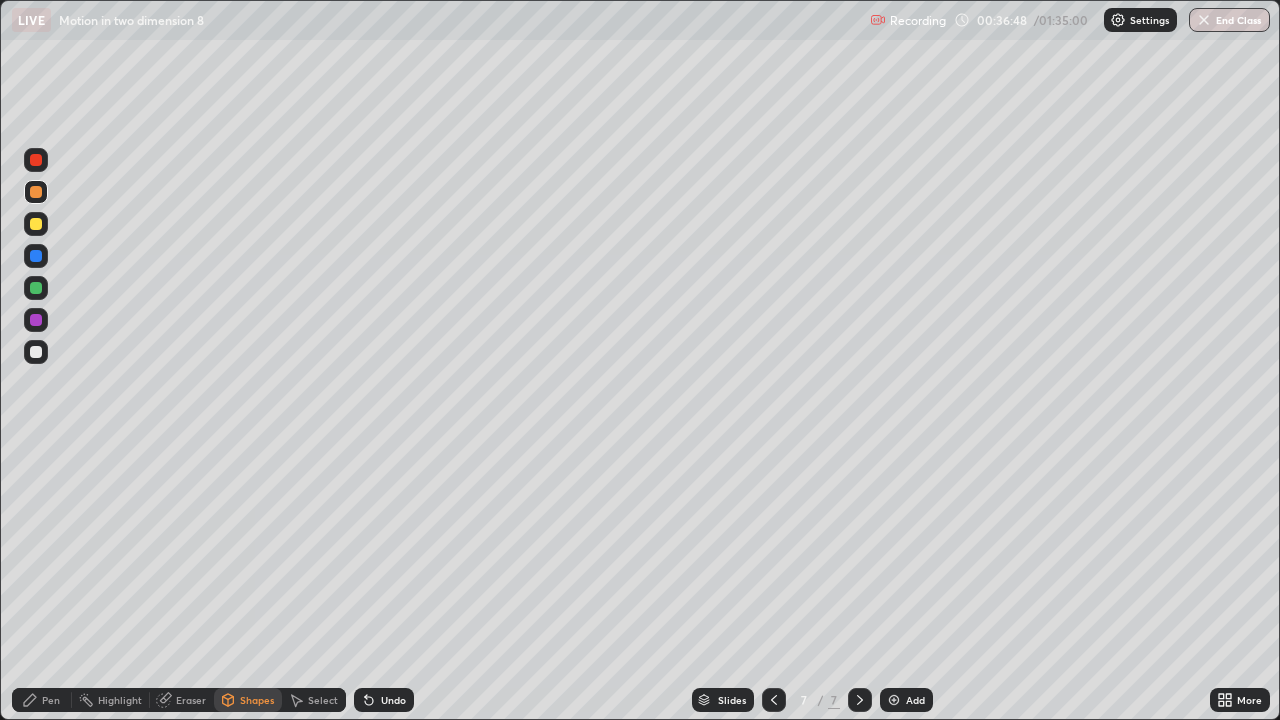 click on "Pen" at bounding box center (42, 700) 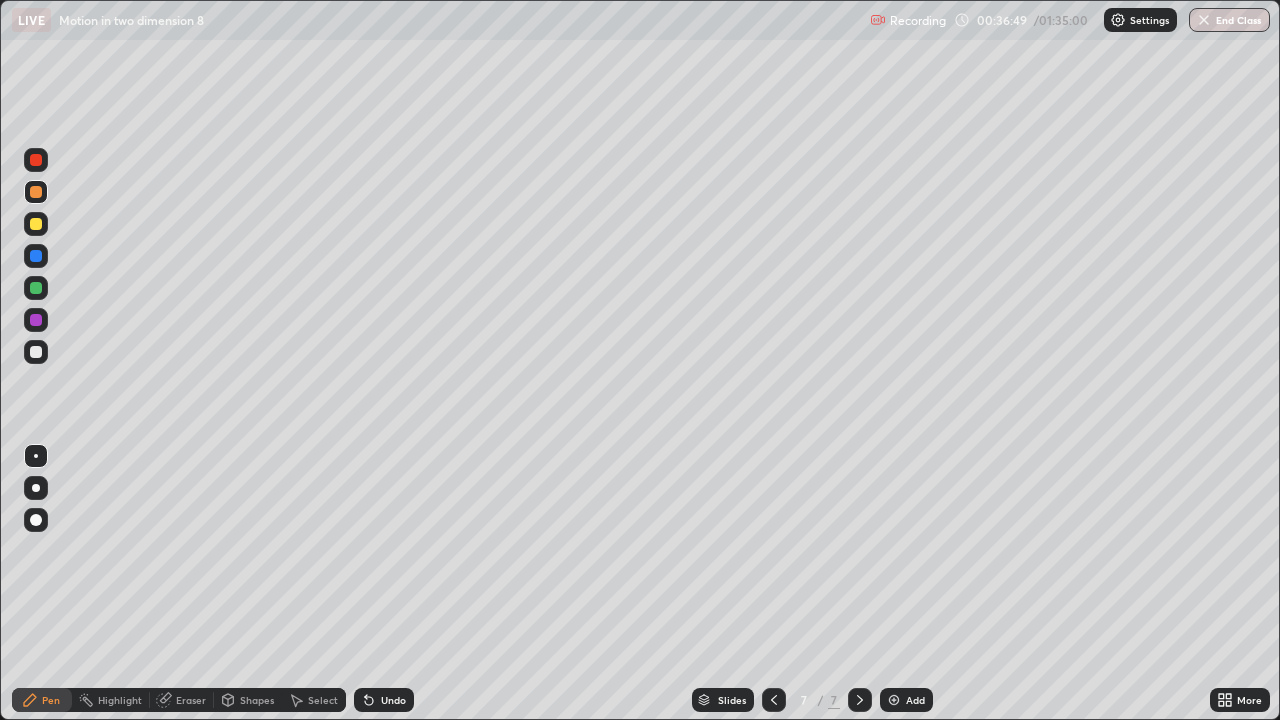 click at bounding box center [36, 352] 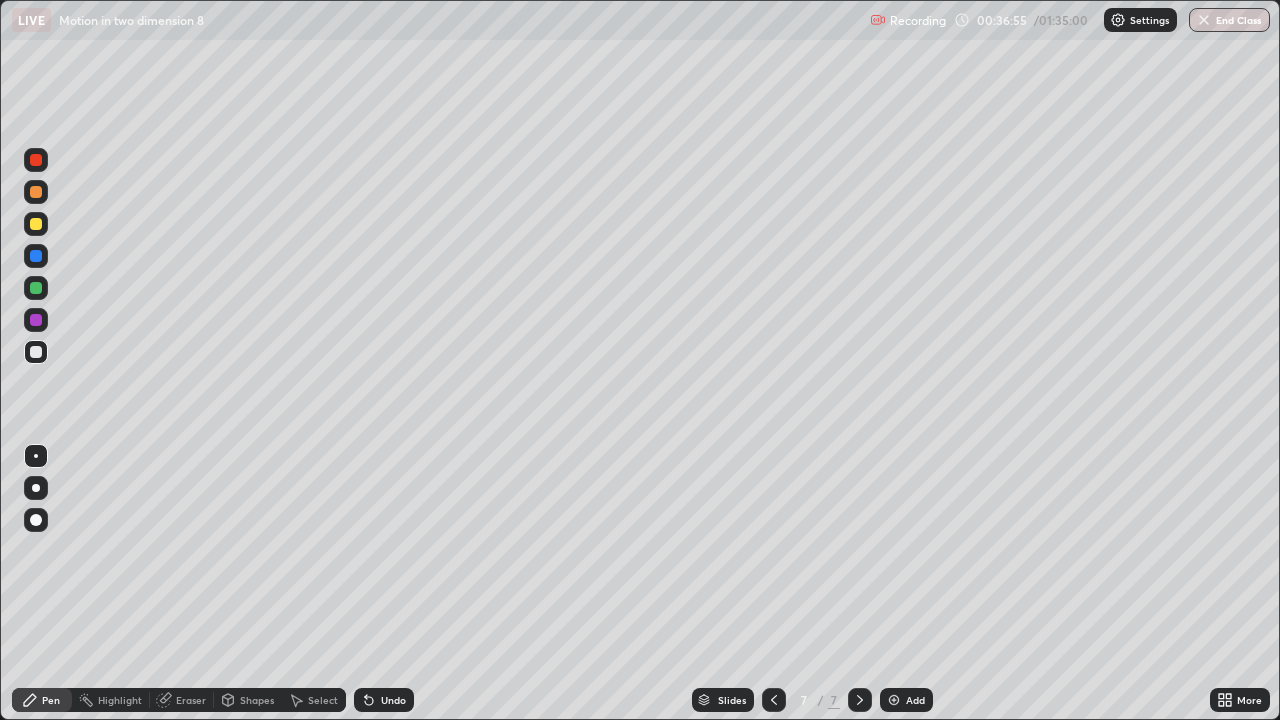 click on "Shapes" at bounding box center [257, 700] 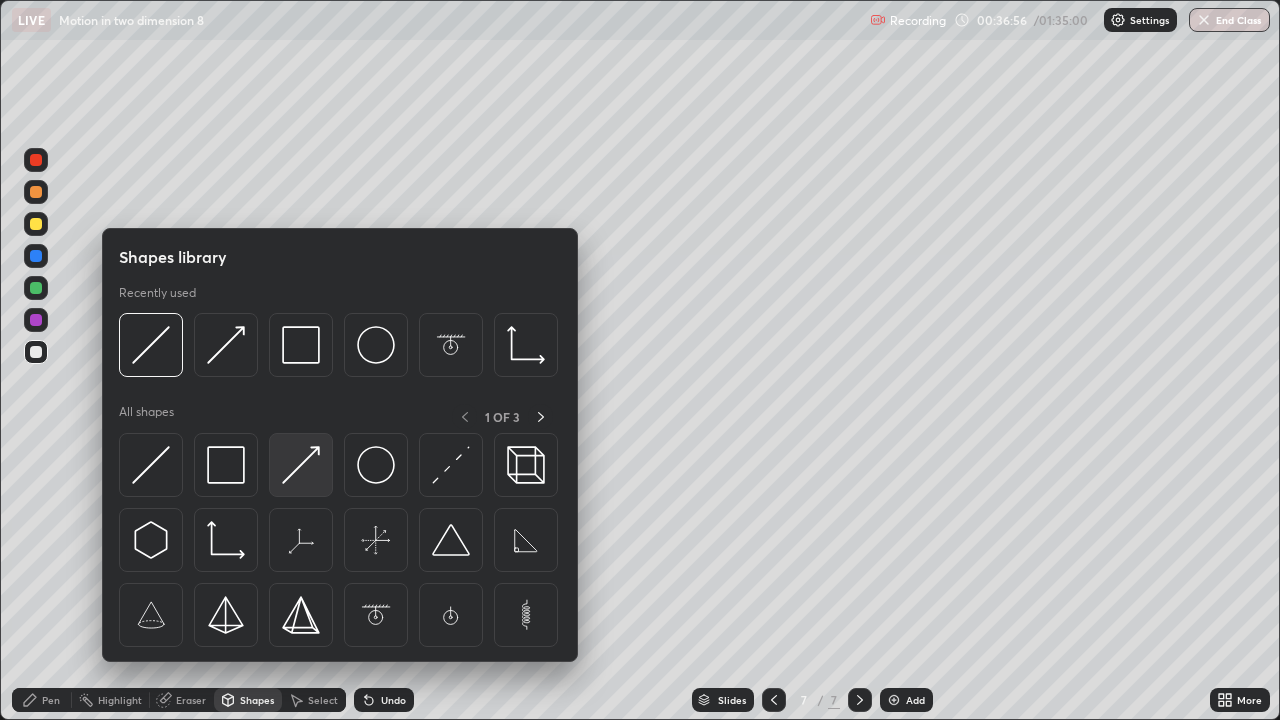 click at bounding box center [301, 465] 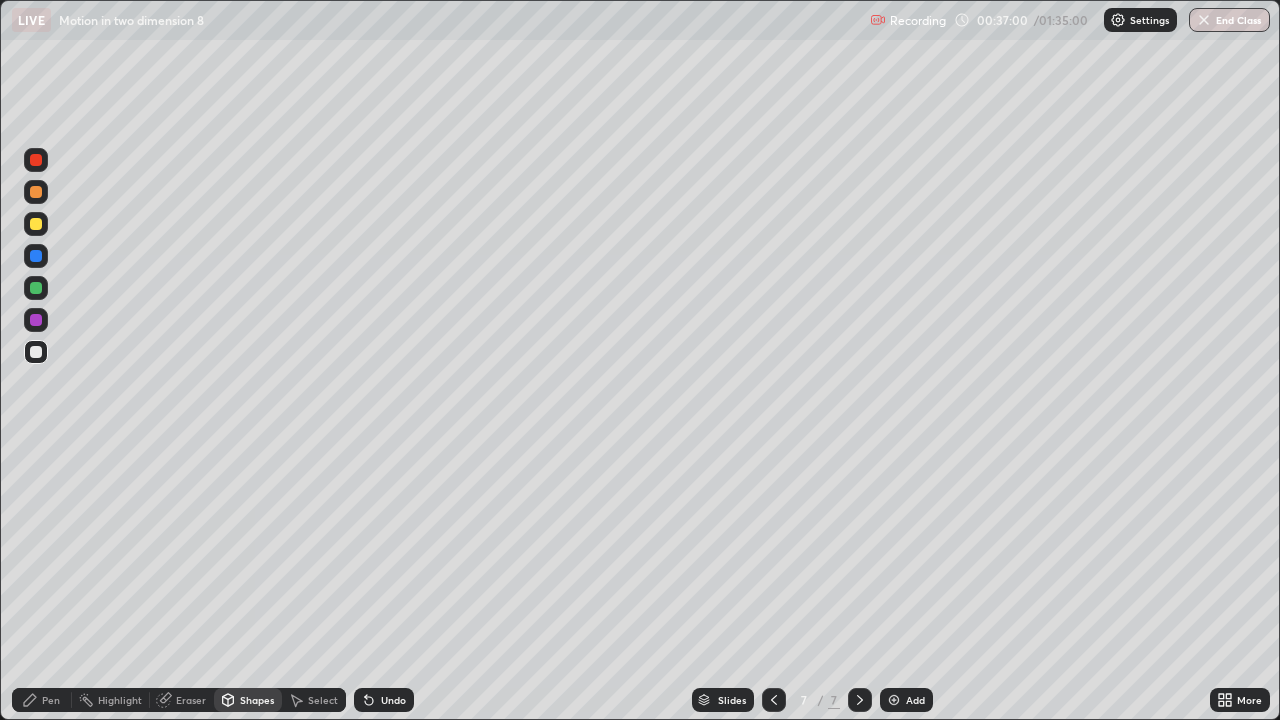 click 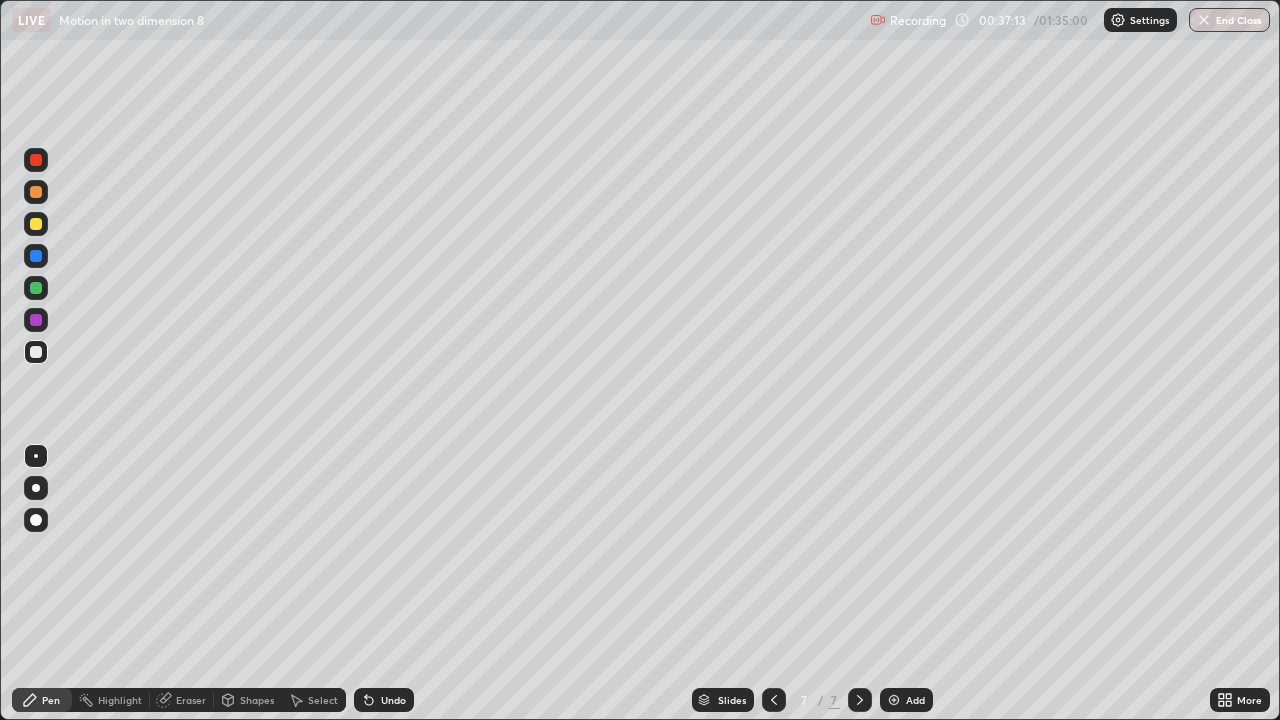 click on "Shapes" at bounding box center (257, 700) 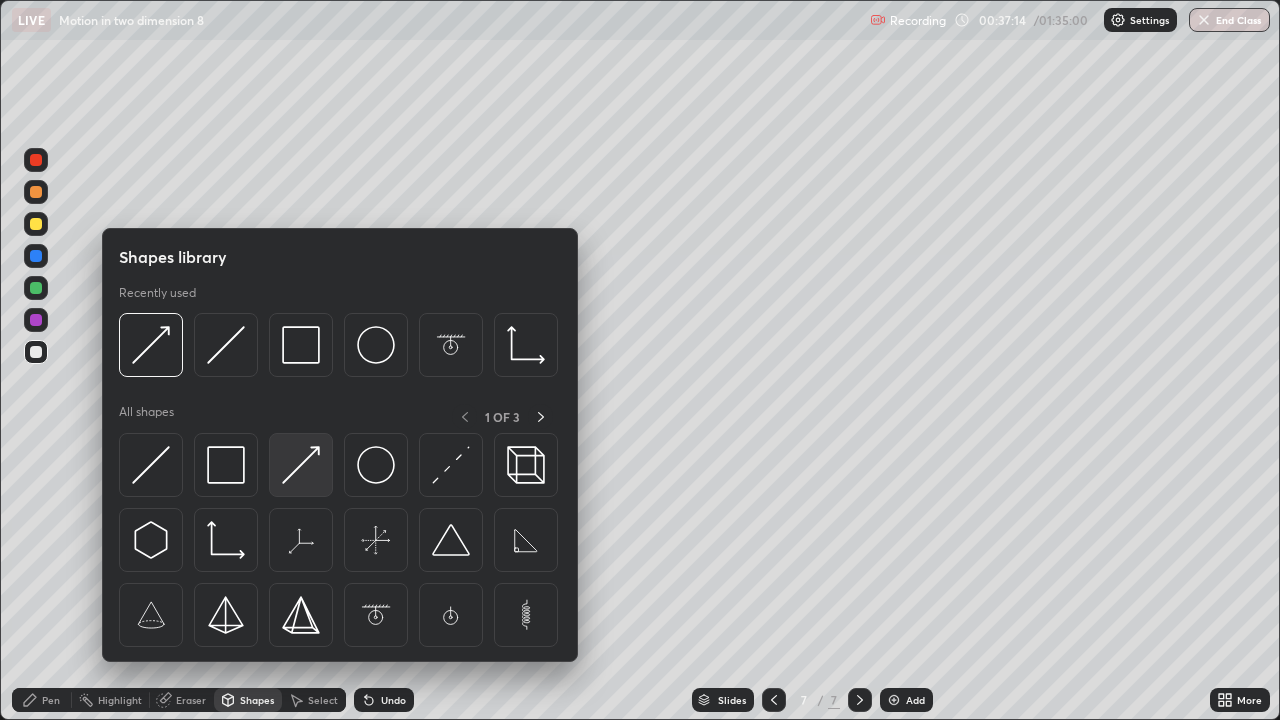click at bounding box center [301, 465] 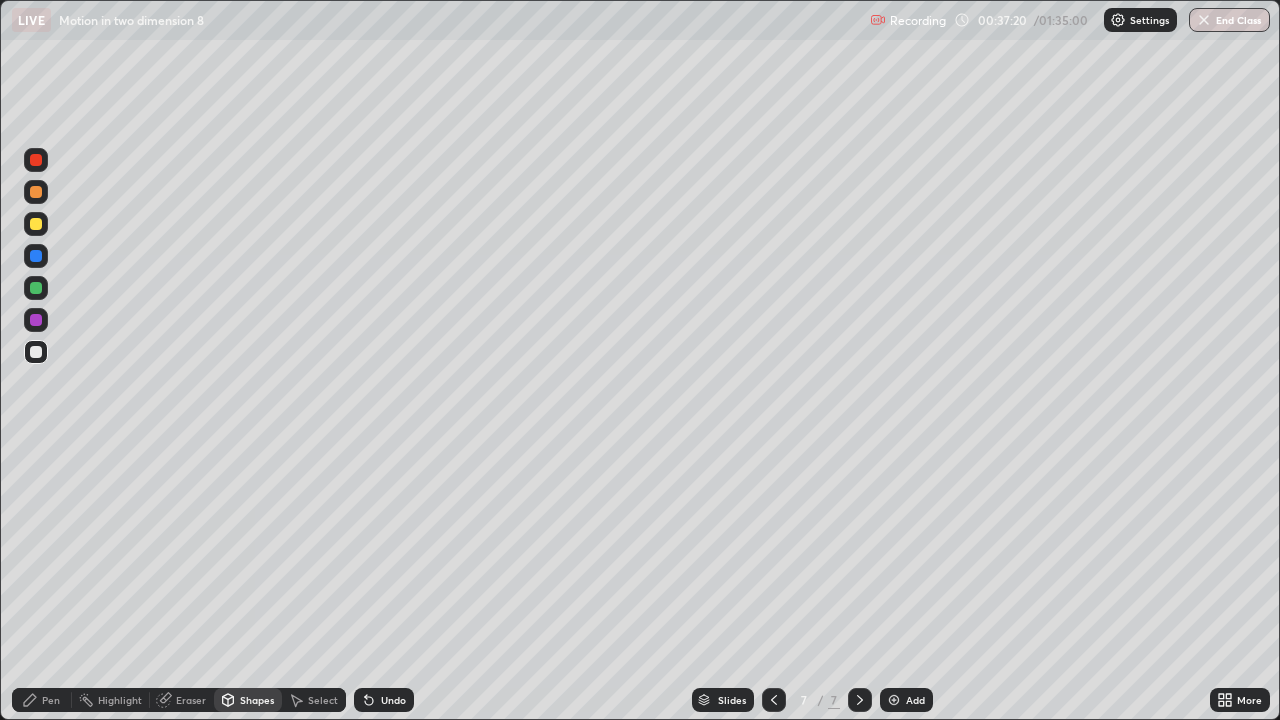 click on "Pen" at bounding box center [51, 700] 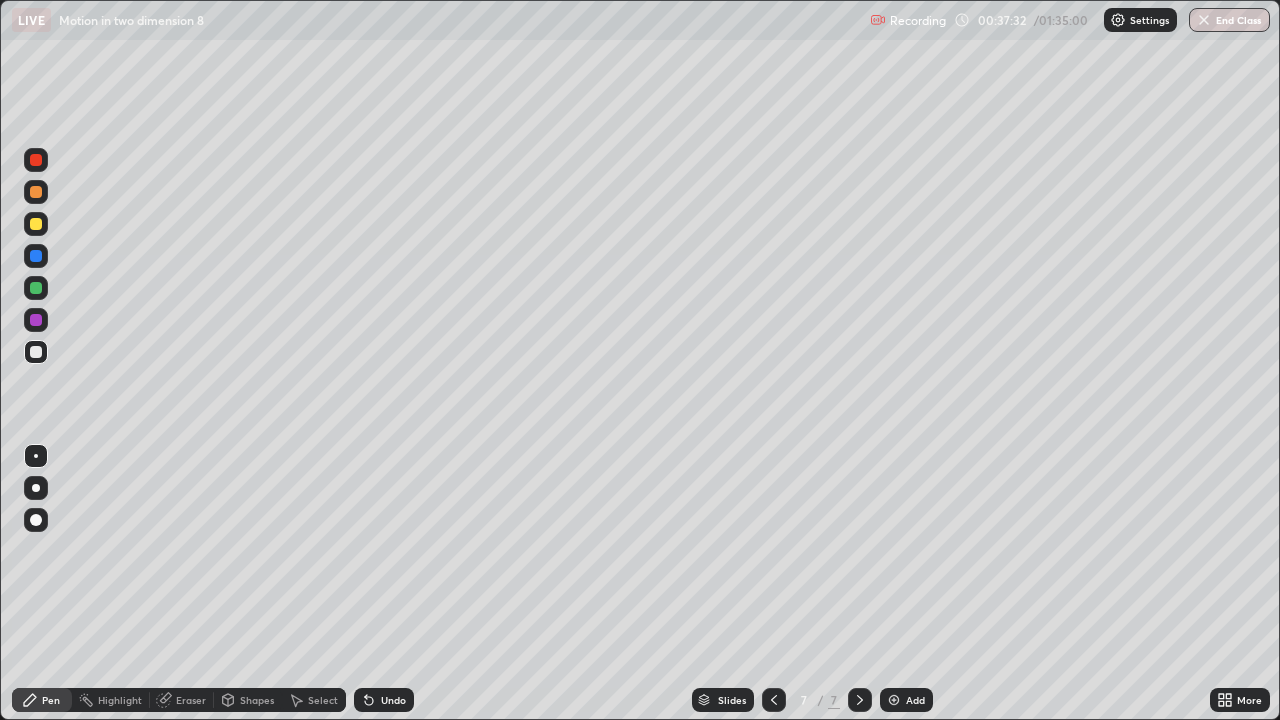 click at bounding box center [36, 288] 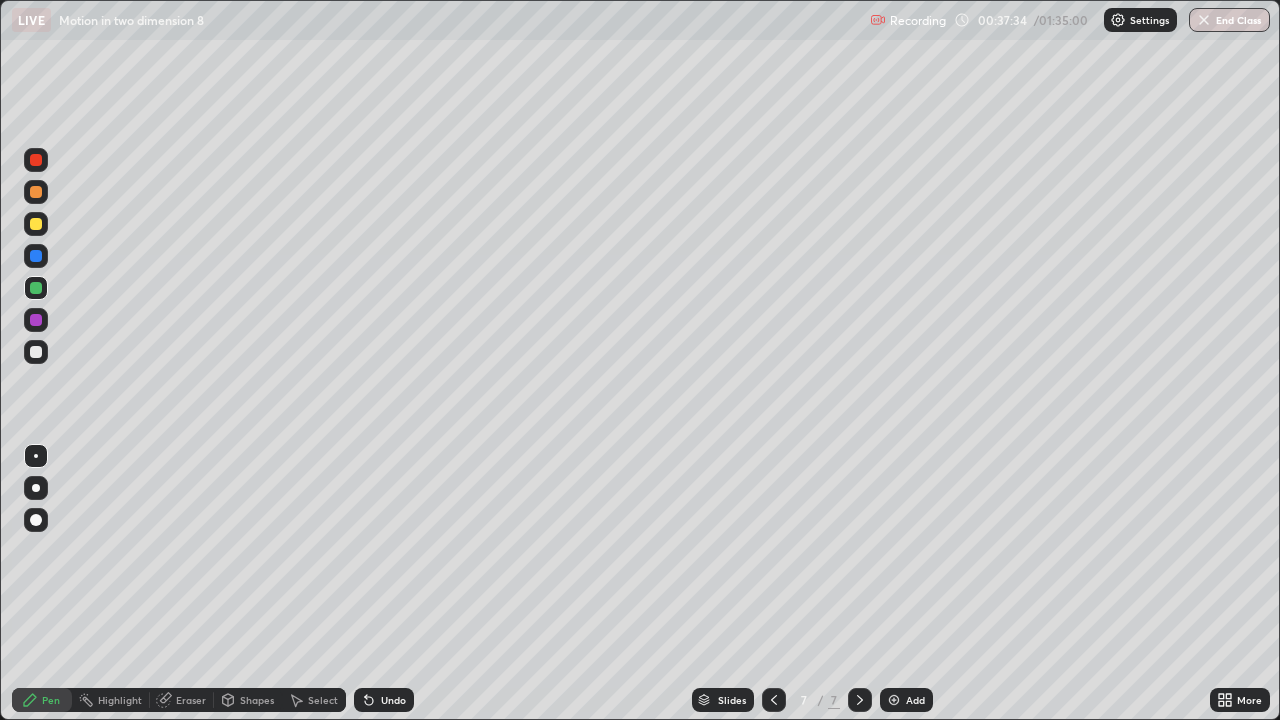 click on "Shapes" at bounding box center [257, 700] 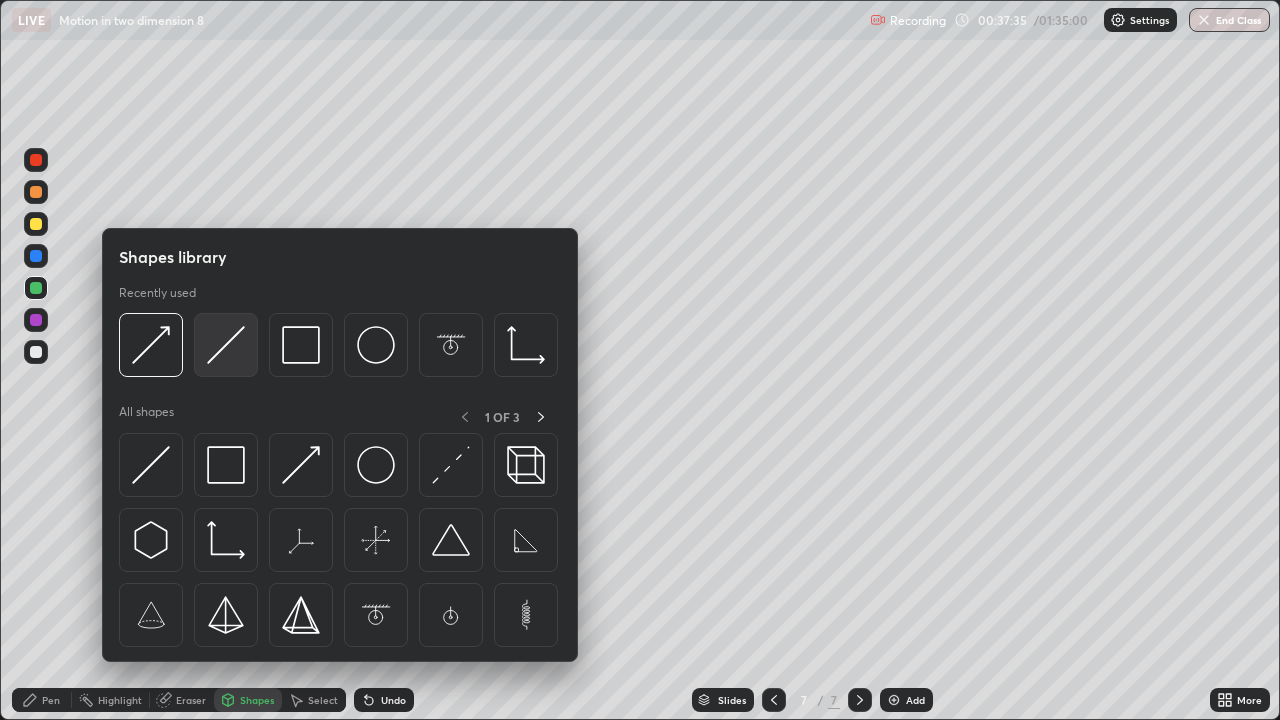 click at bounding box center (226, 345) 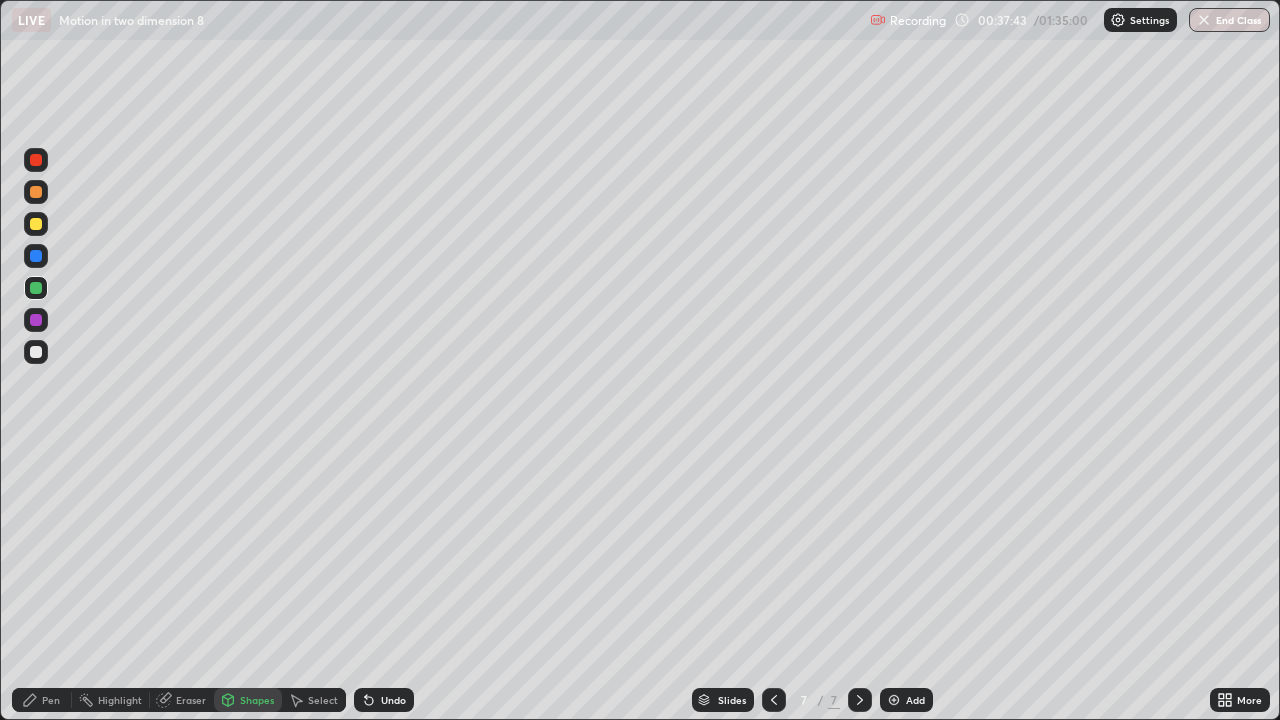 click on "Pen" at bounding box center (51, 700) 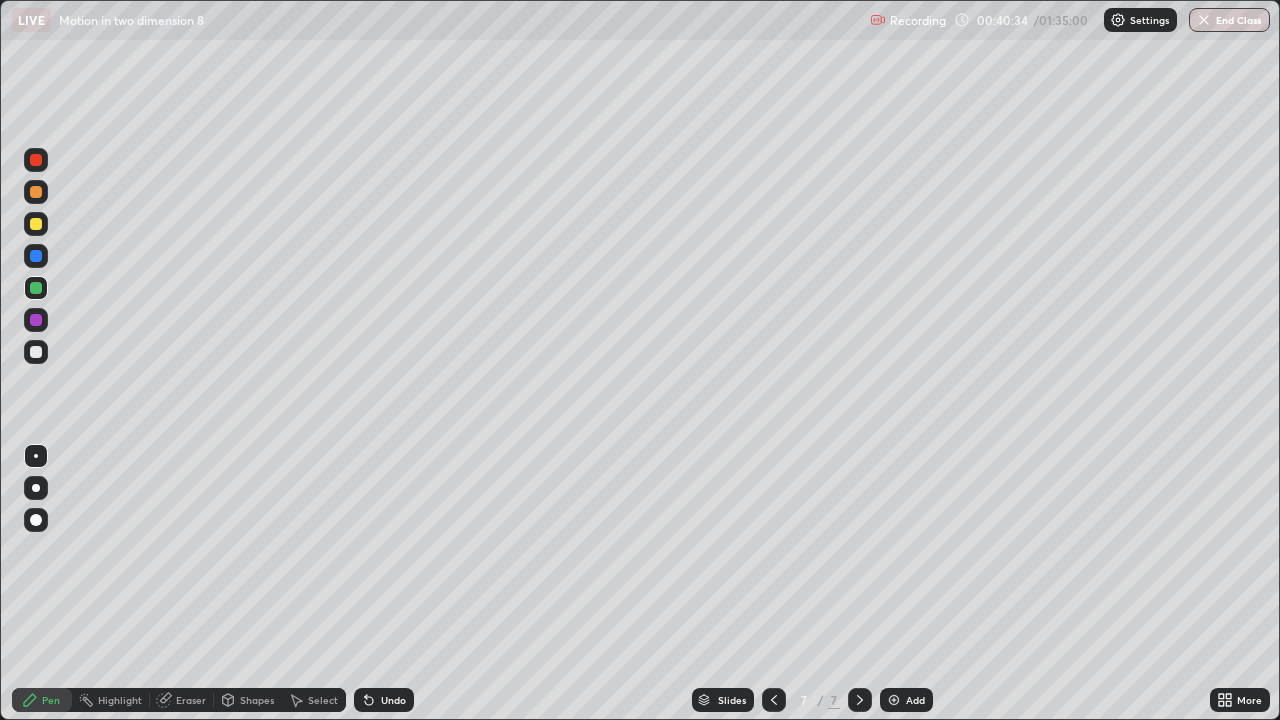 click at bounding box center (36, 352) 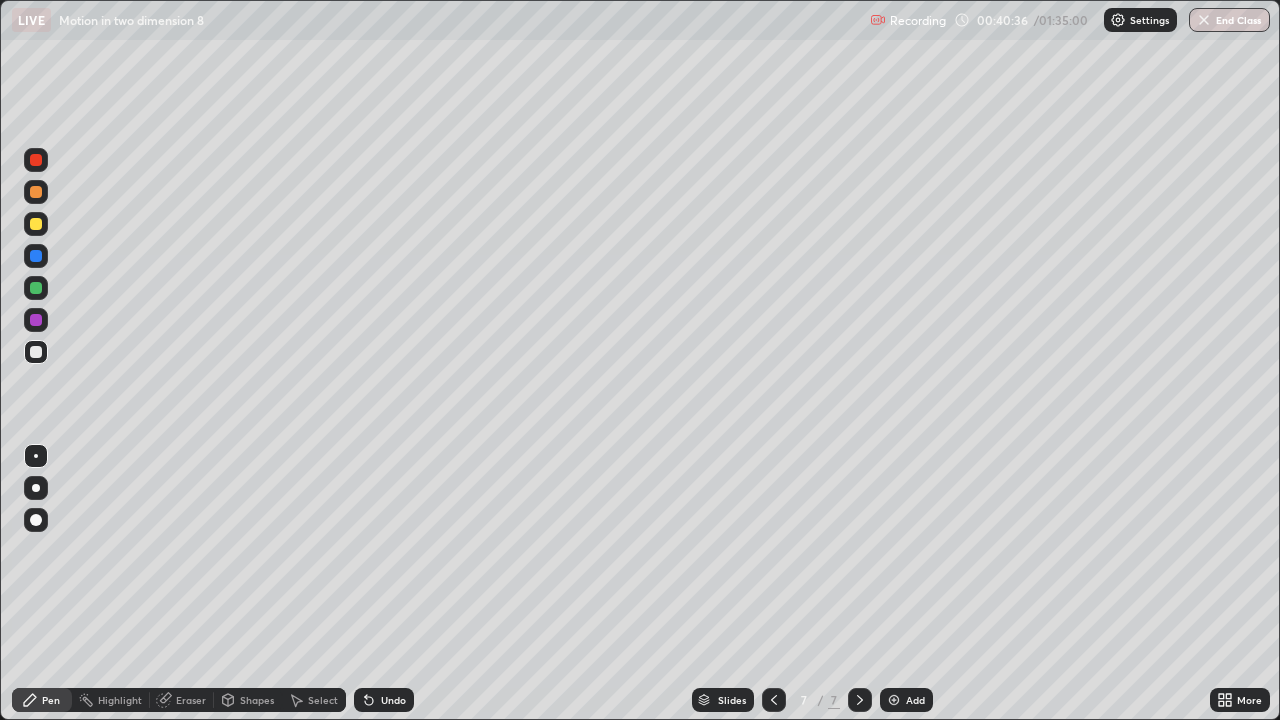 click on "Shapes" at bounding box center [248, 700] 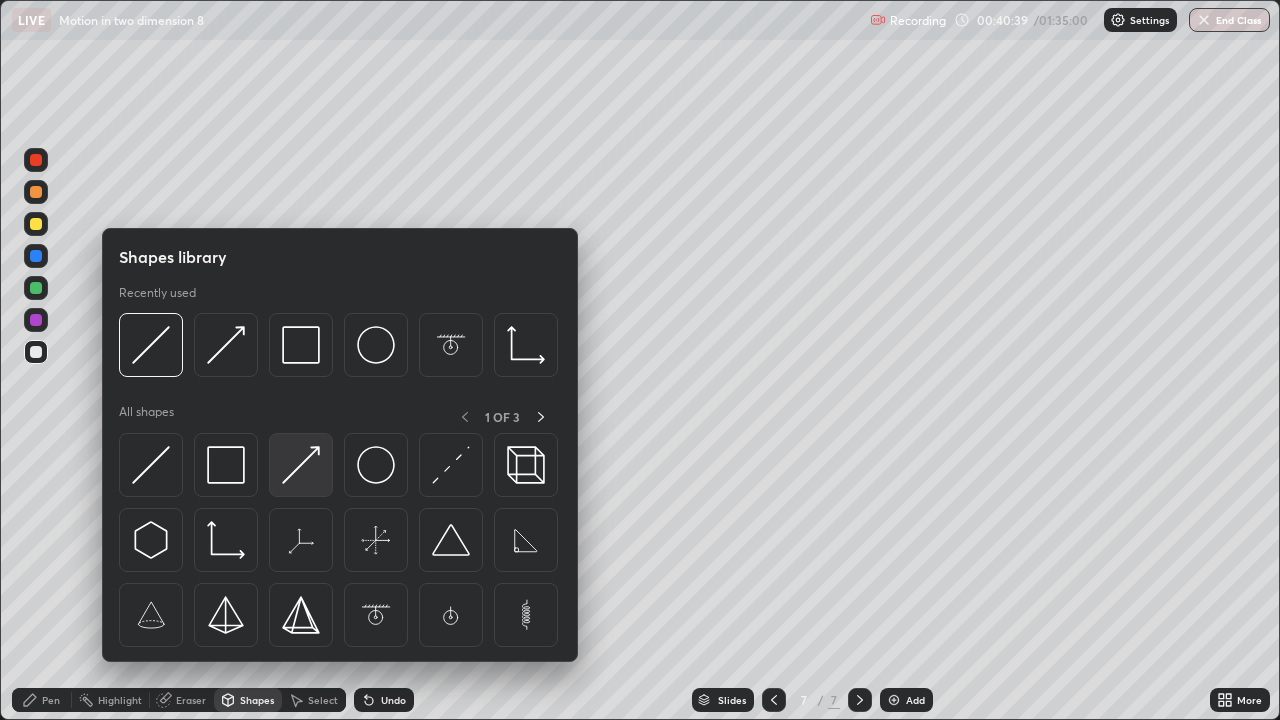 click at bounding box center (301, 465) 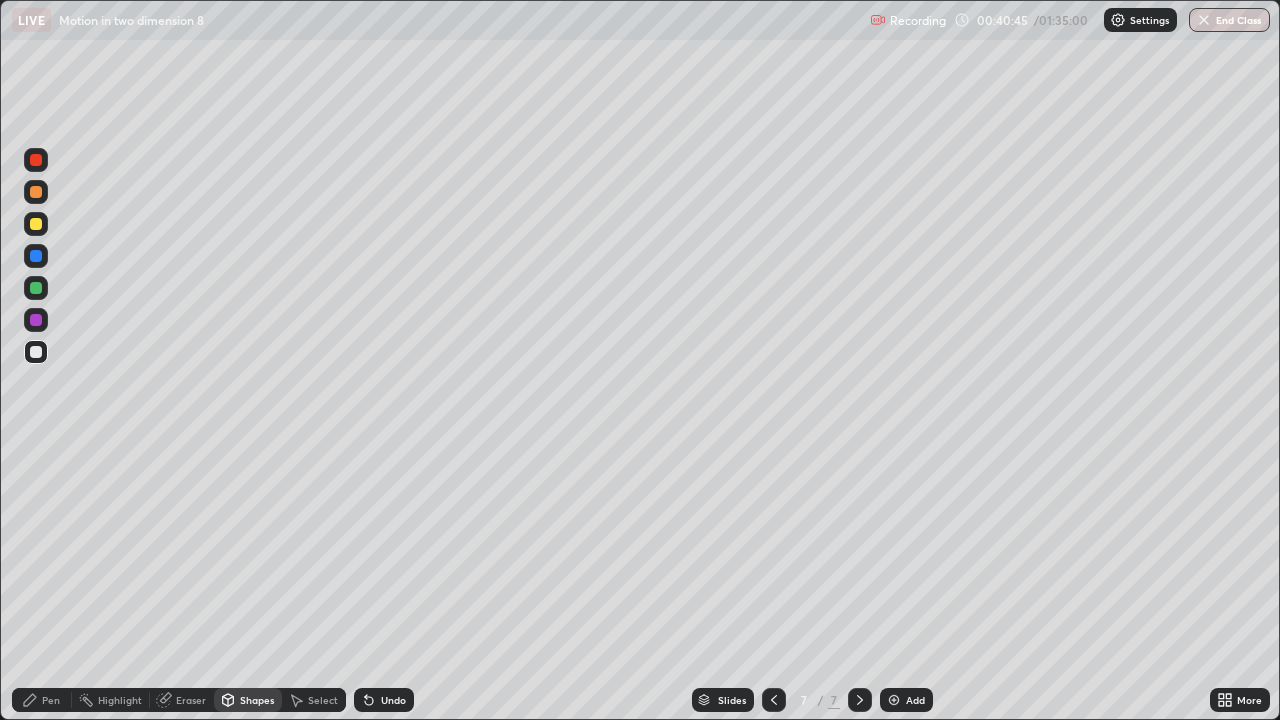 click on "Eraser" at bounding box center (191, 700) 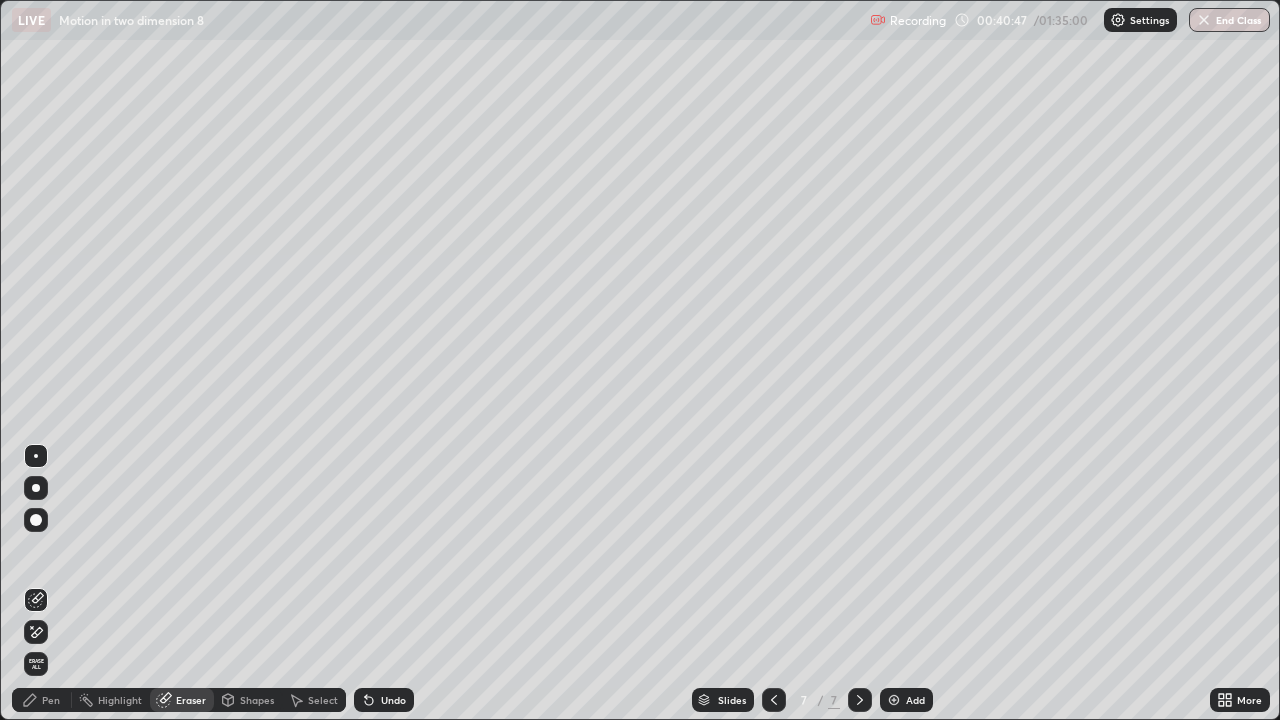 click on "Shapes" at bounding box center [248, 700] 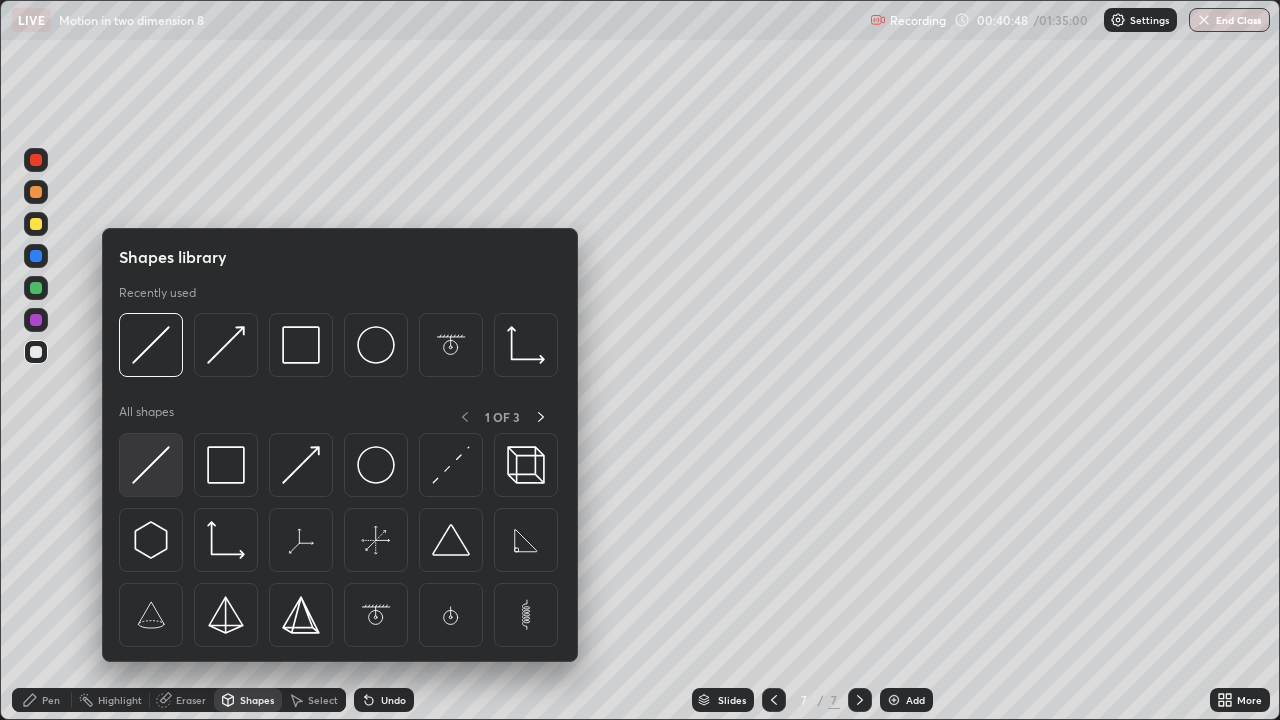 click at bounding box center (151, 465) 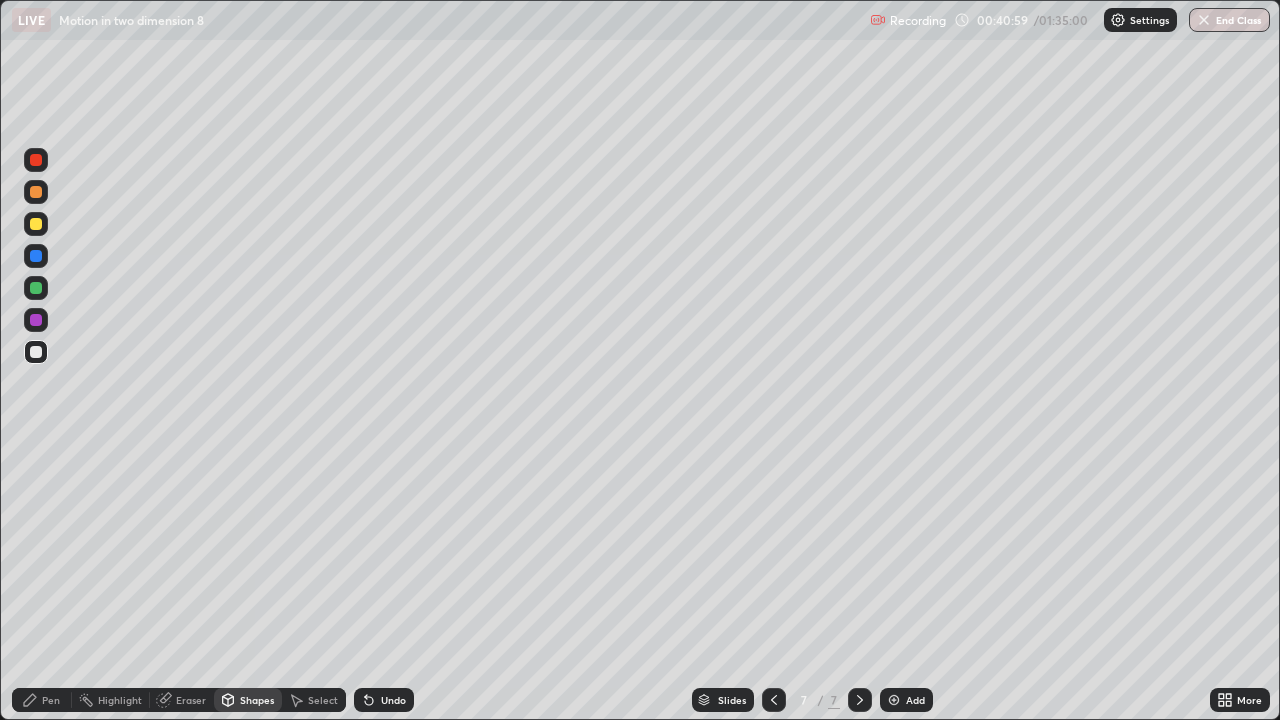 click on "Pen" at bounding box center (51, 700) 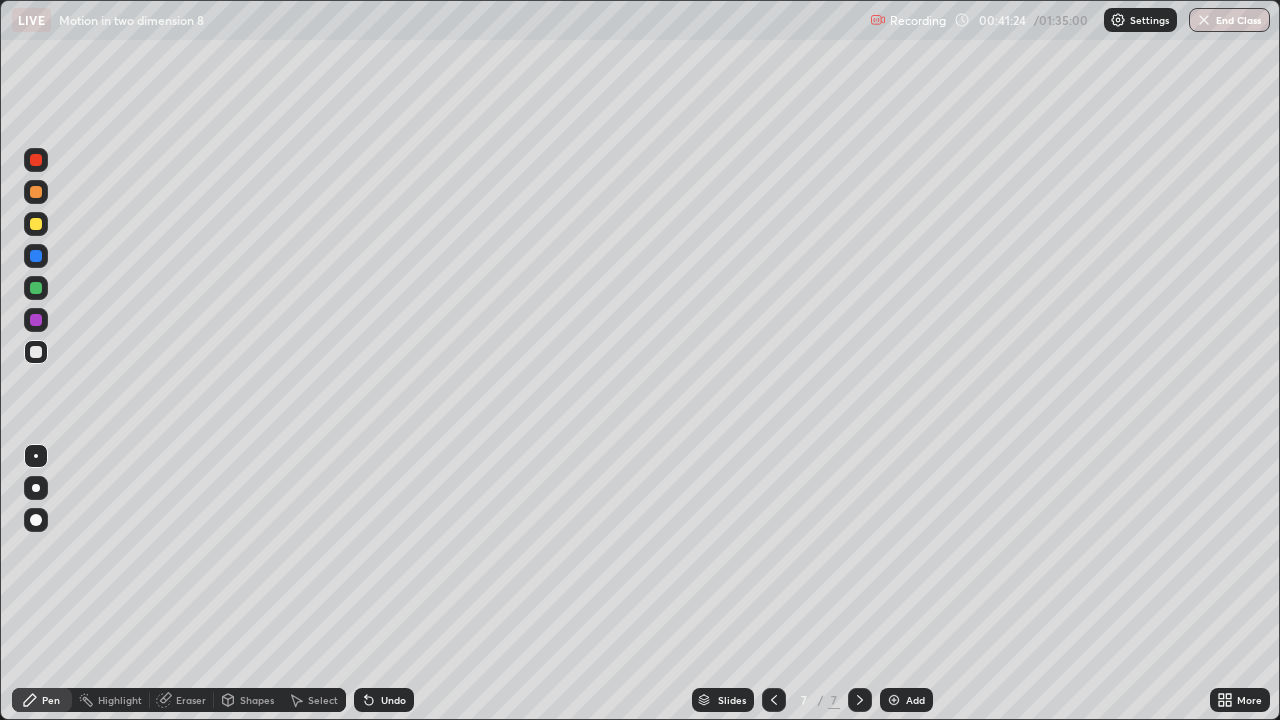 click at bounding box center [36, 288] 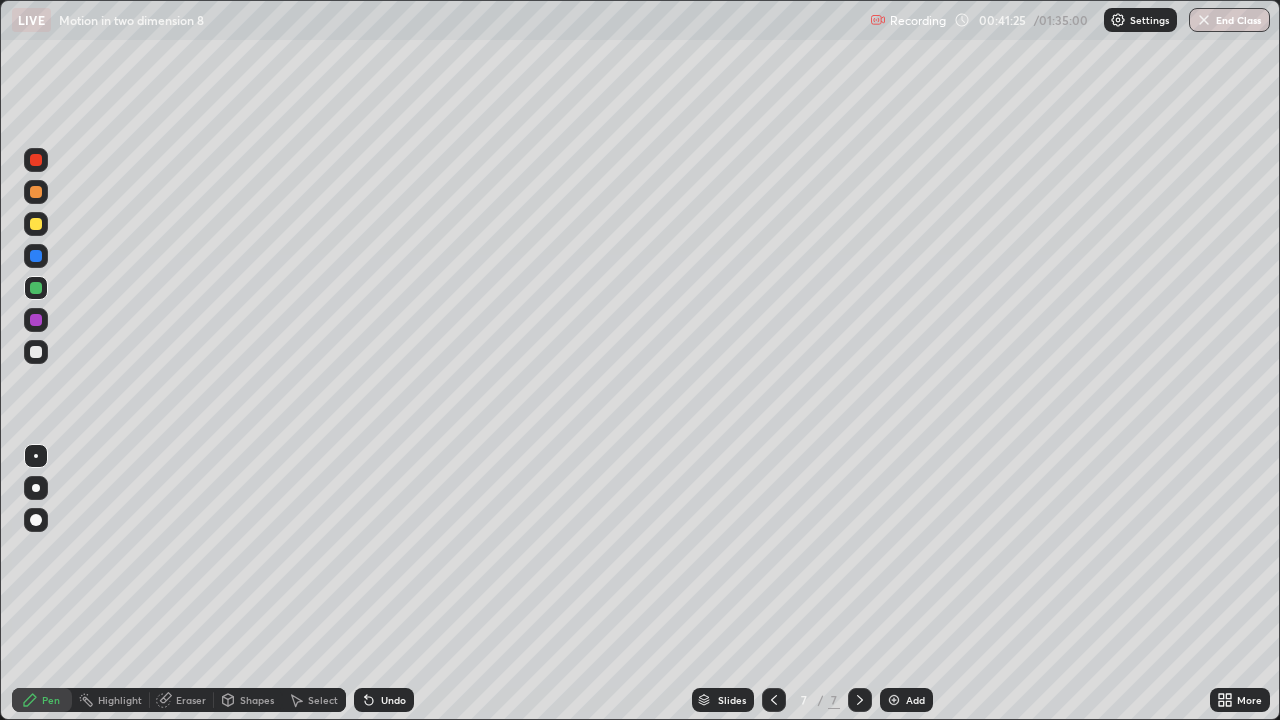 click on "Shapes" at bounding box center [257, 700] 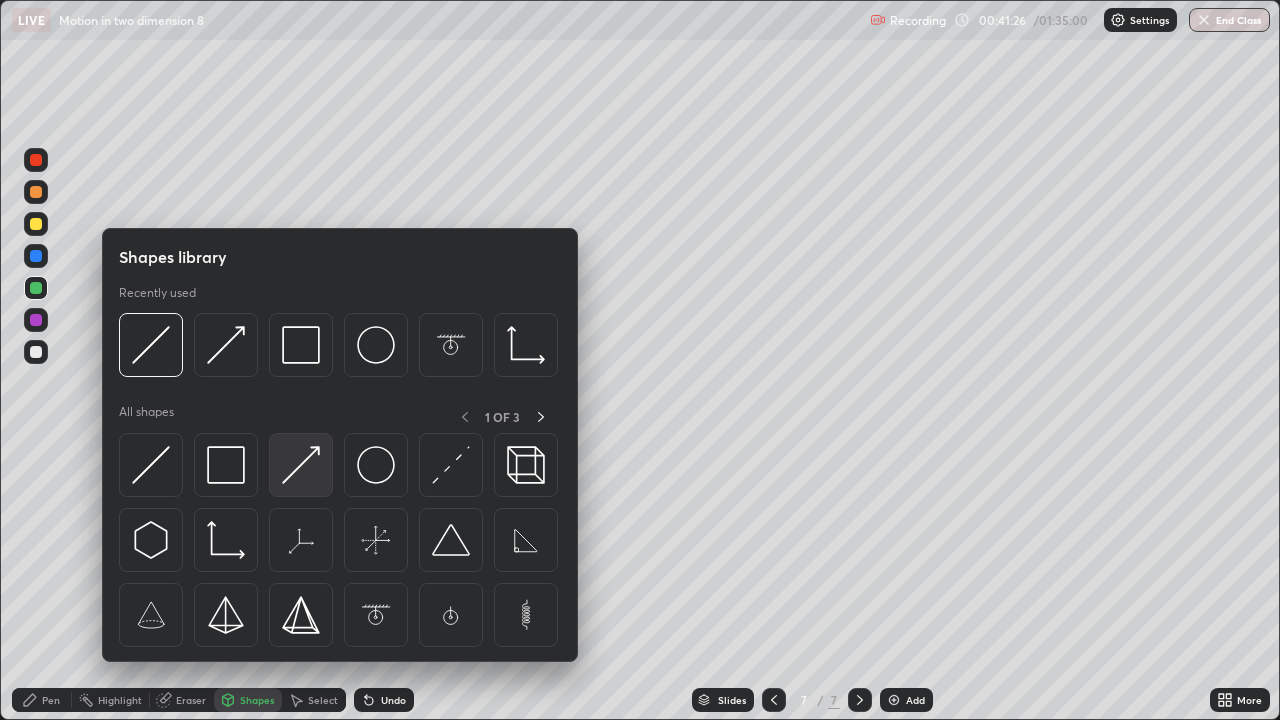click at bounding box center (301, 465) 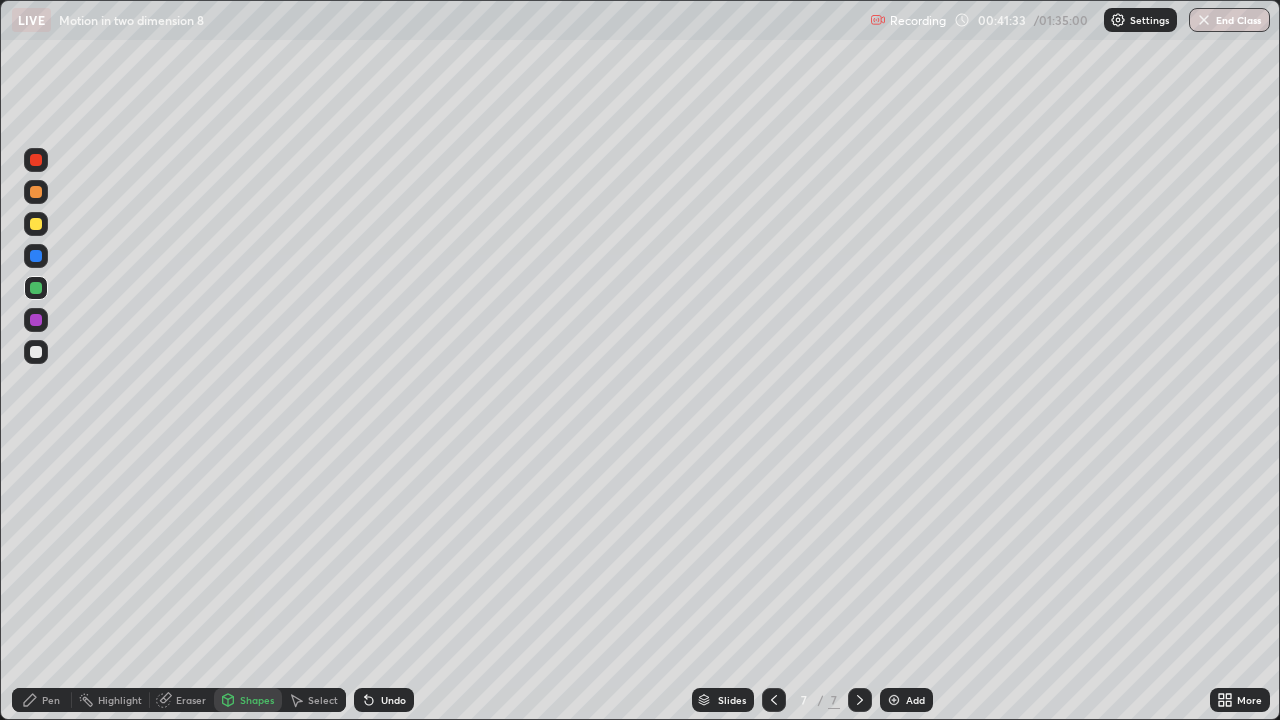 click on "Pen" at bounding box center (51, 700) 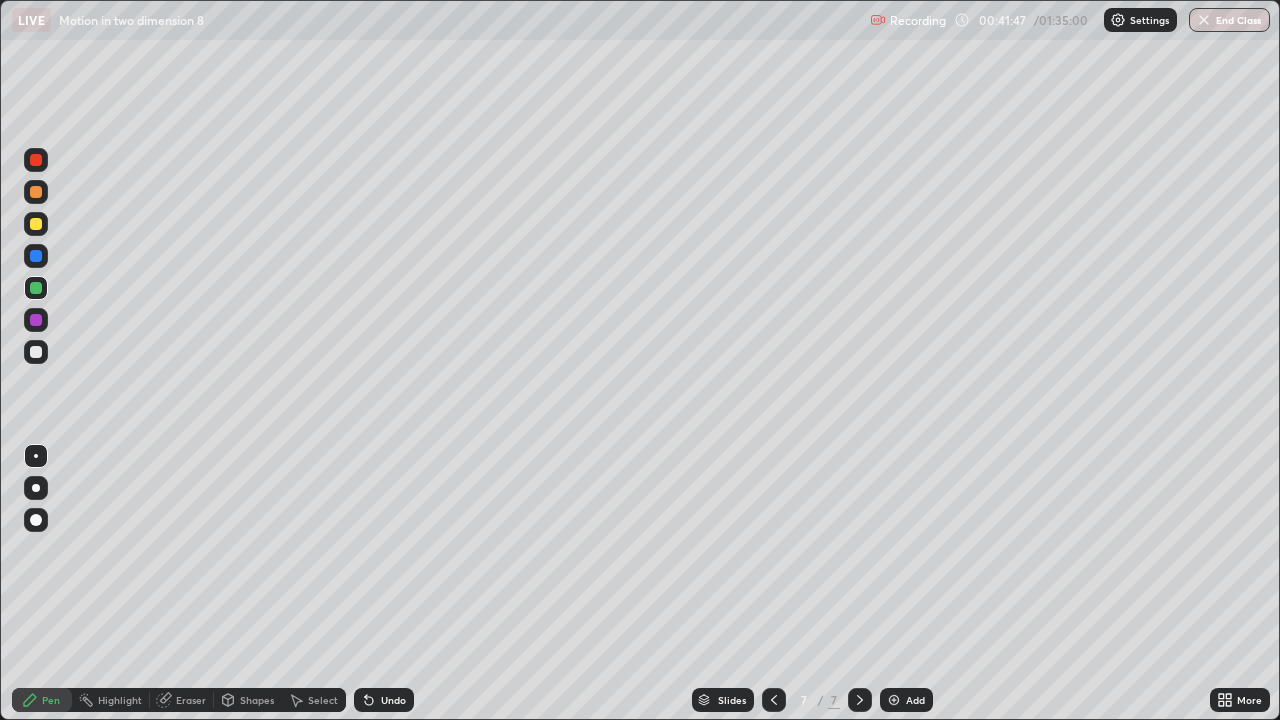 click at bounding box center (36, 320) 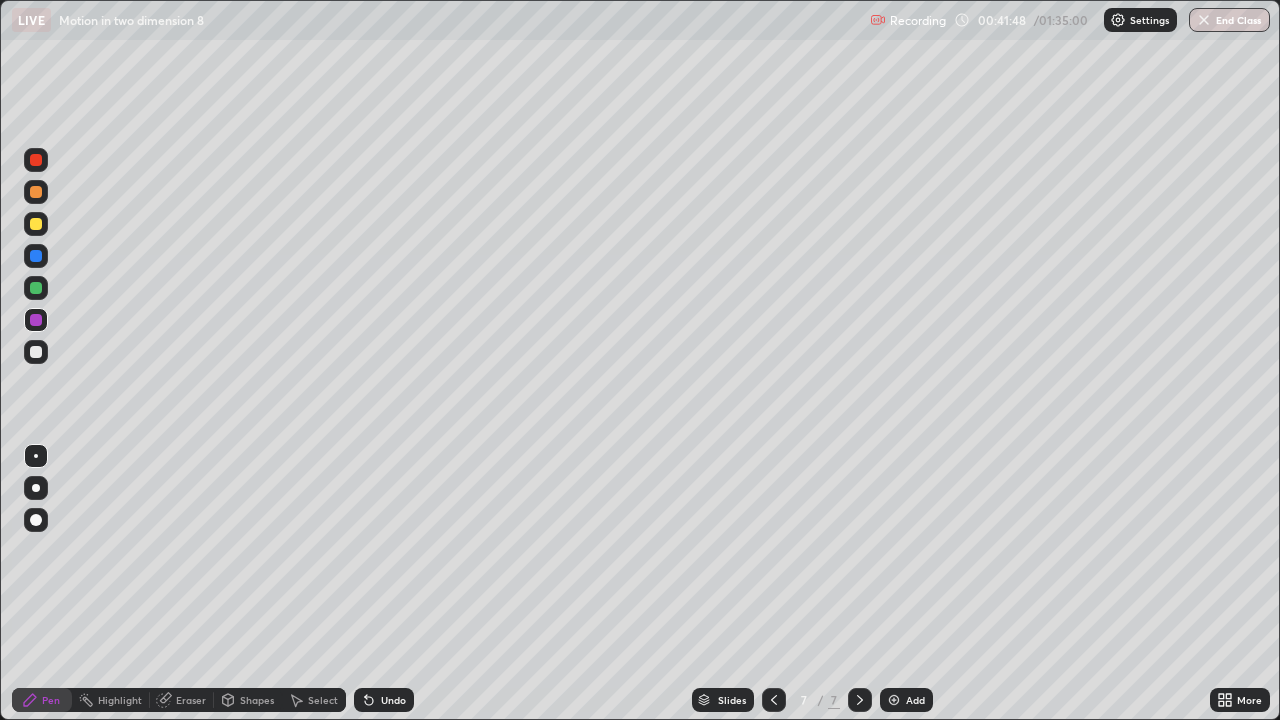 click on "Shapes" at bounding box center (257, 700) 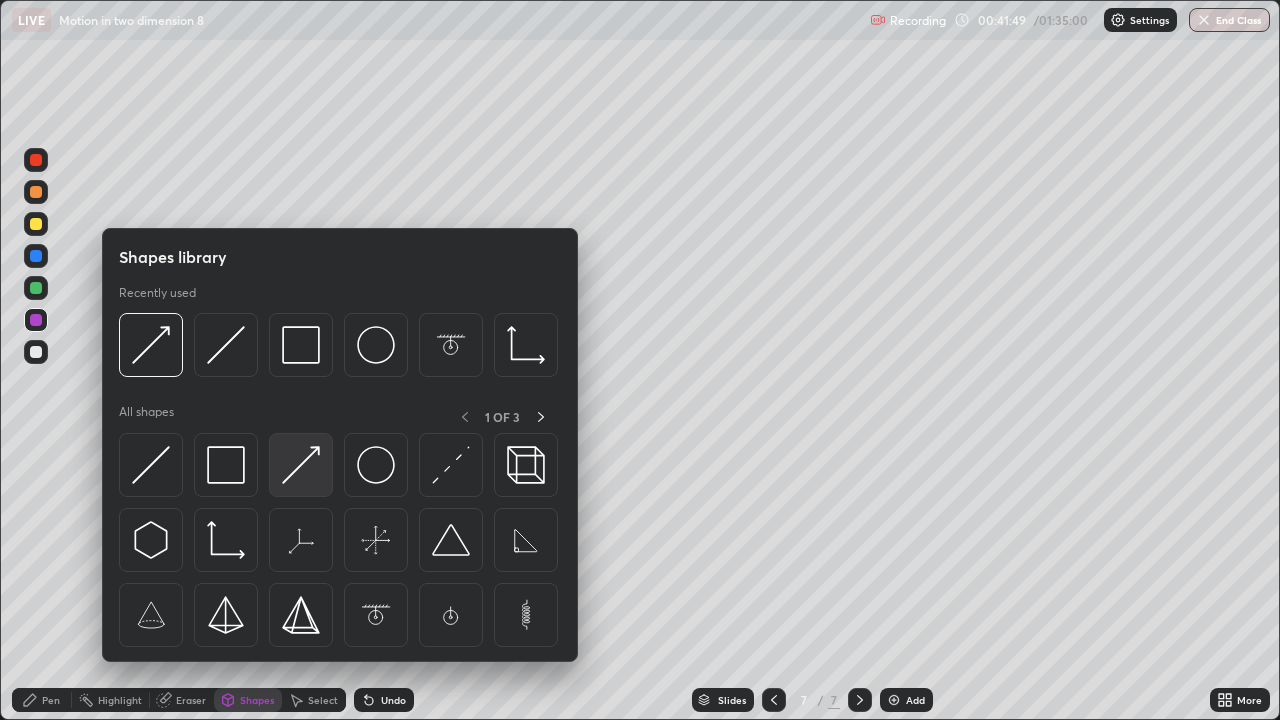 click at bounding box center [301, 465] 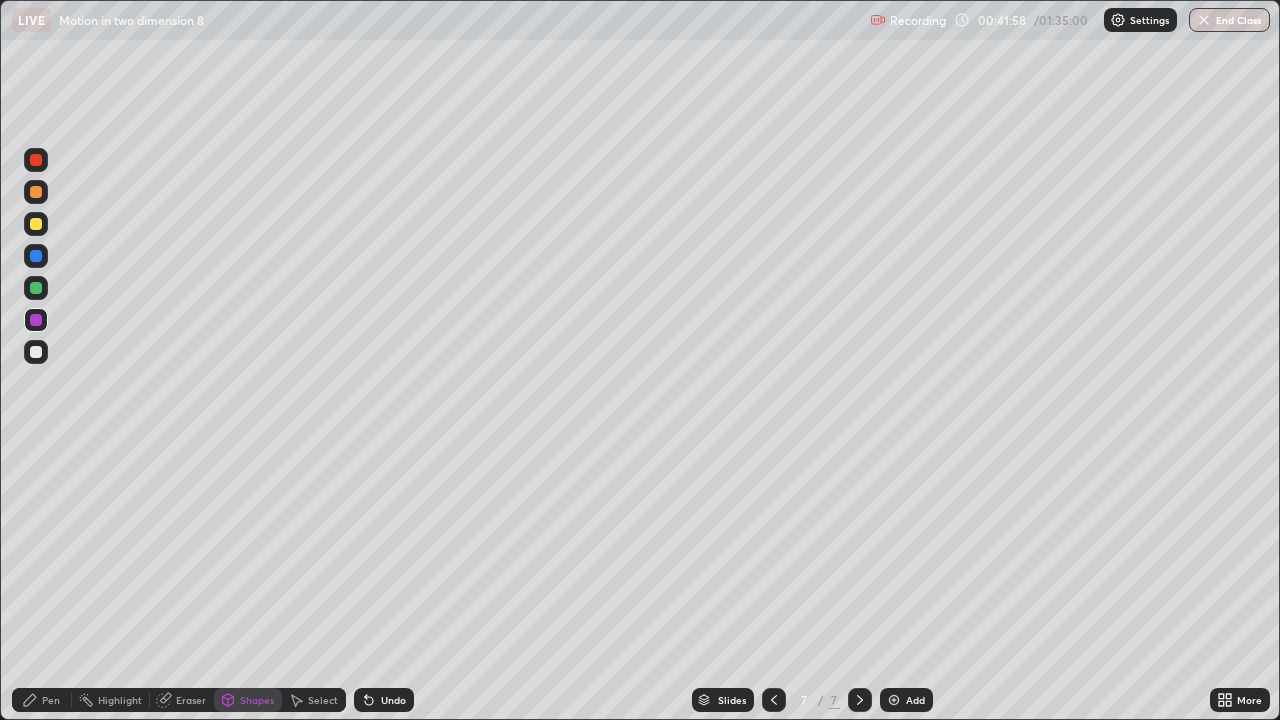 click on "Shapes" at bounding box center (257, 700) 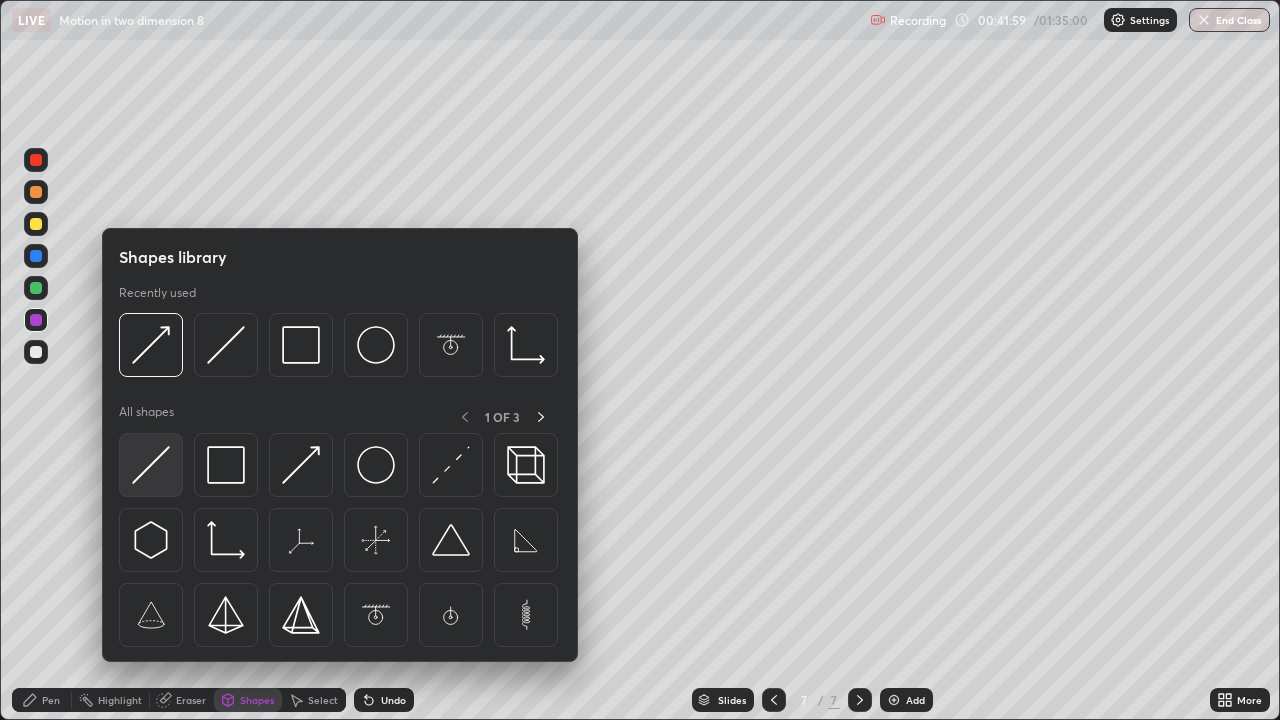 click at bounding box center (151, 465) 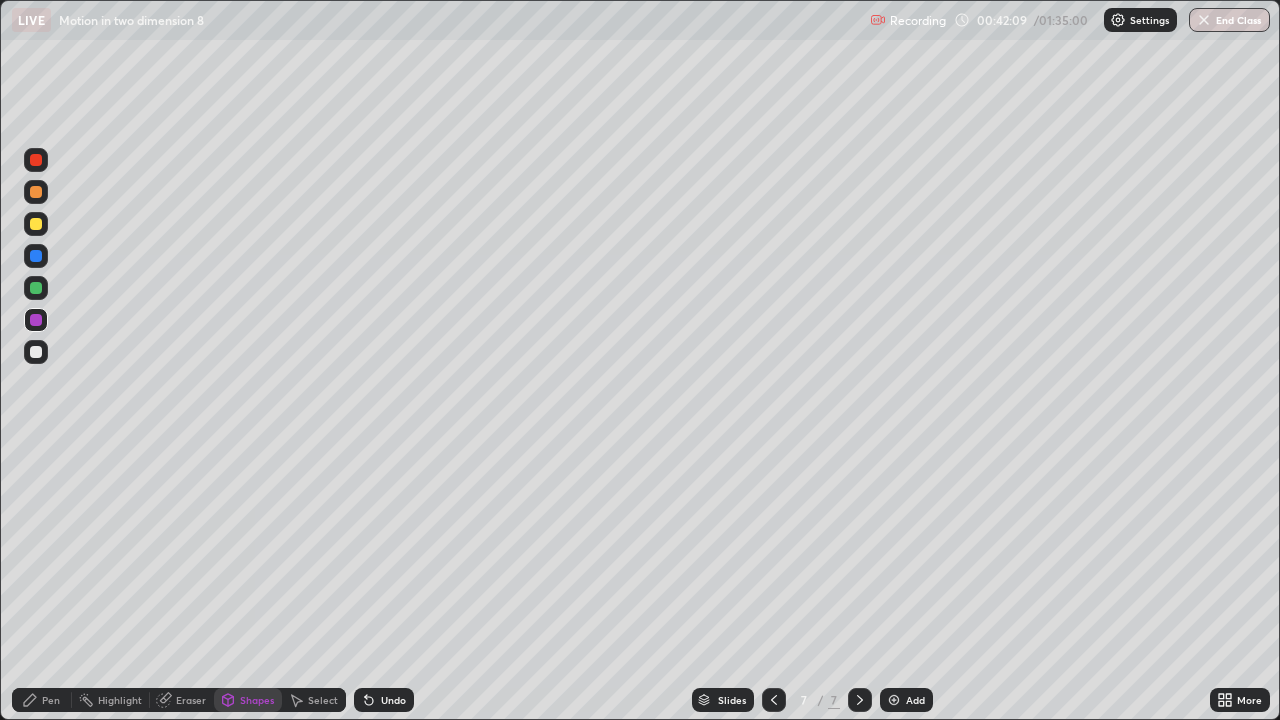 click on "Eraser" at bounding box center [191, 700] 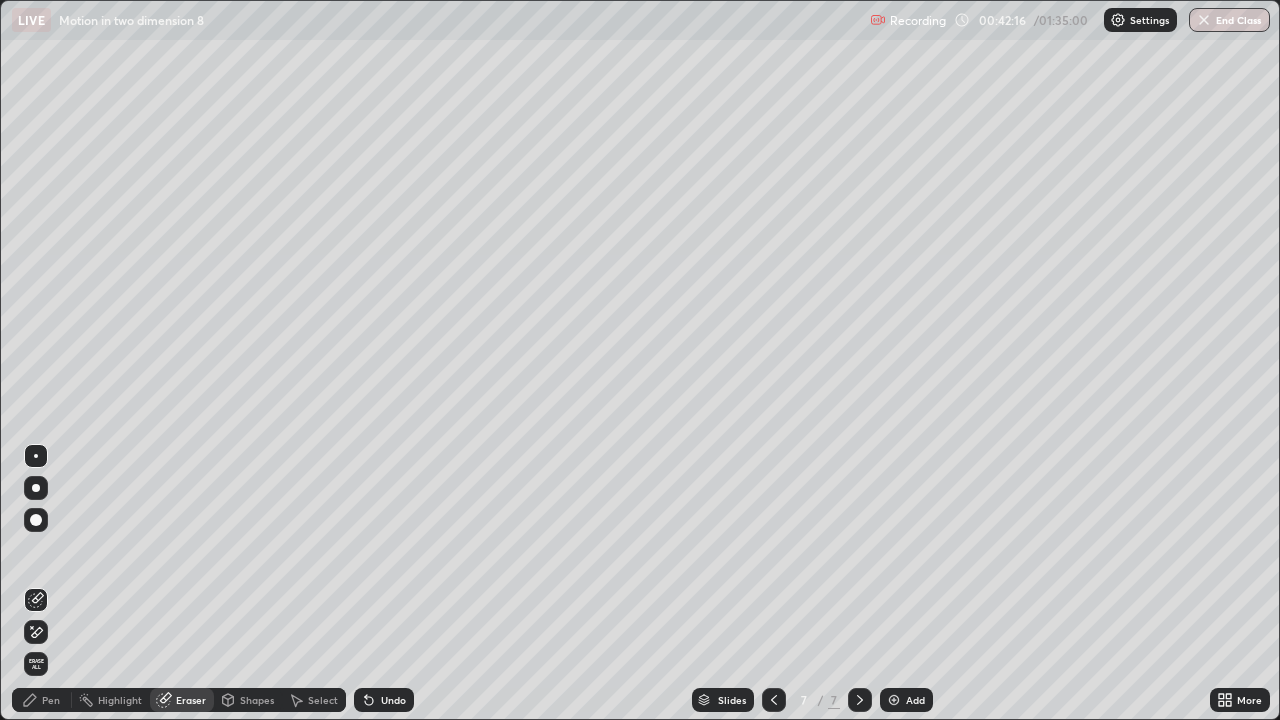 click on "Pen" at bounding box center (51, 700) 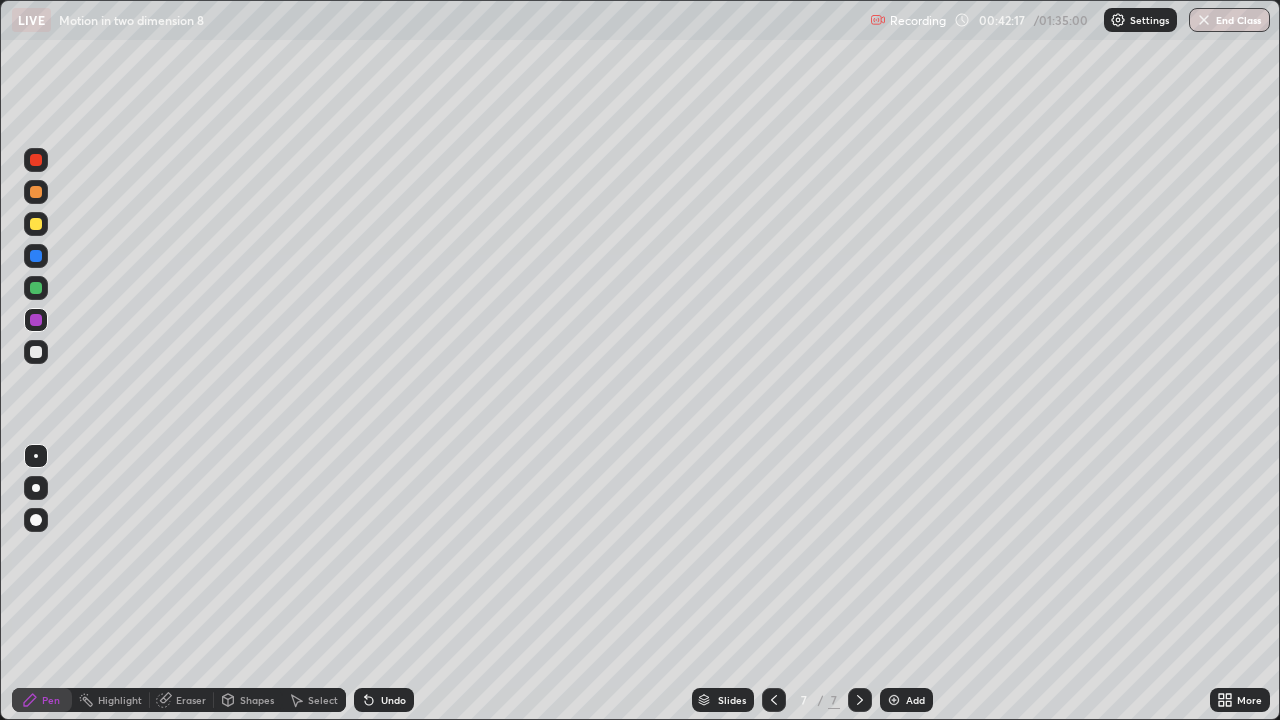click at bounding box center (36, 224) 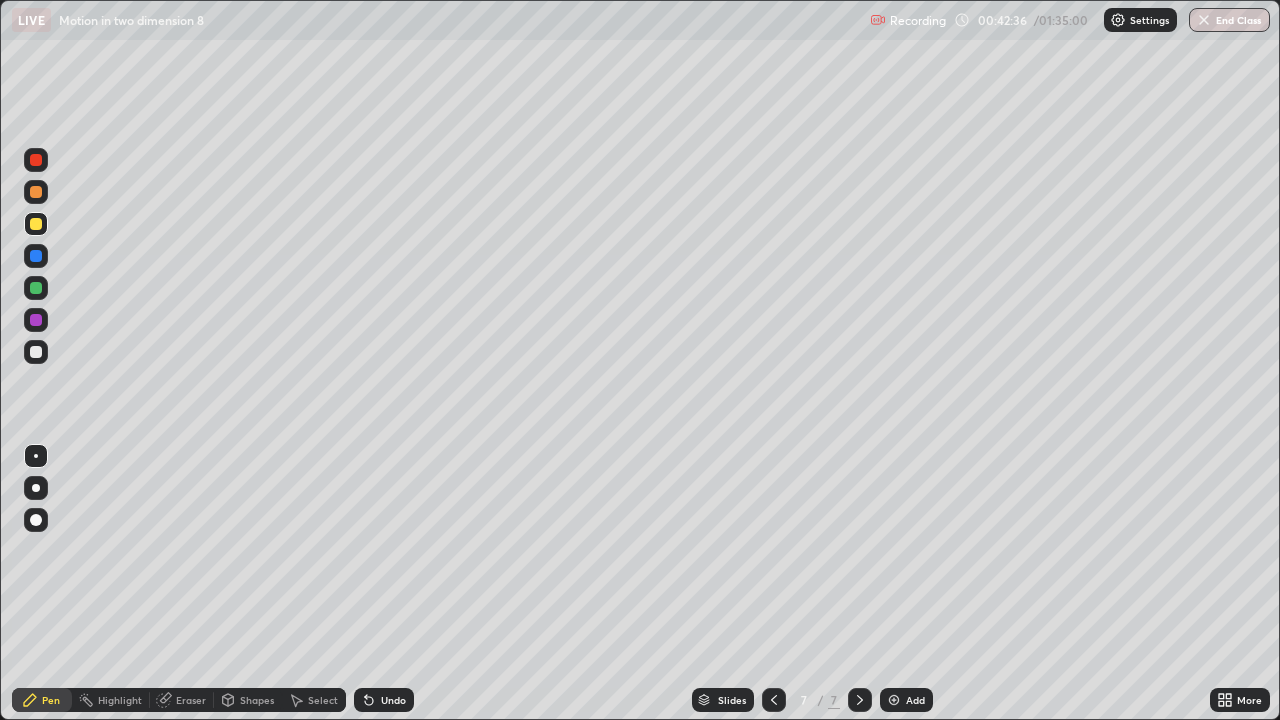 click on "Shapes" at bounding box center [257, 700] 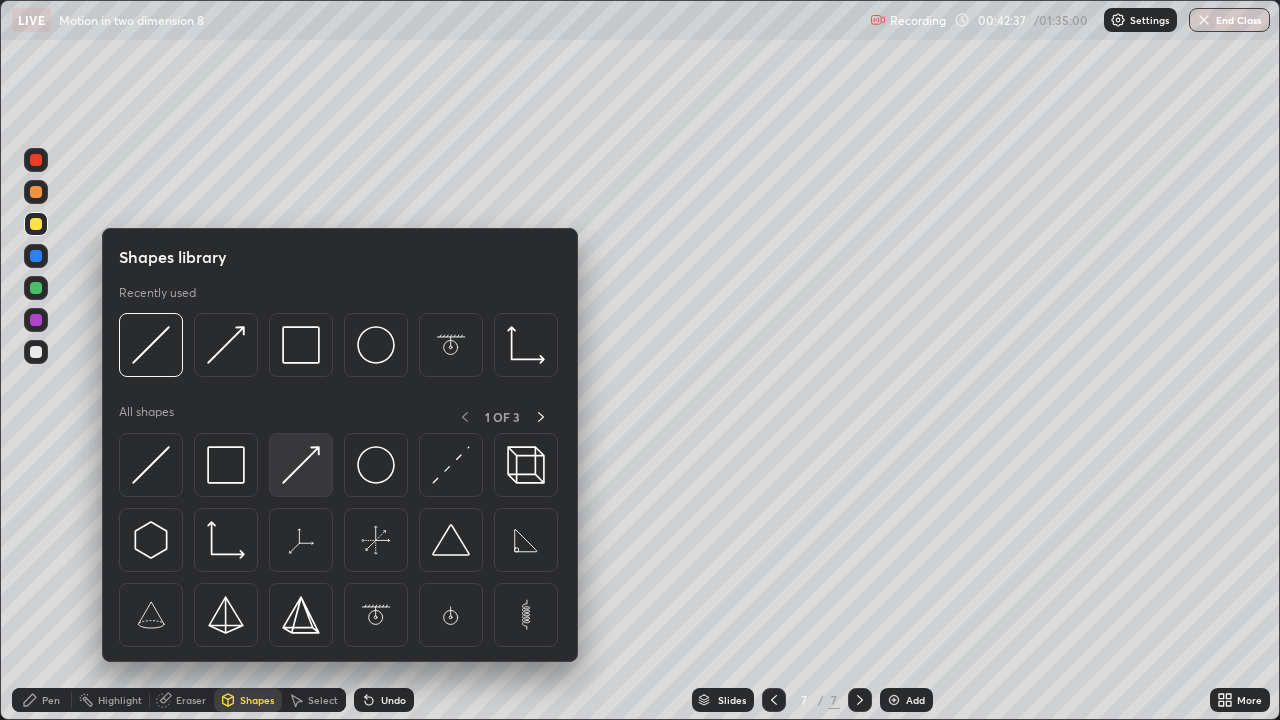 click at bounding box center (301, 465) 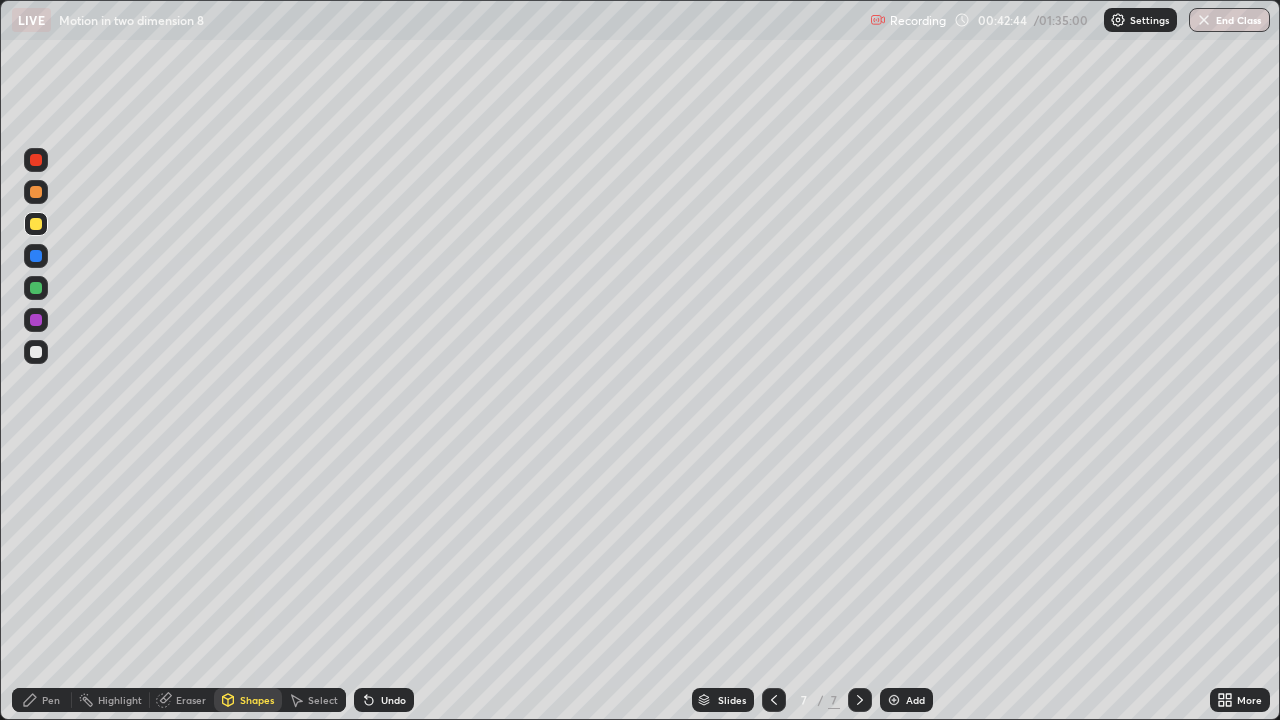 click on "Pen" at bounding box center [51, 700] 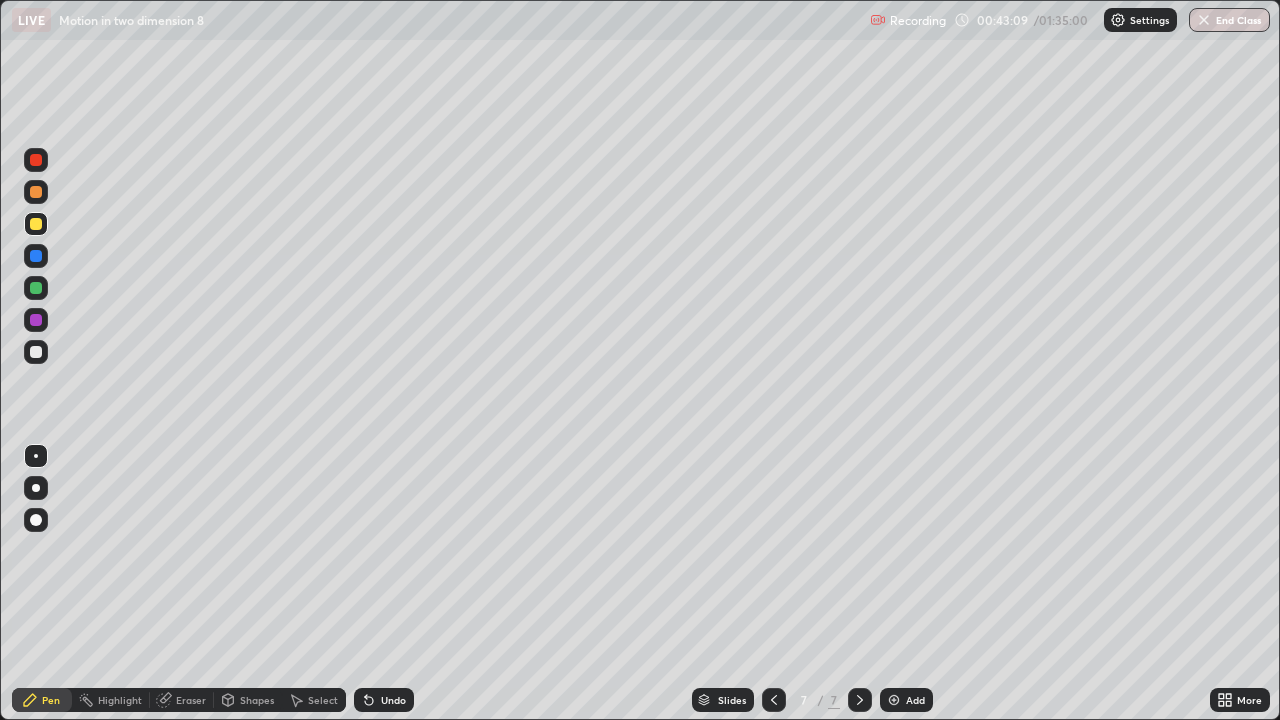 click at bounding box center (36, 192) 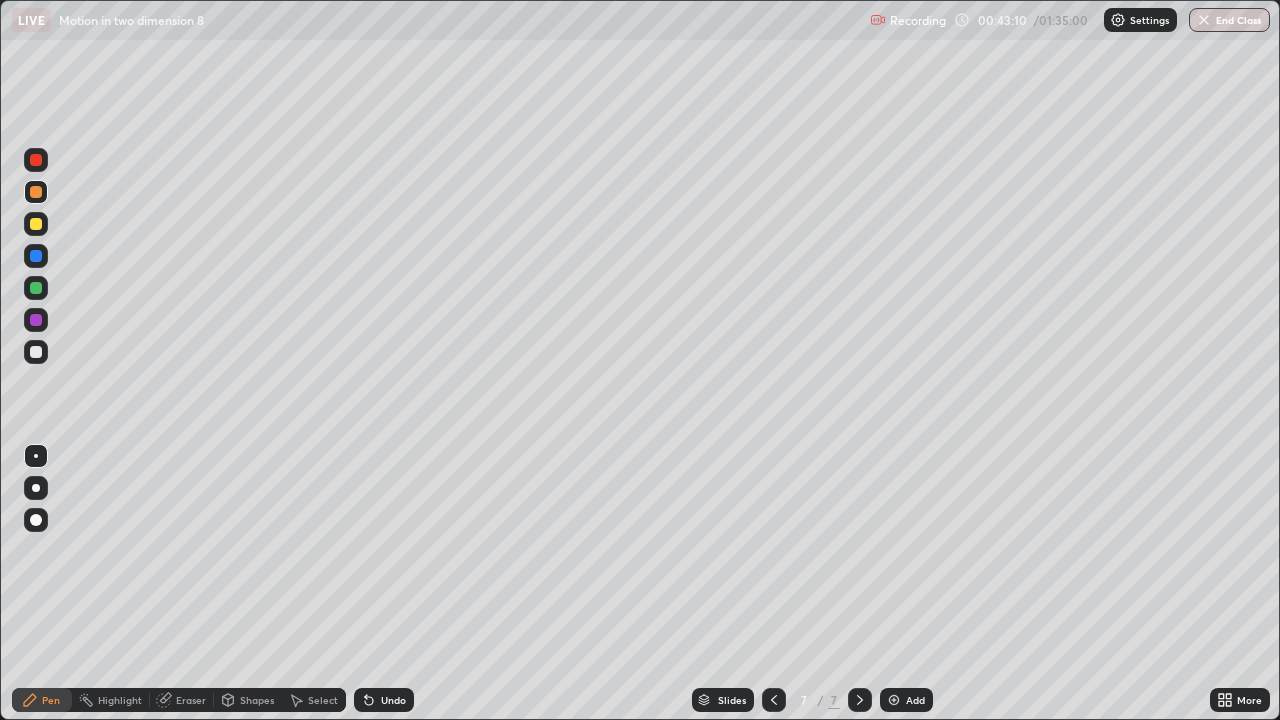 click on "Shapes" at bounding box center [257, 700] 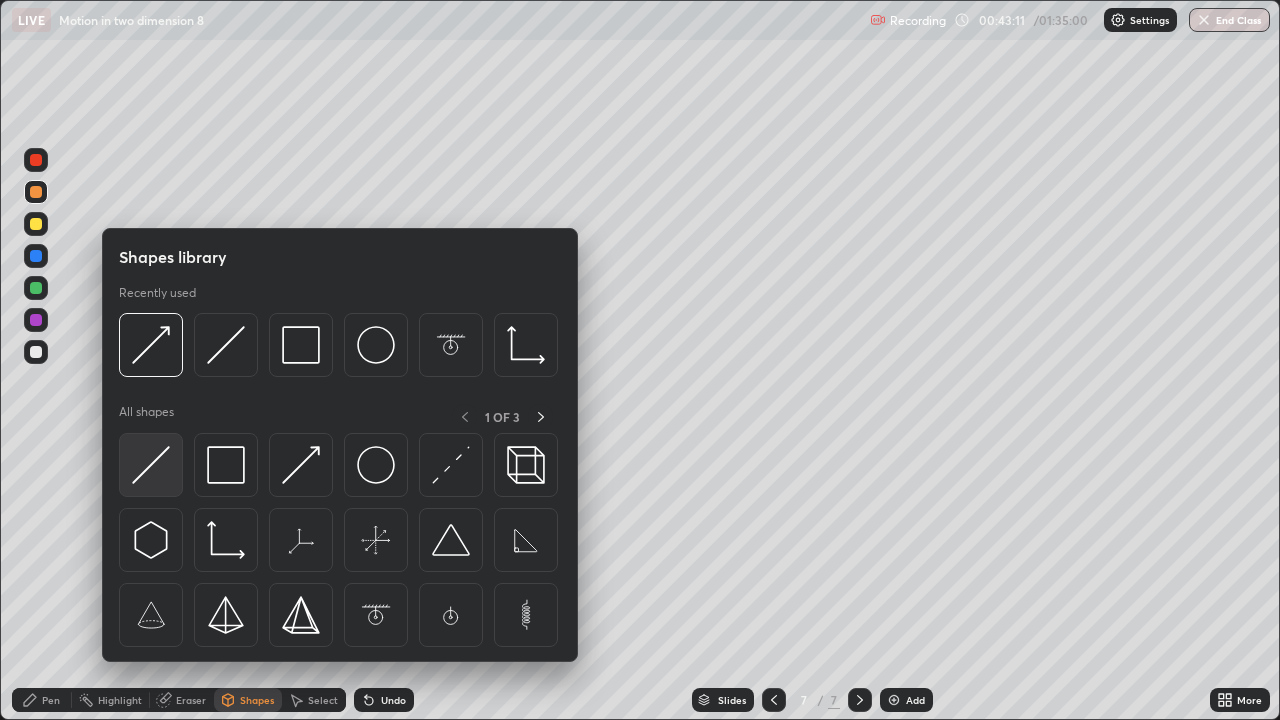 click at bounding box center (151, 465) 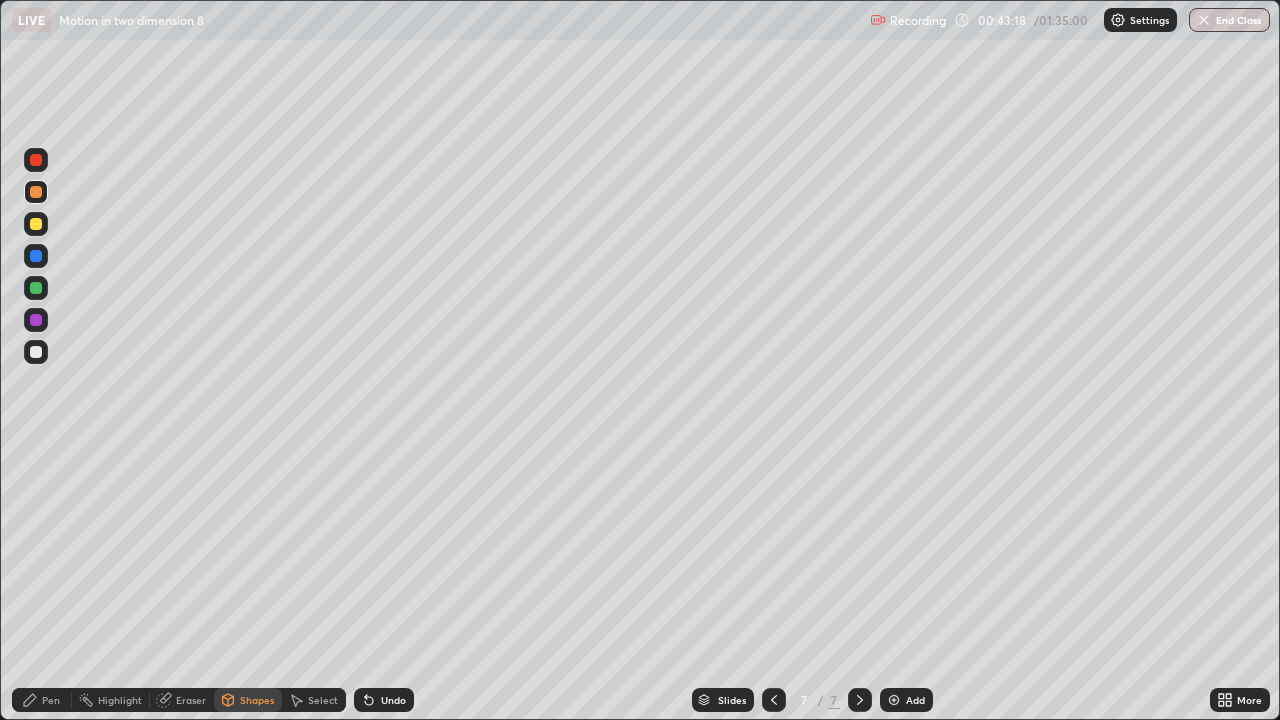 click on "Pen" at bounding box center (51, 700) 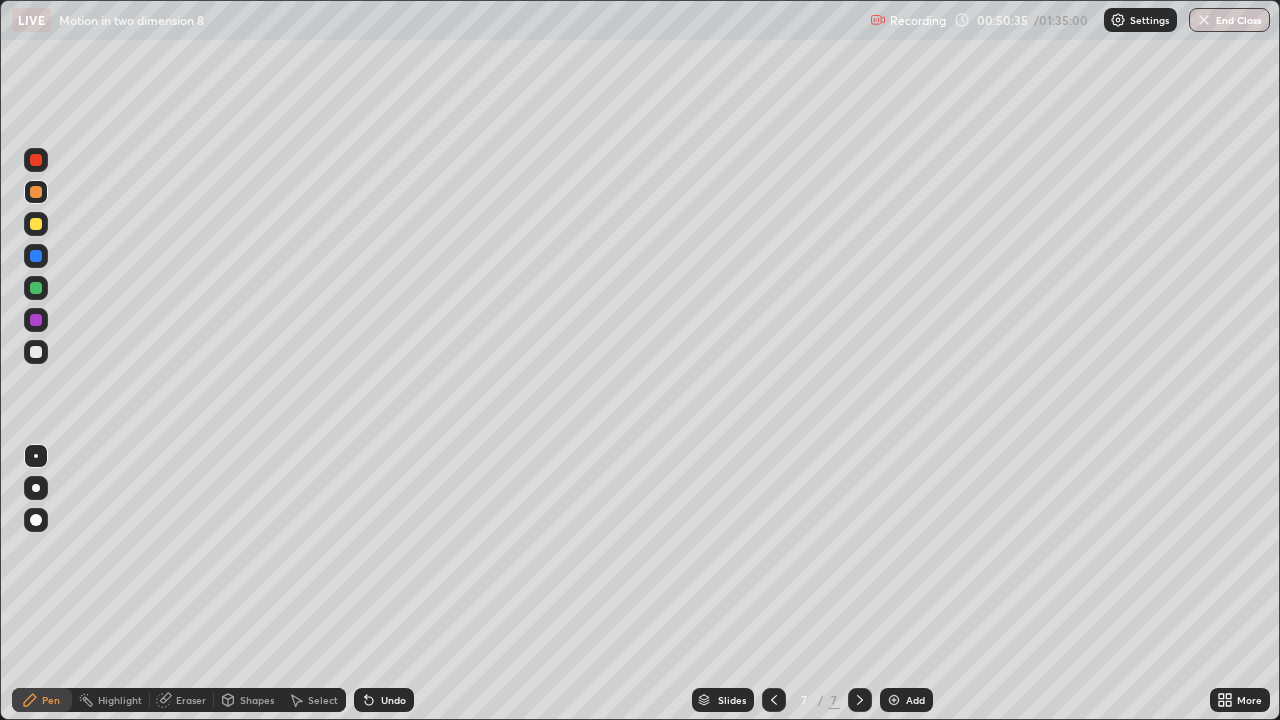 click at bounding box center [894, 700] 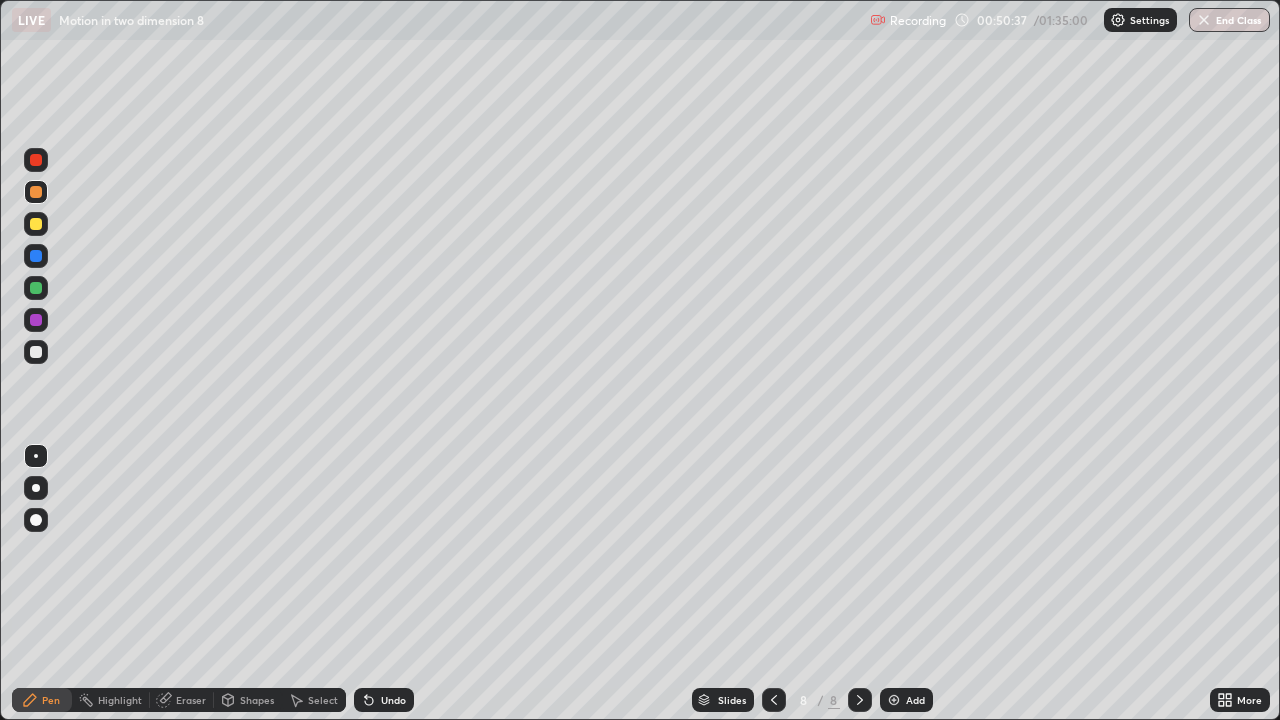 click at bounding box center (36, 256) 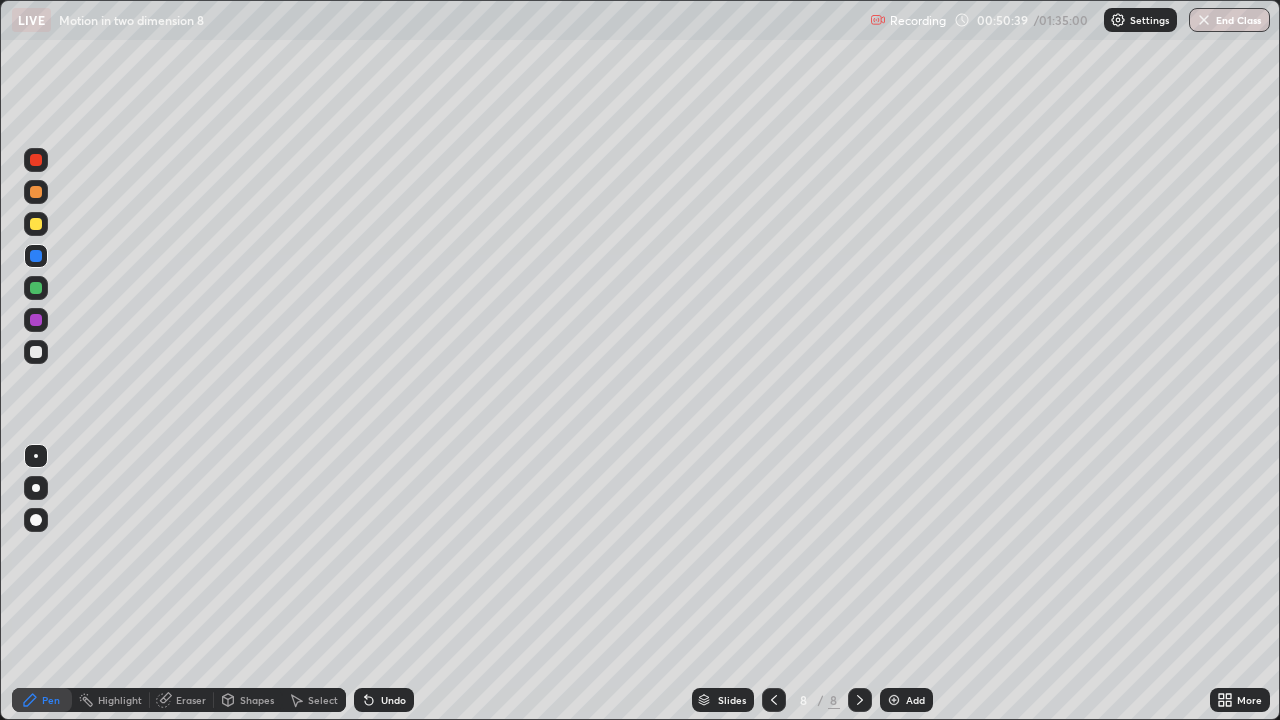 click on "Shapes" at bounding box center [257, 700] 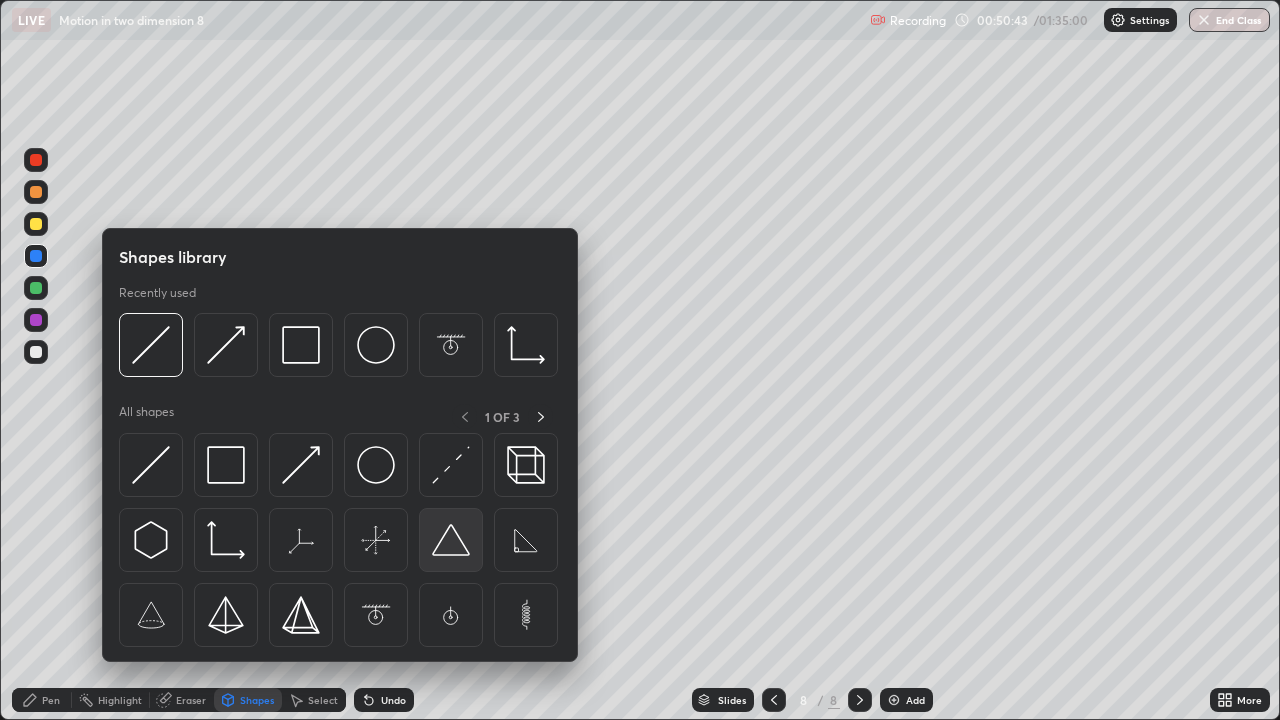 click at bounding box center [451, 540] 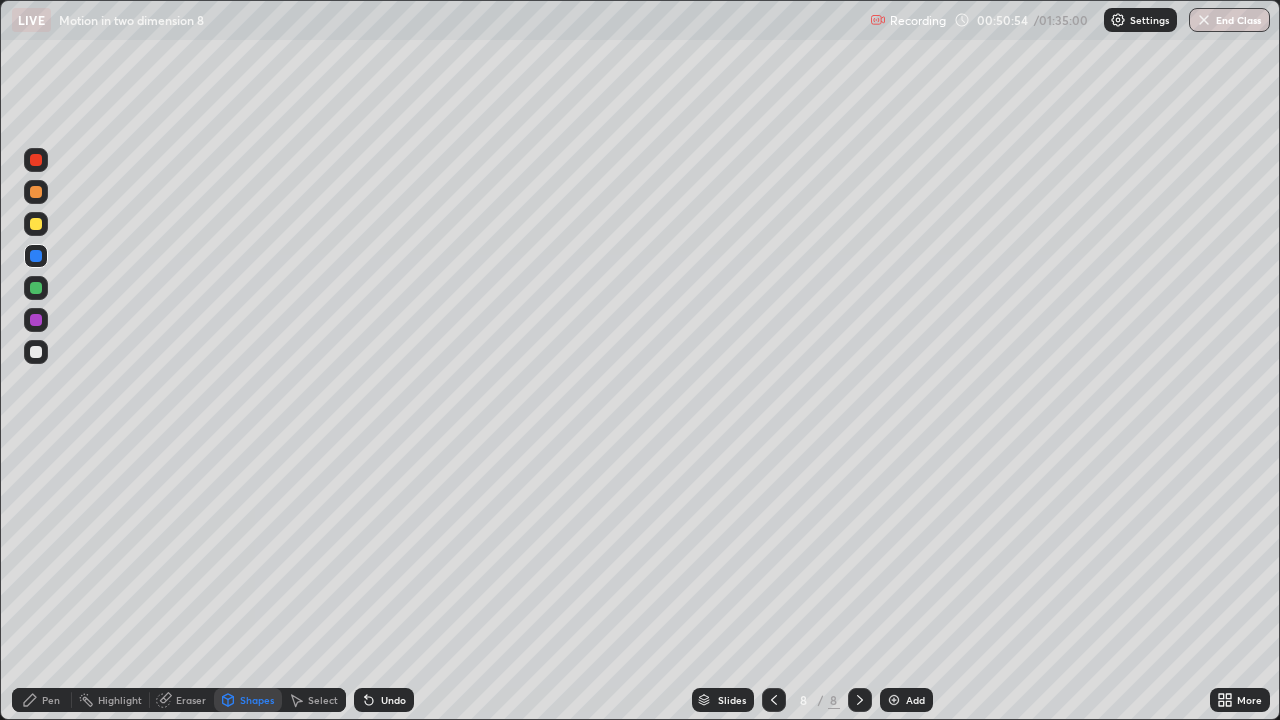 click on "Eraser" at bounding box center [191, 700] 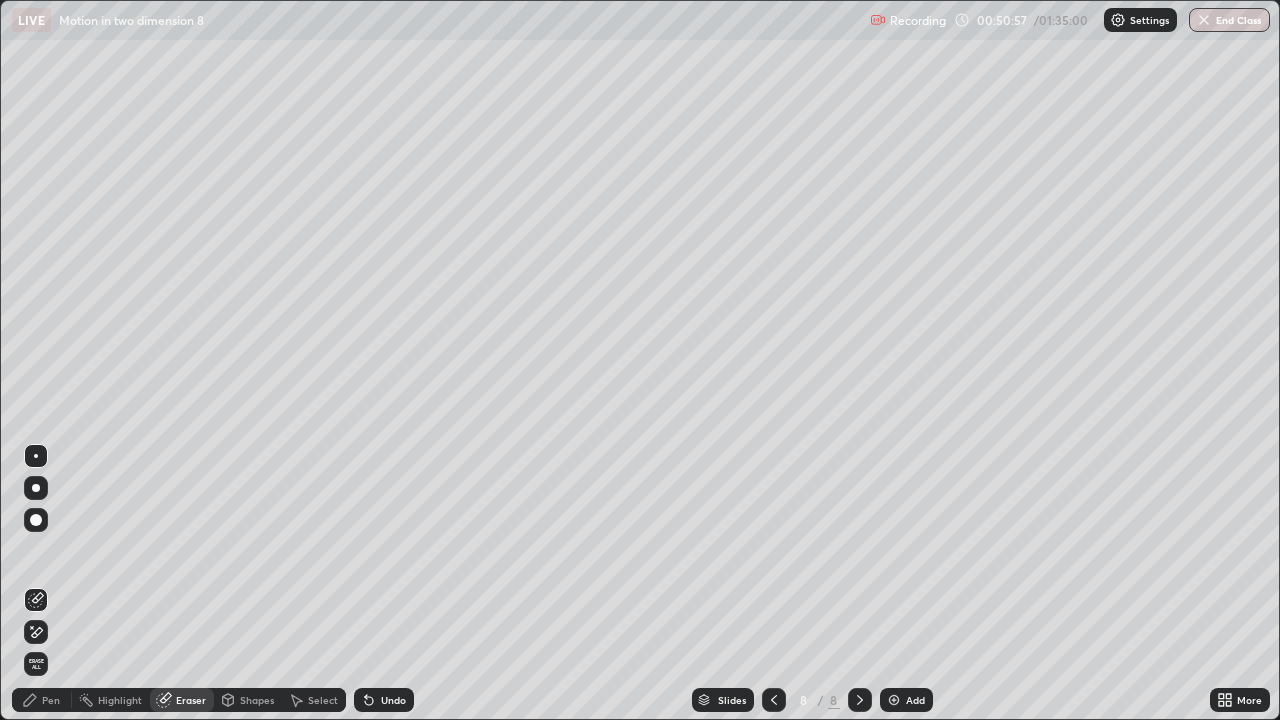 click on "Pen" at bounding box center (42, 700) 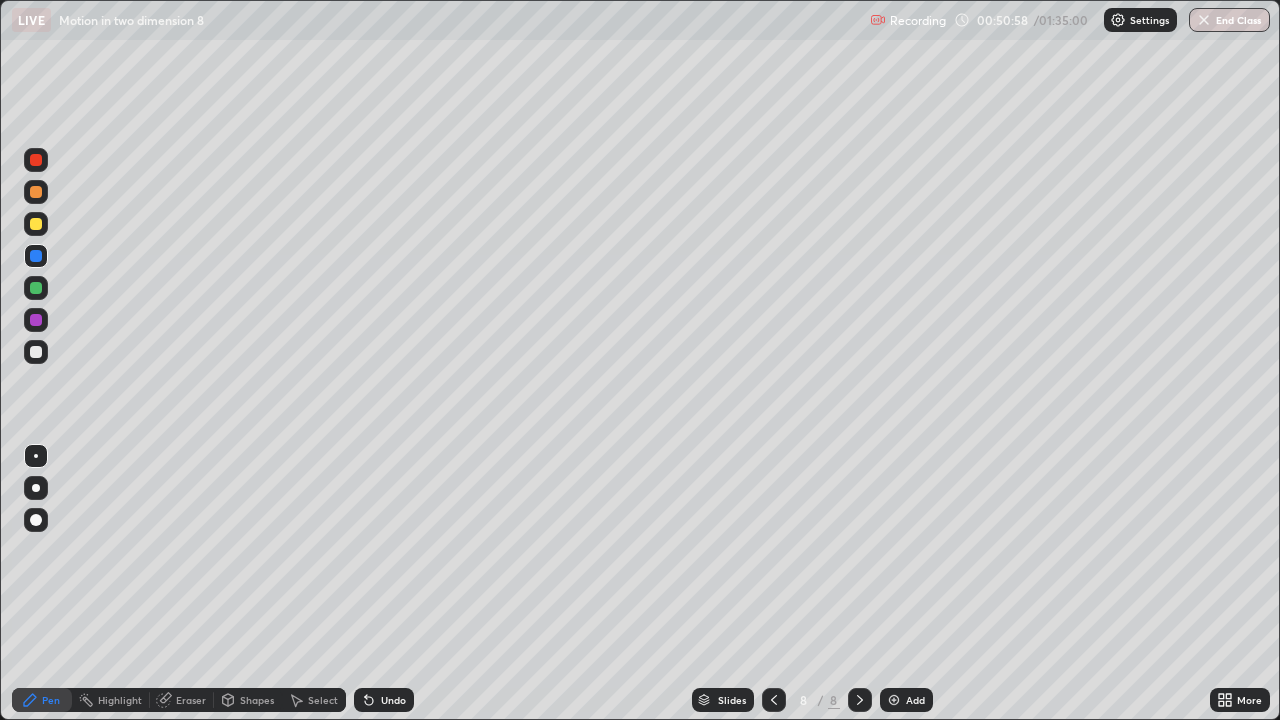 click on "Shapes" at bounding box center (248, 700) 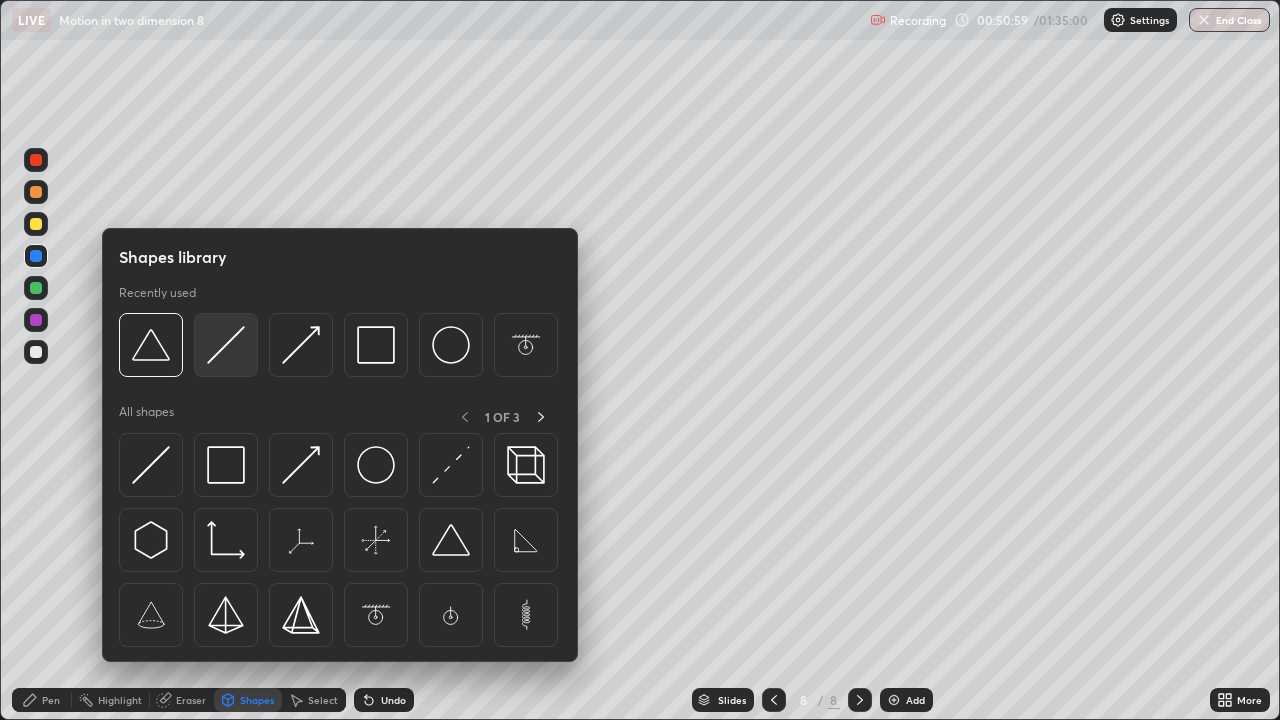 click at bounding box center [226, 345] 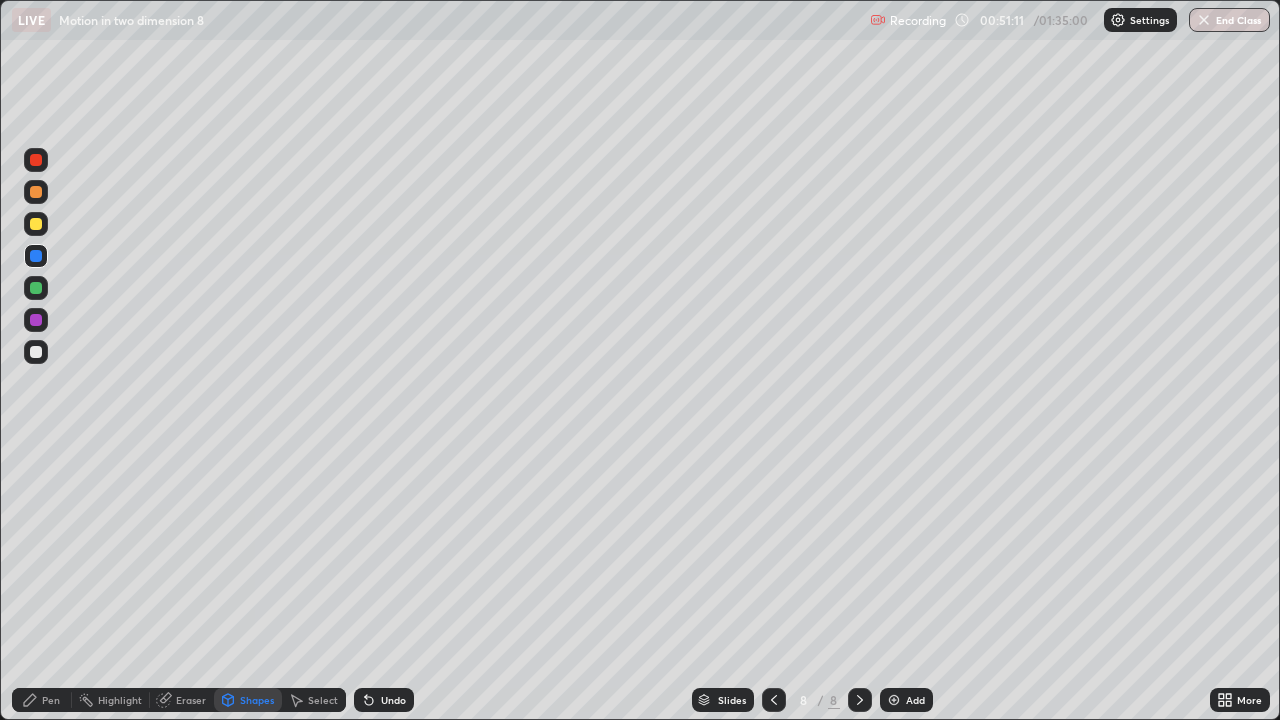 click on "Pen" at bounding box center (51, 700) 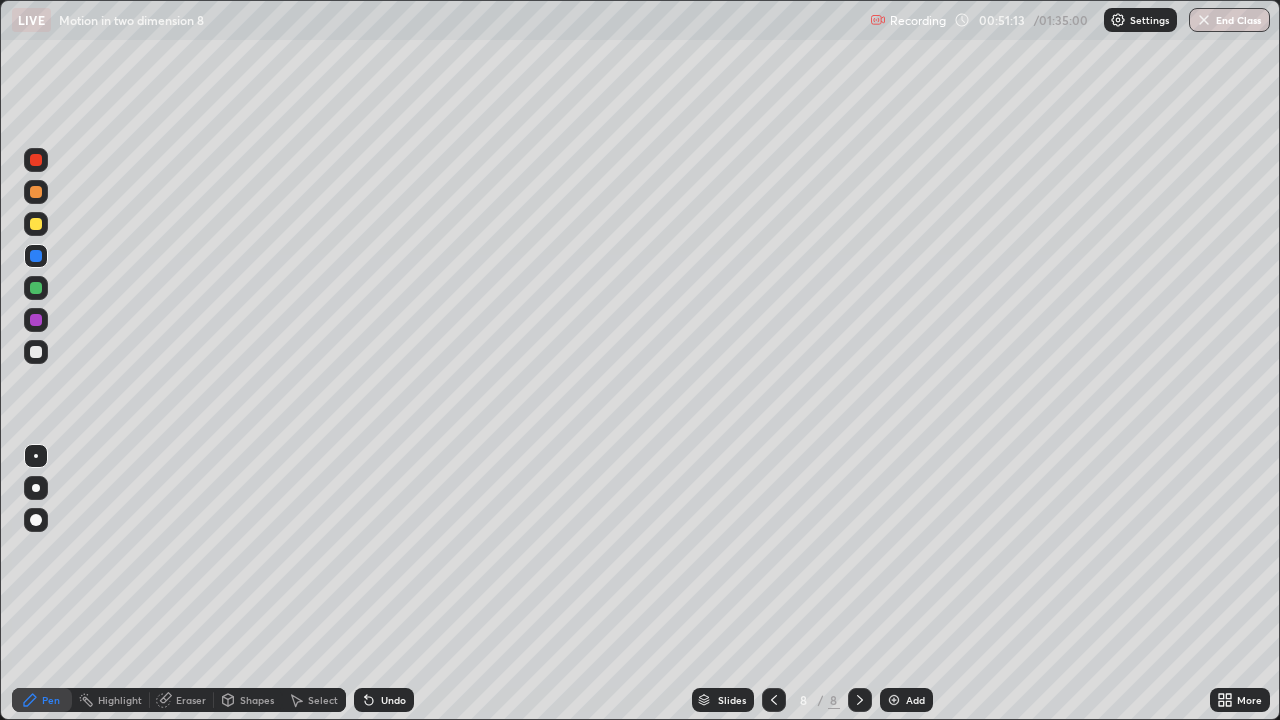 click at bounding box center (36, 352) 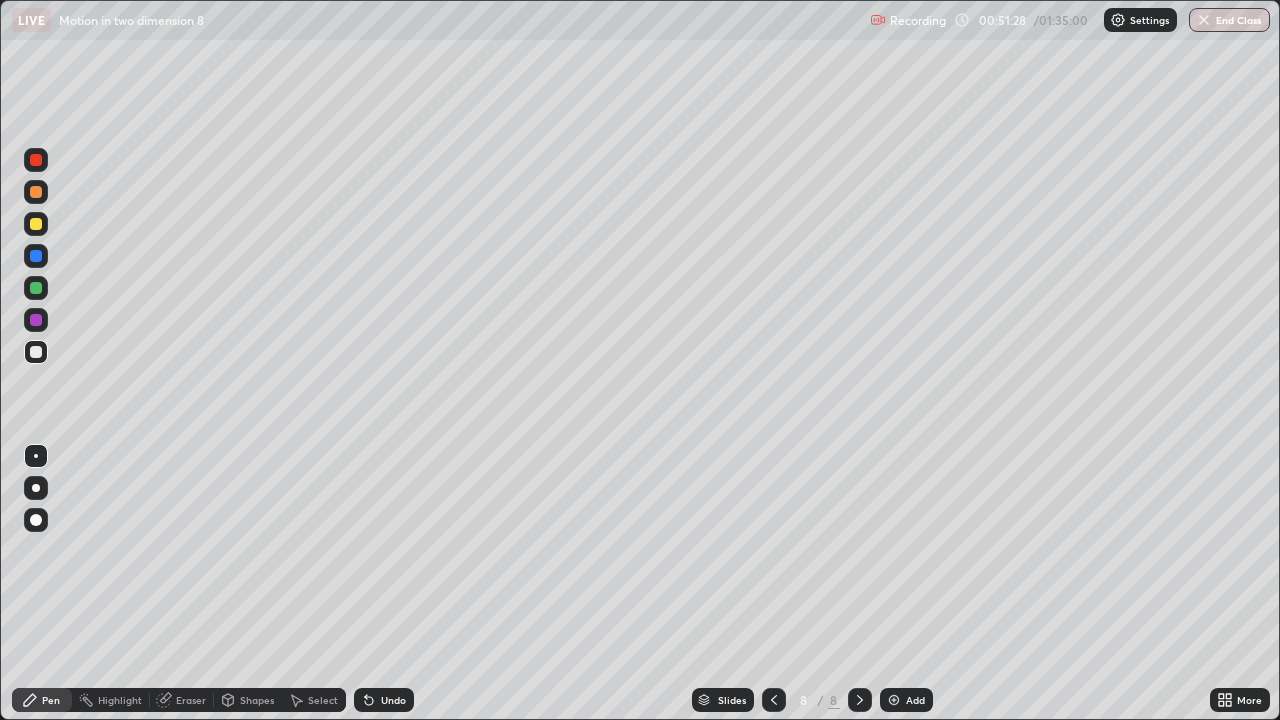 click at bounding box center (36, 288) 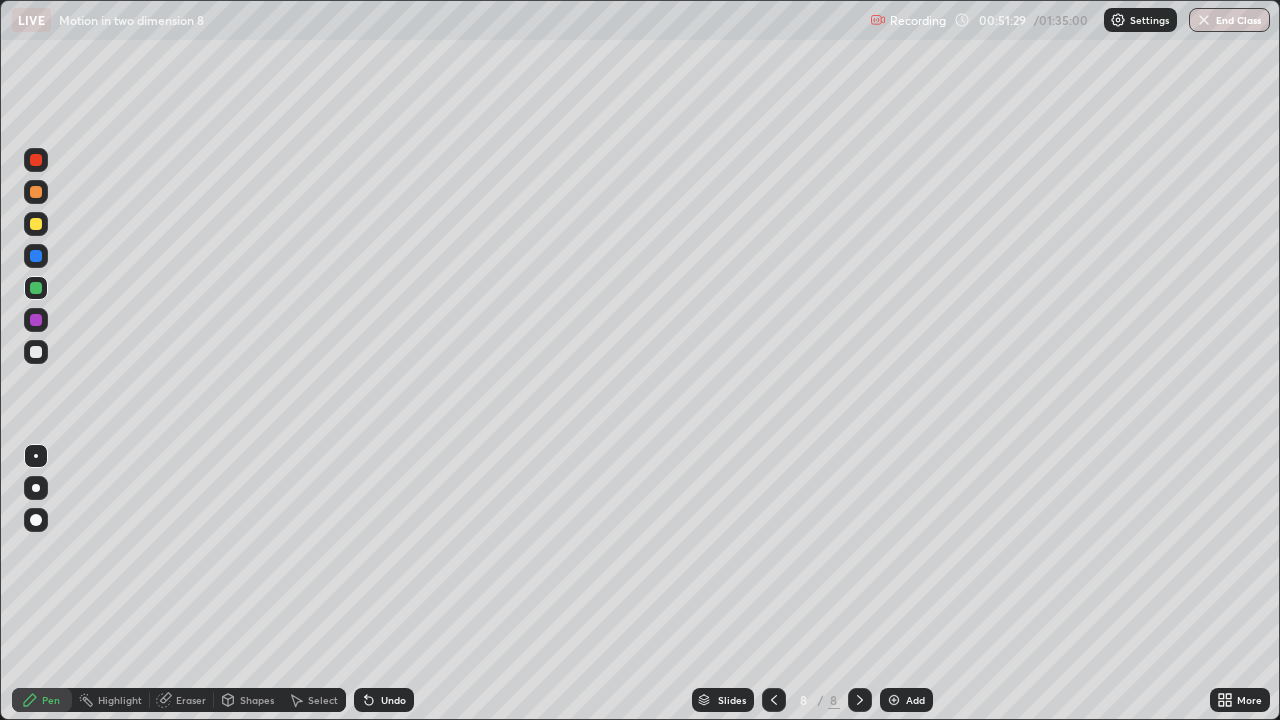 click on "Shapes" at bounding box center [257, 700] 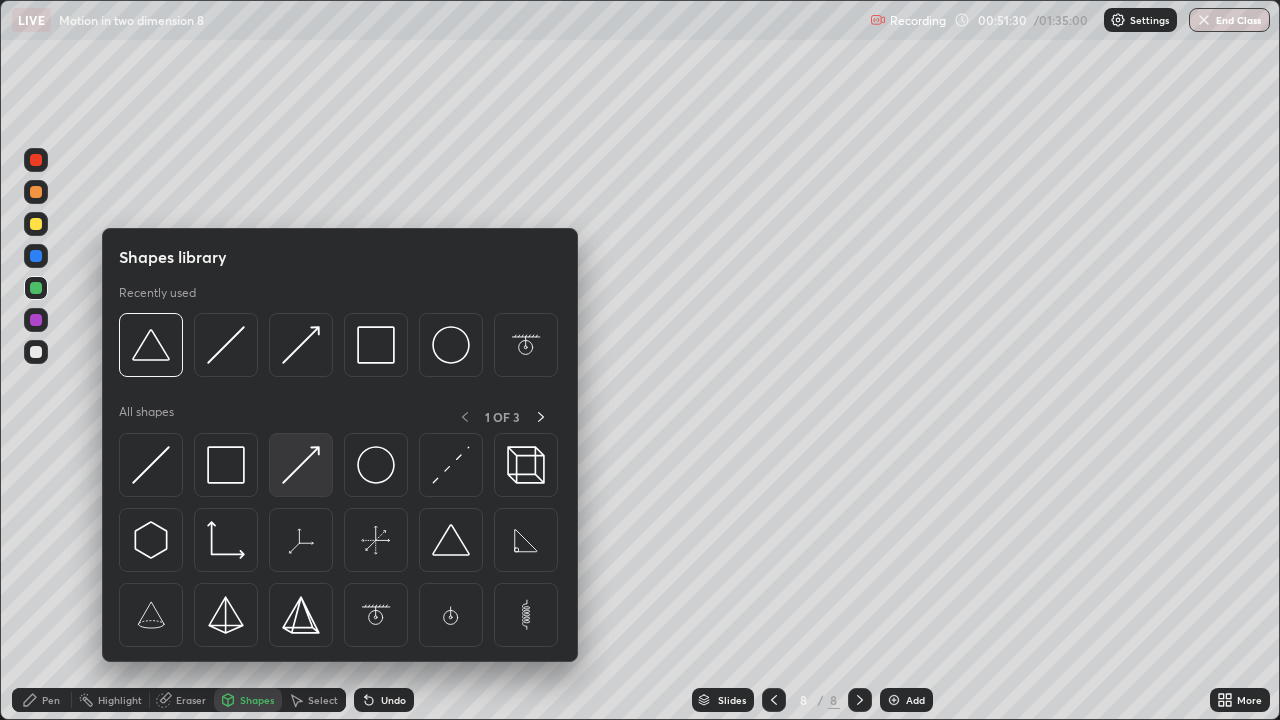 click at bounding box center (301, 465) 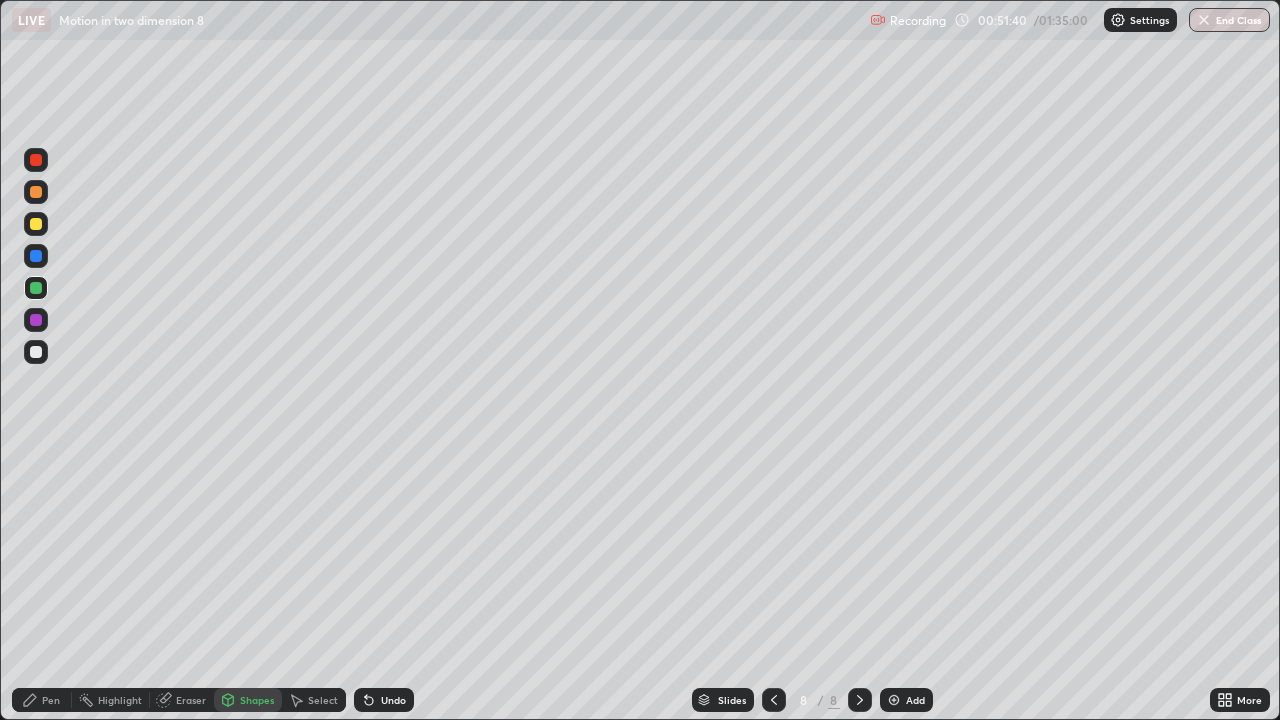 click on "Pen" at bounding box center (51, 700) 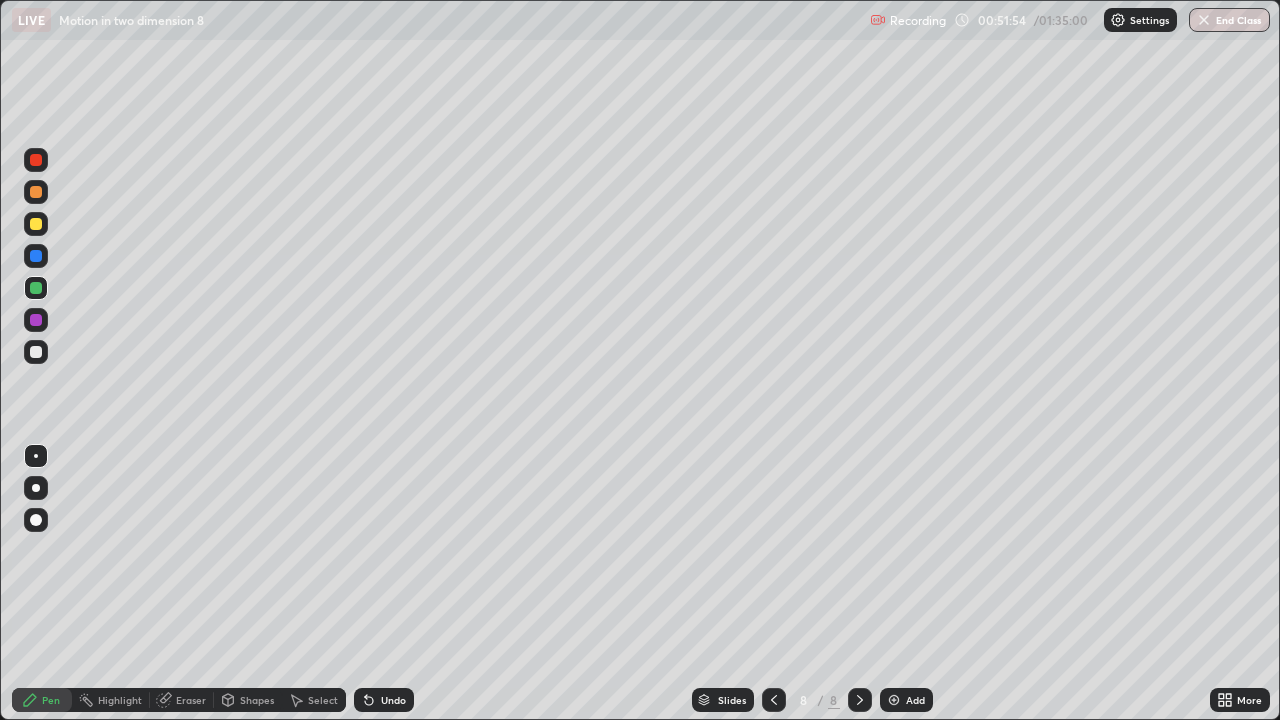click at bounding box center (36, 320) 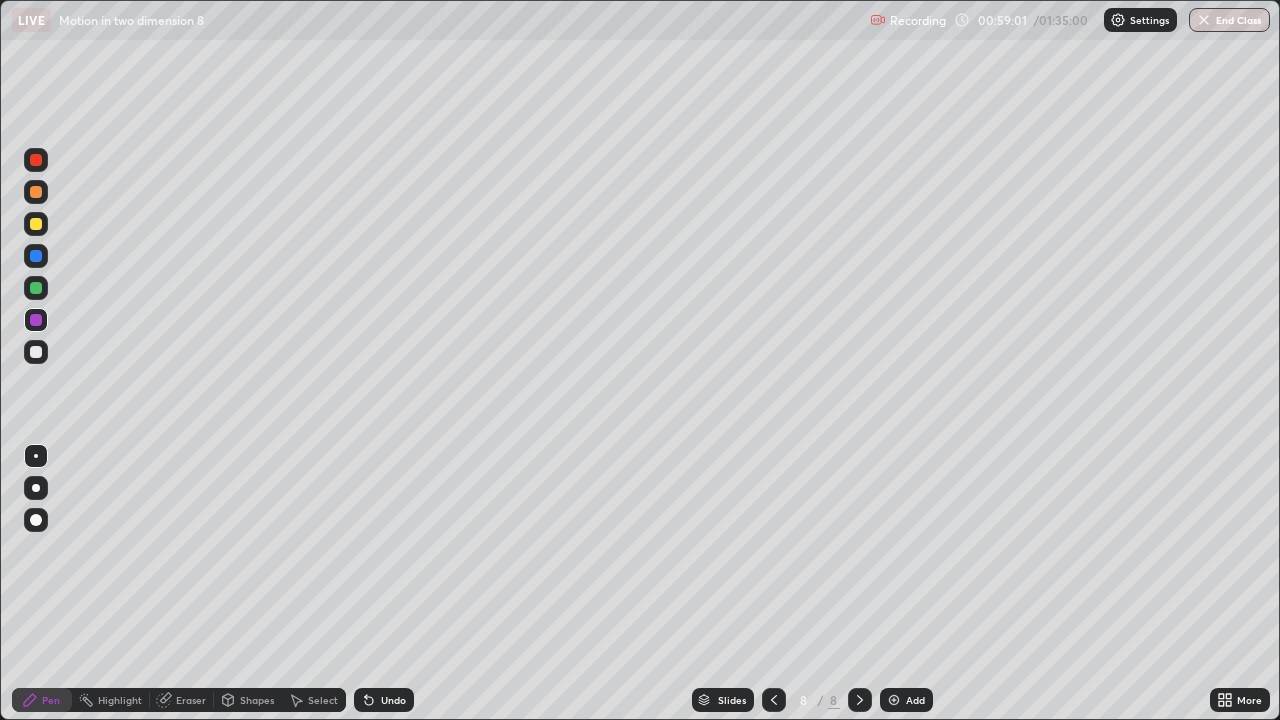 click at bounding box center [36, 192] 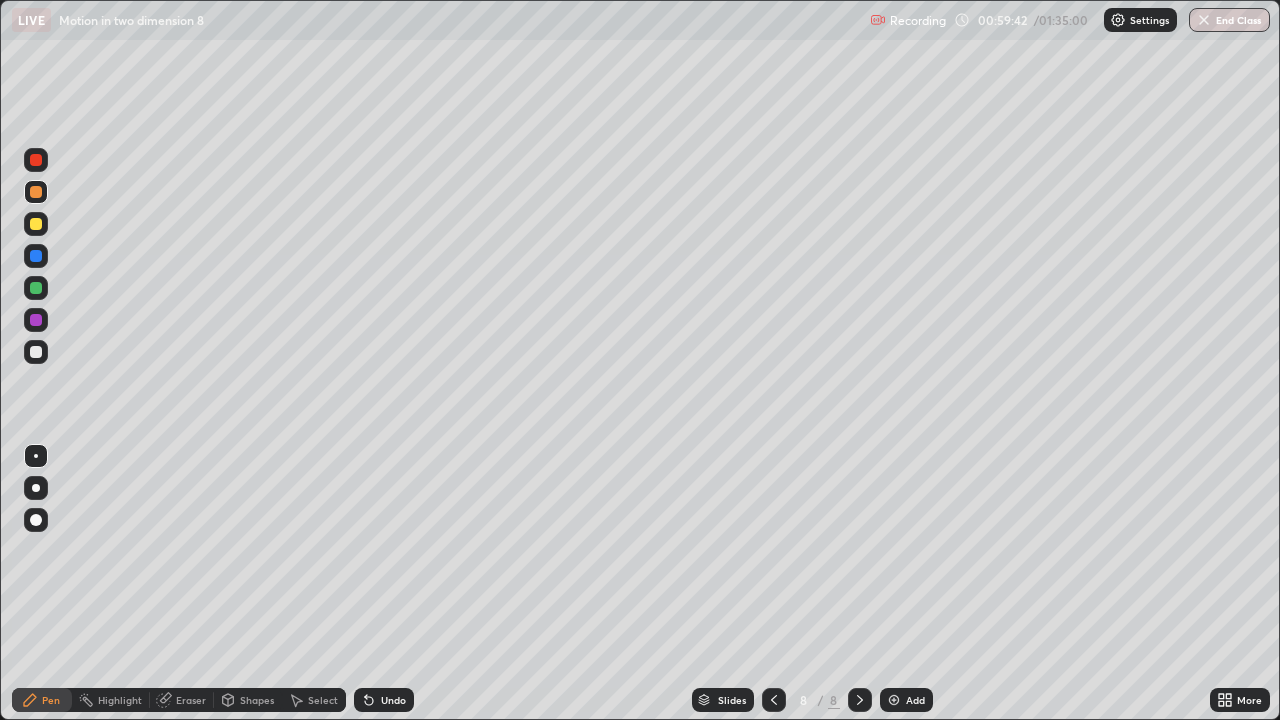 click at bounding box center (36, 320) 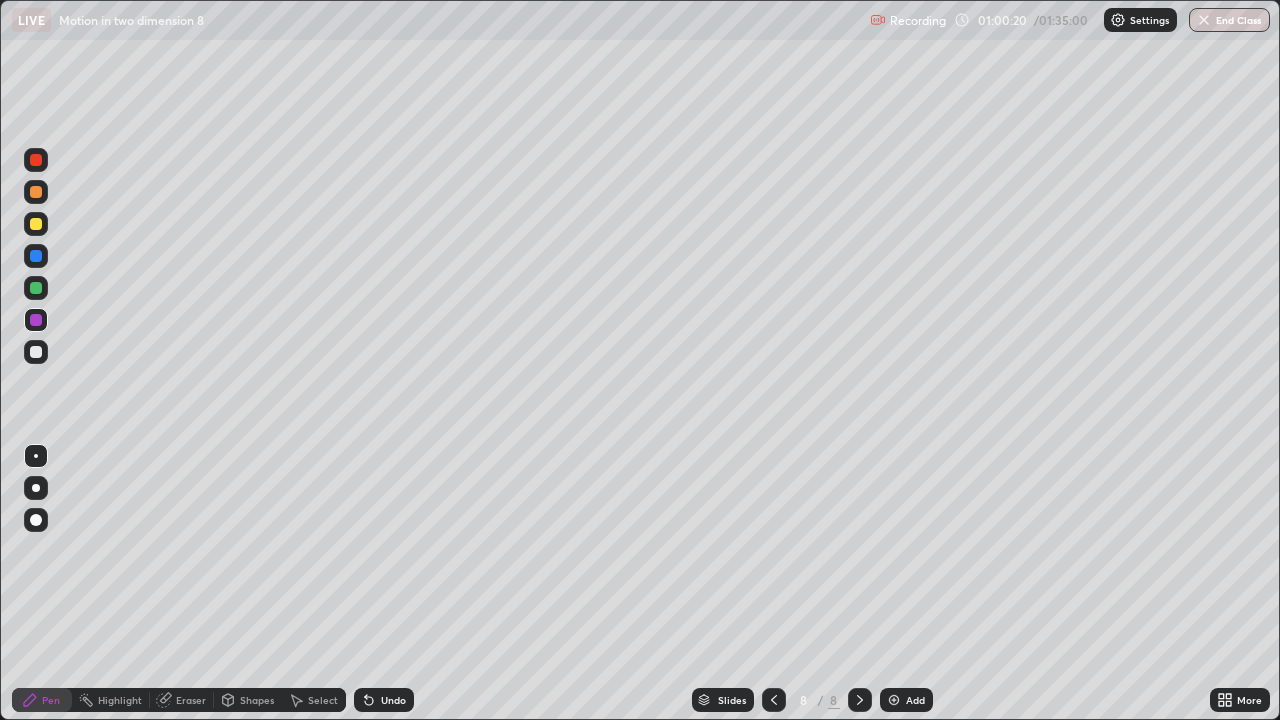 click at bounding box center [36, 224] 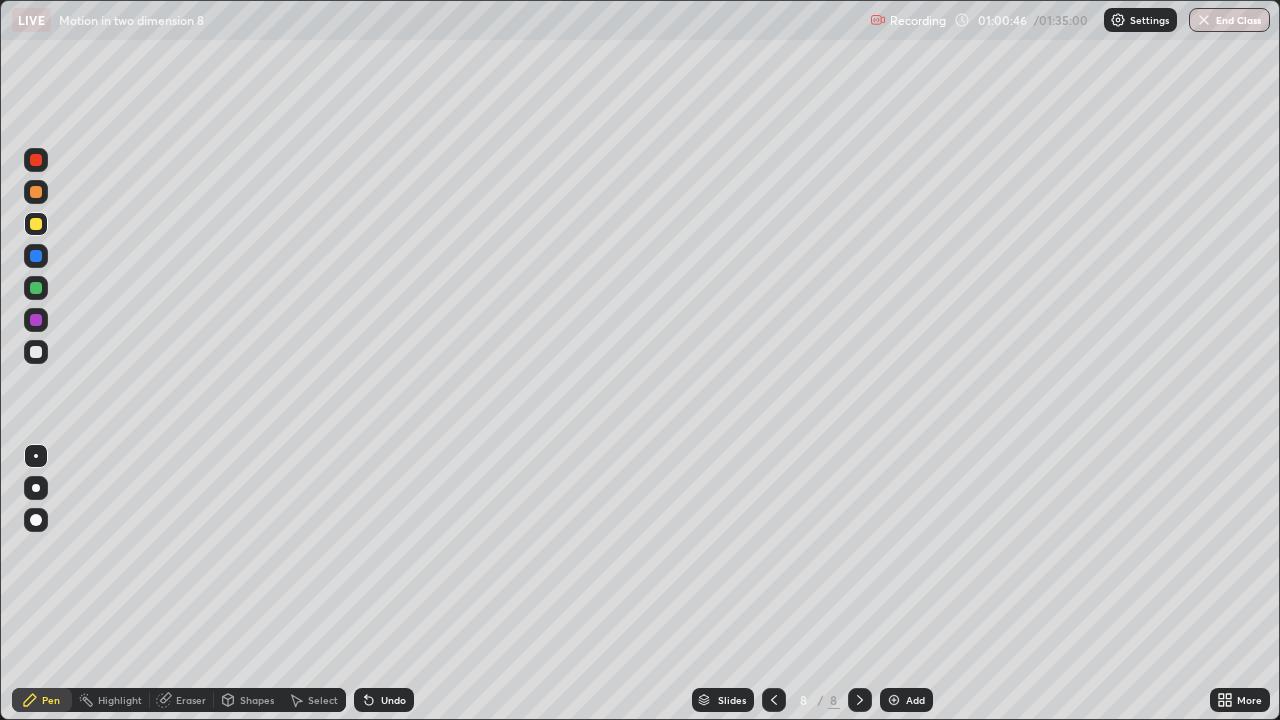 click at bounding box center (36, 256) 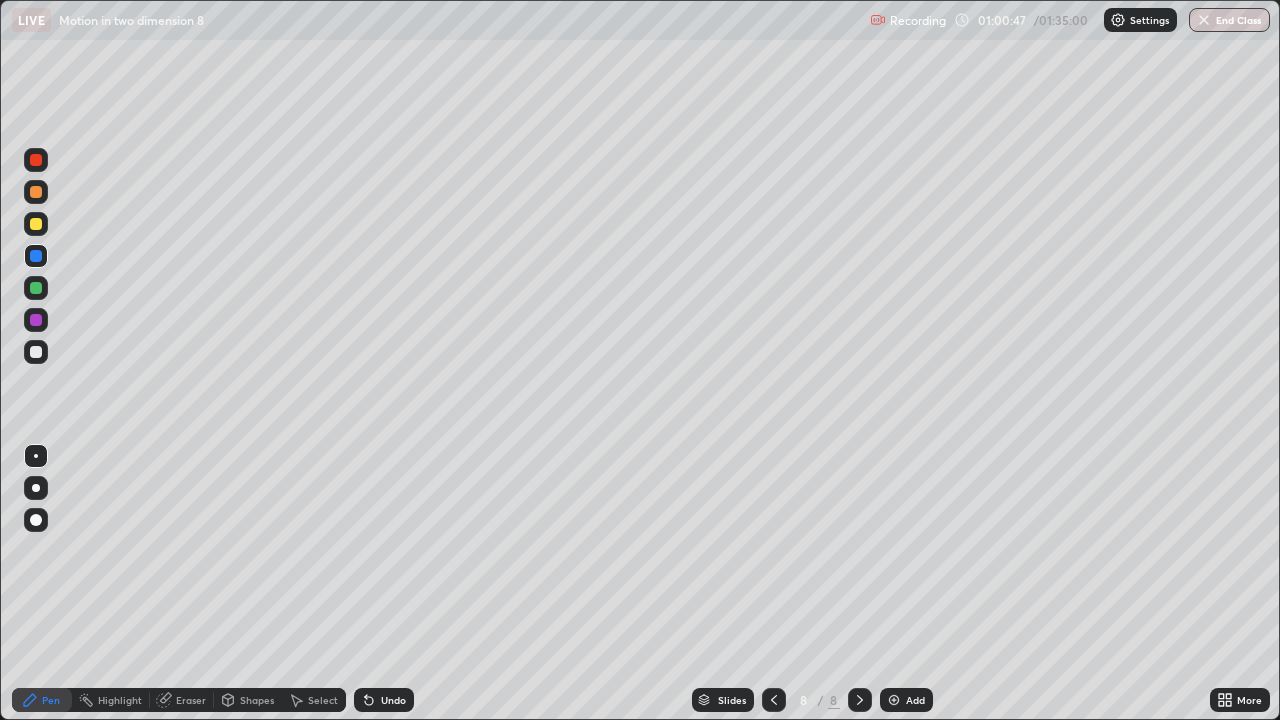 click on "Shapes" at bounding box center [257, 700] 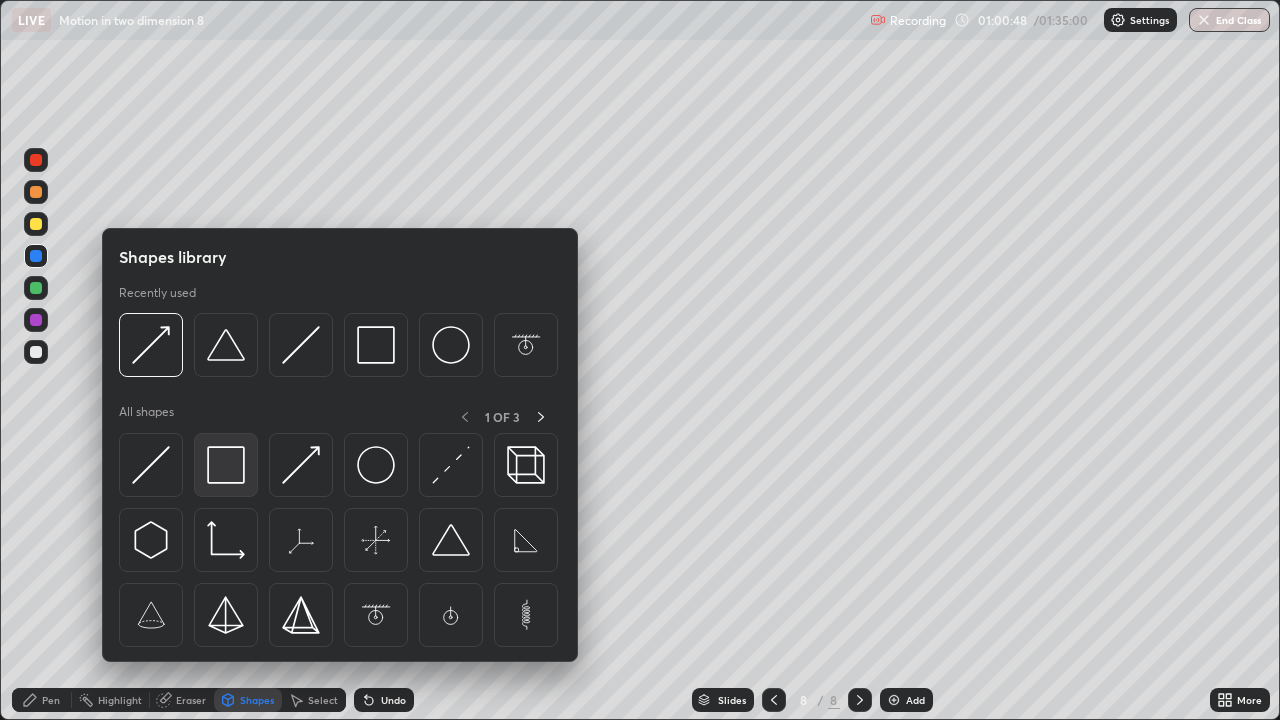click at bounding box center [226, 465] 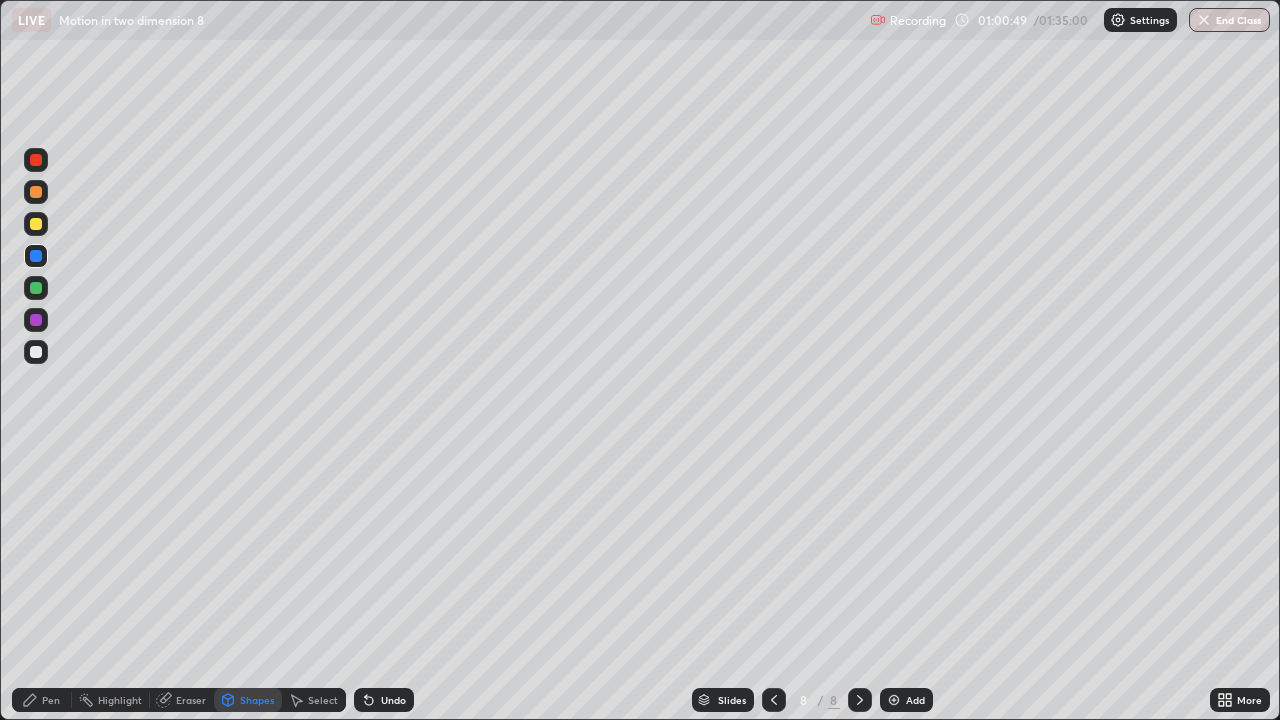 click on "Shapes" at bounding box center (257, 700) 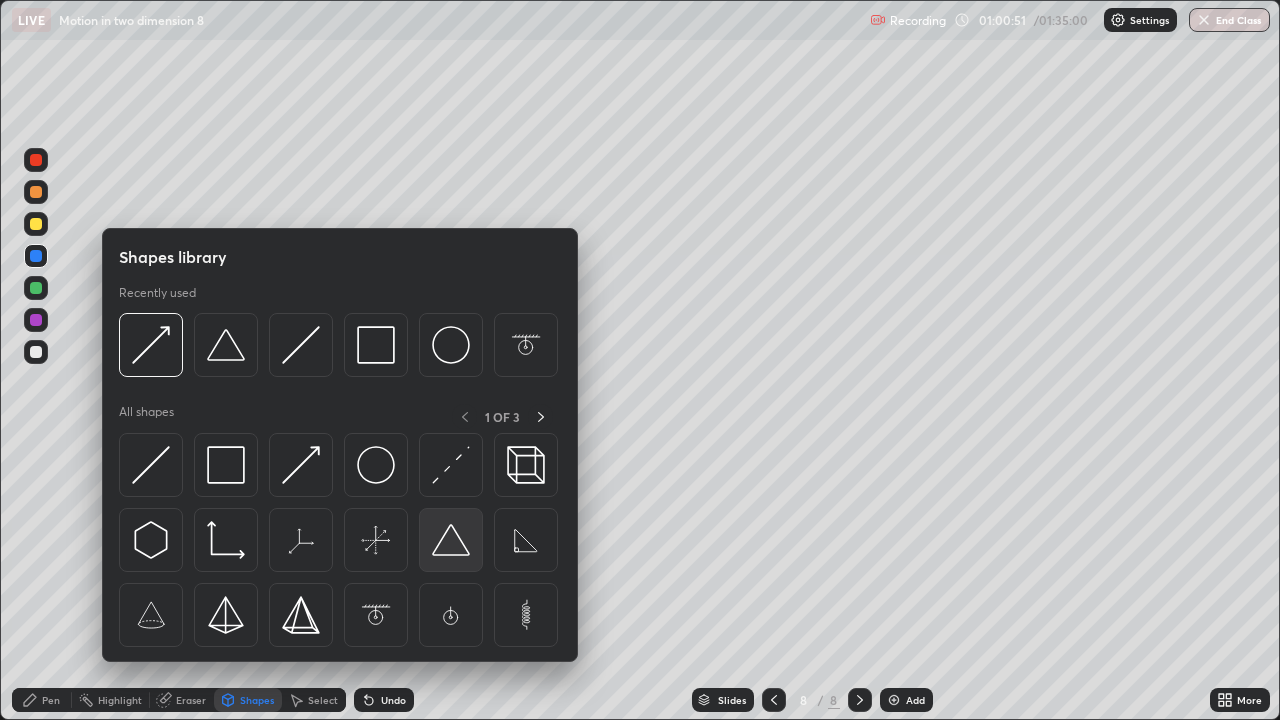 click at bounding box center (451, 540) 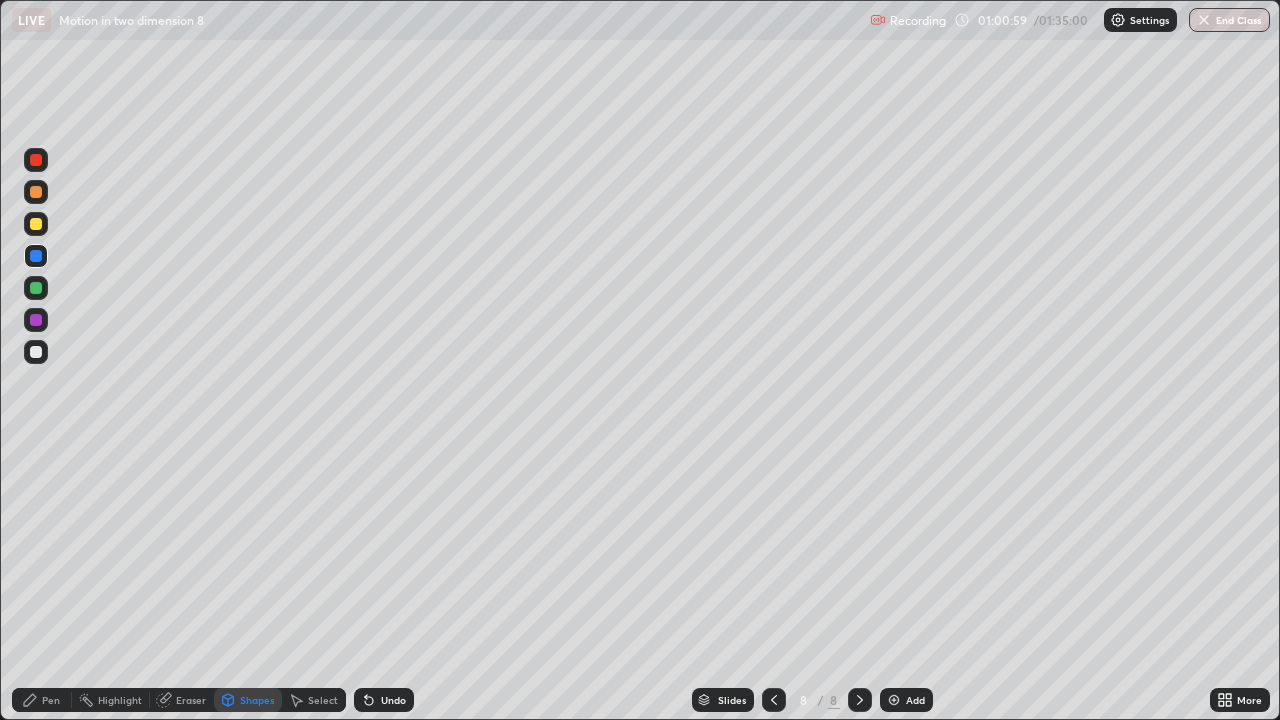 click on "Pen" at bounding box center [51, 700] 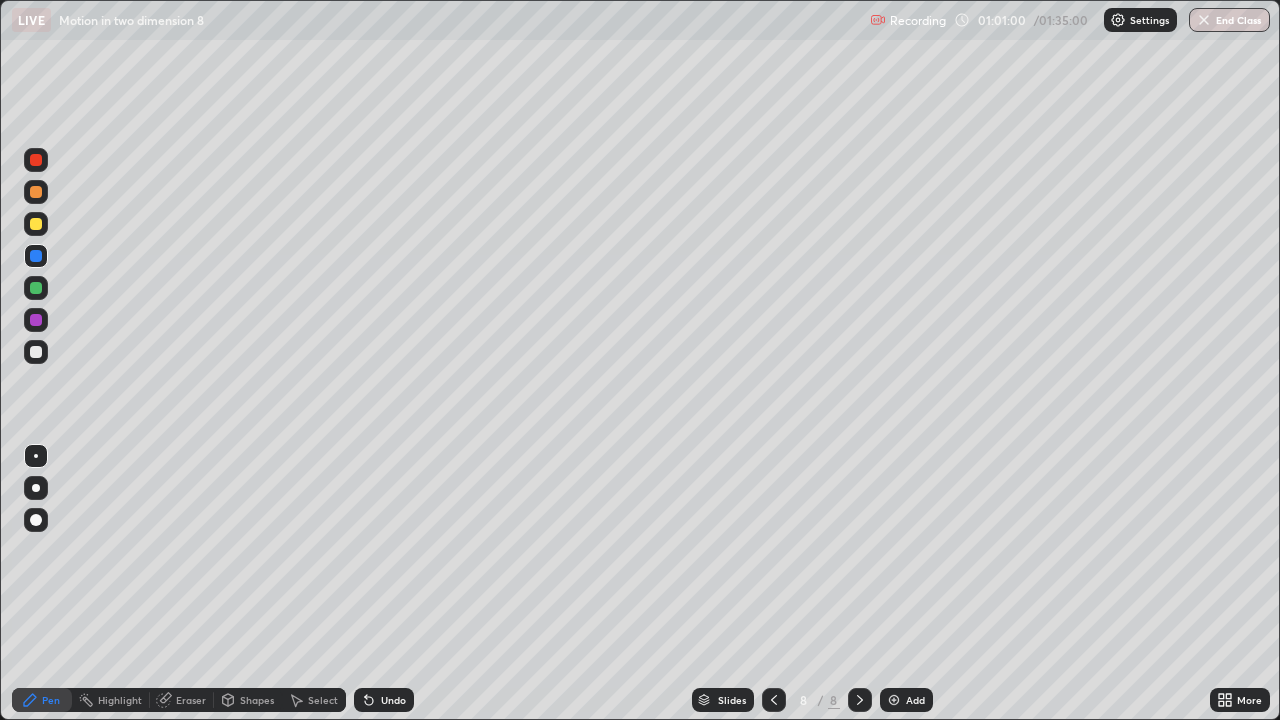 click at bounding box center [36, 320] 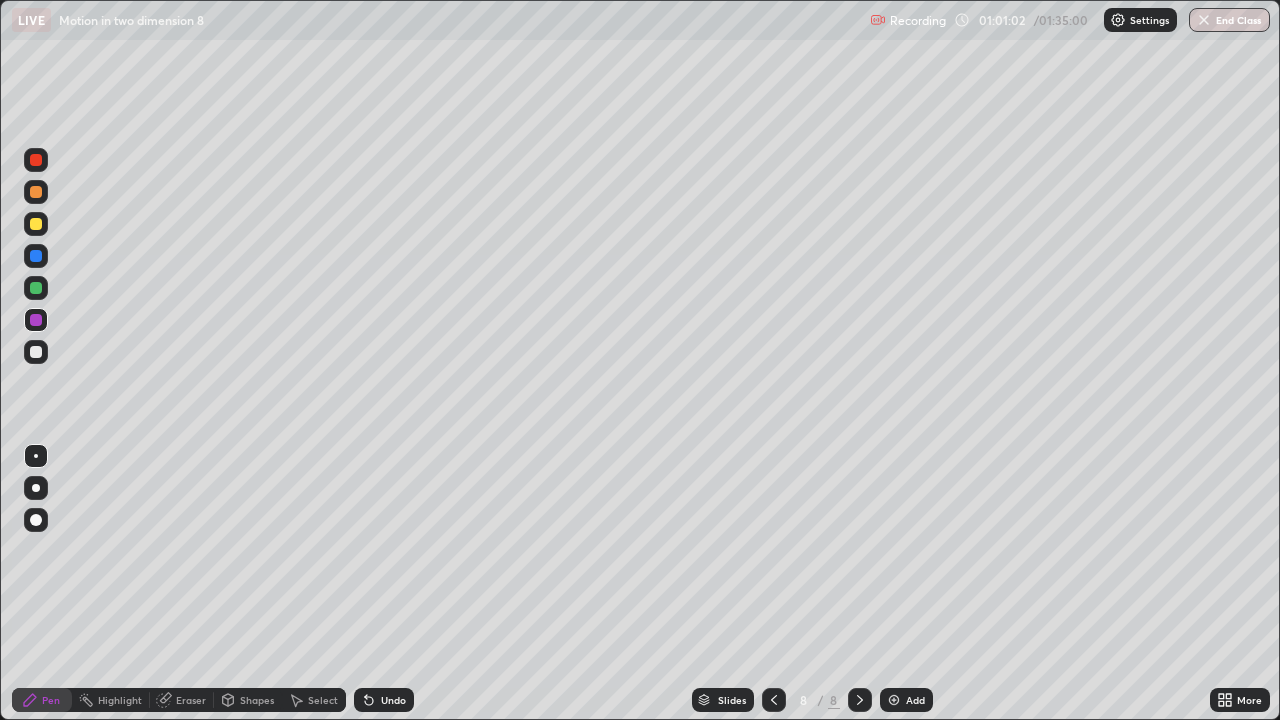 click at bounding box center [36, 224] 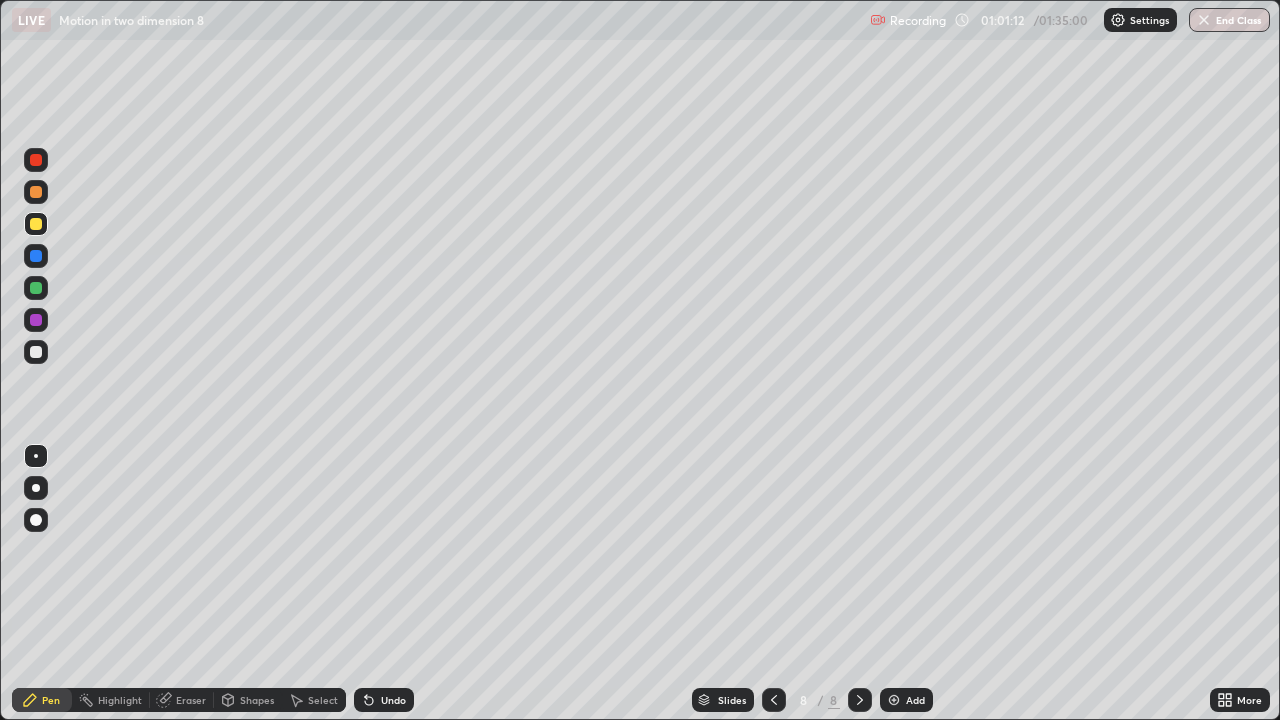 click at bounding box center [36, 192] 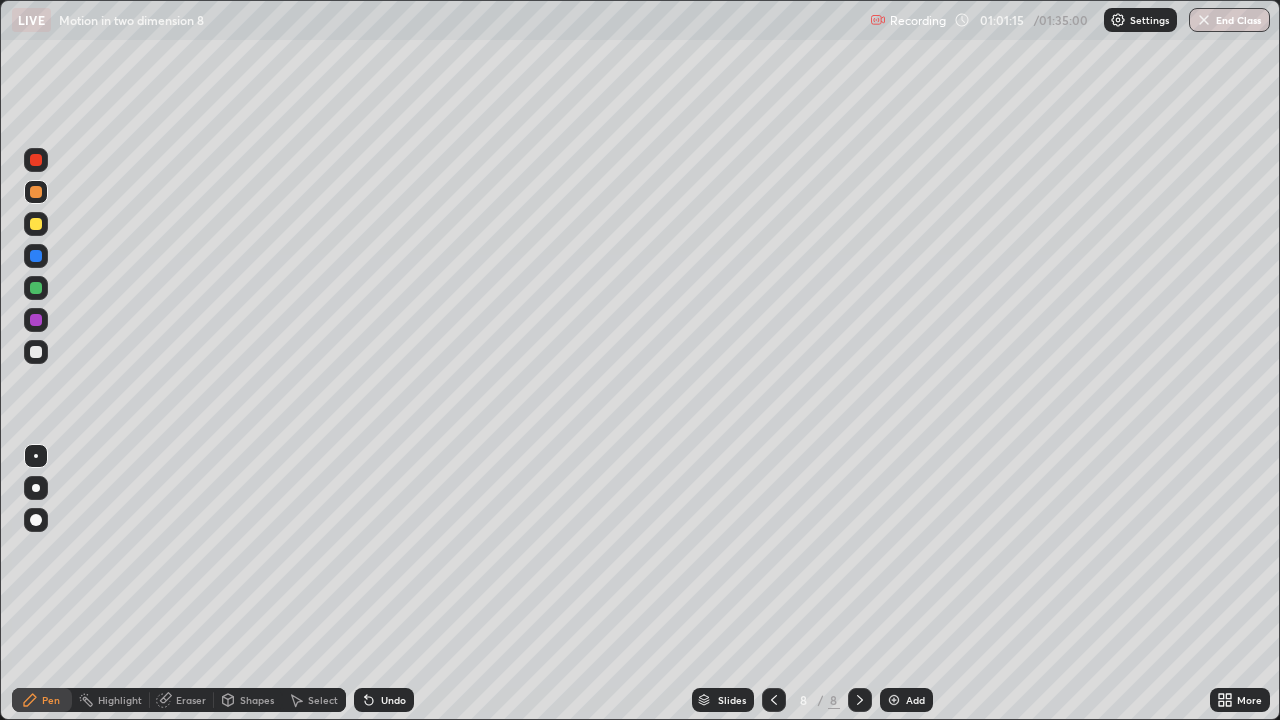 click on "Shapes" at bounding box center (257, 700) 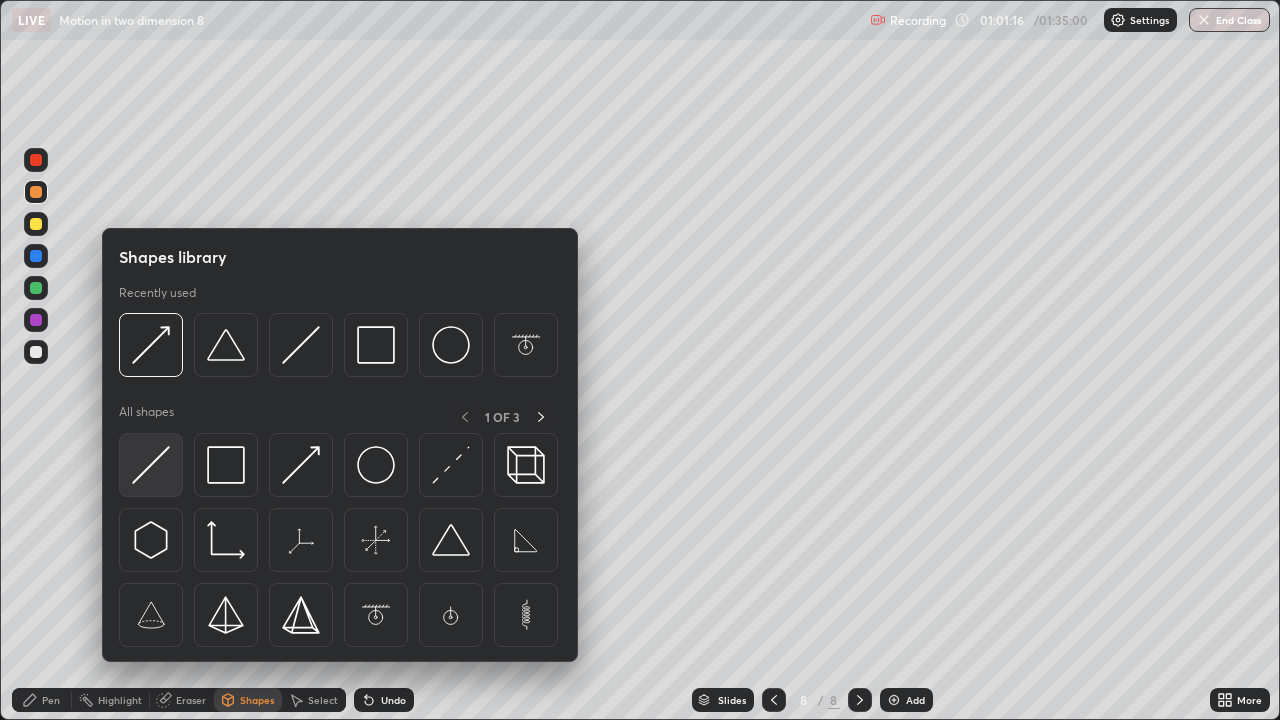 click at bounding box center (151, 465) 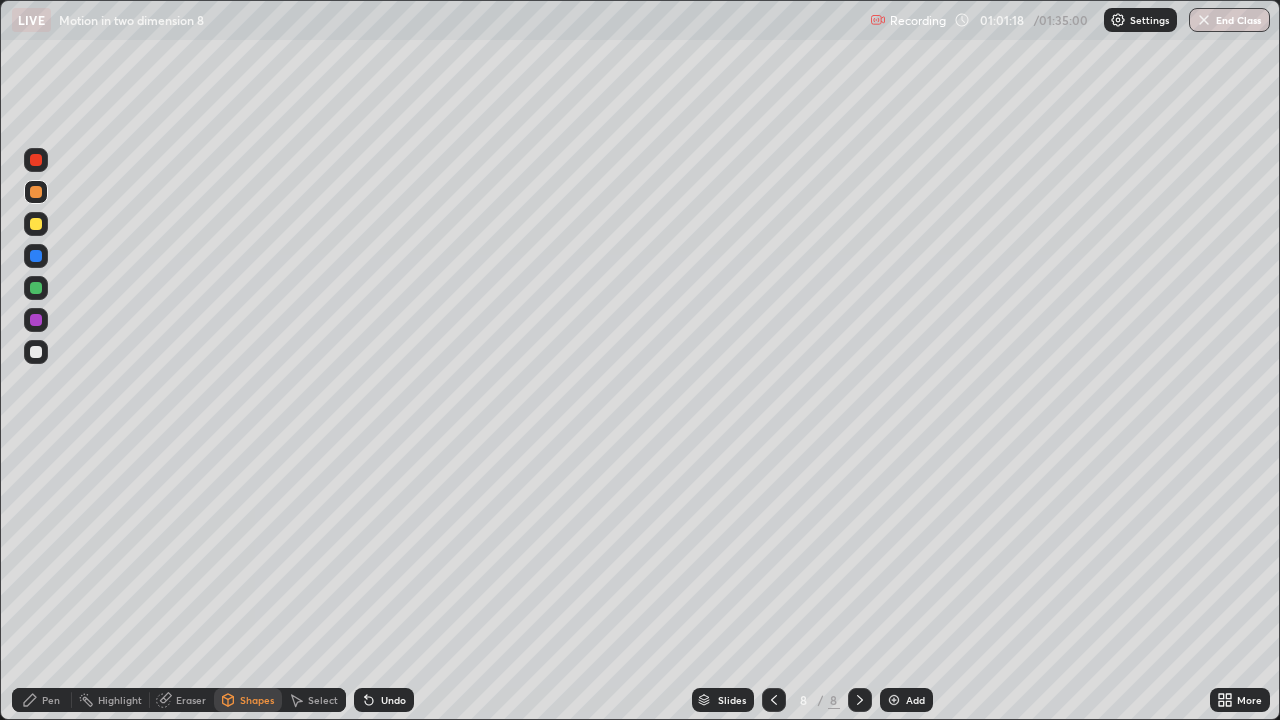 click at bounding box center (36, 192) 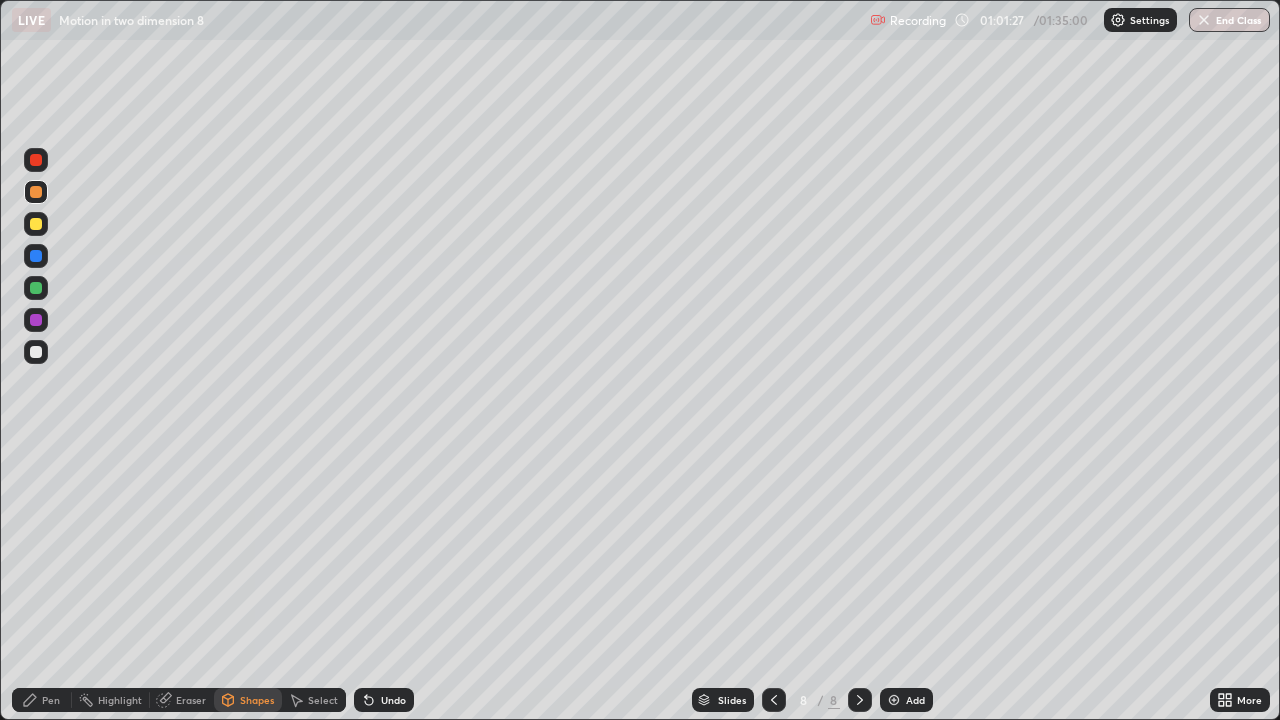 click on "Eraser" at bounding box center (191, 700) 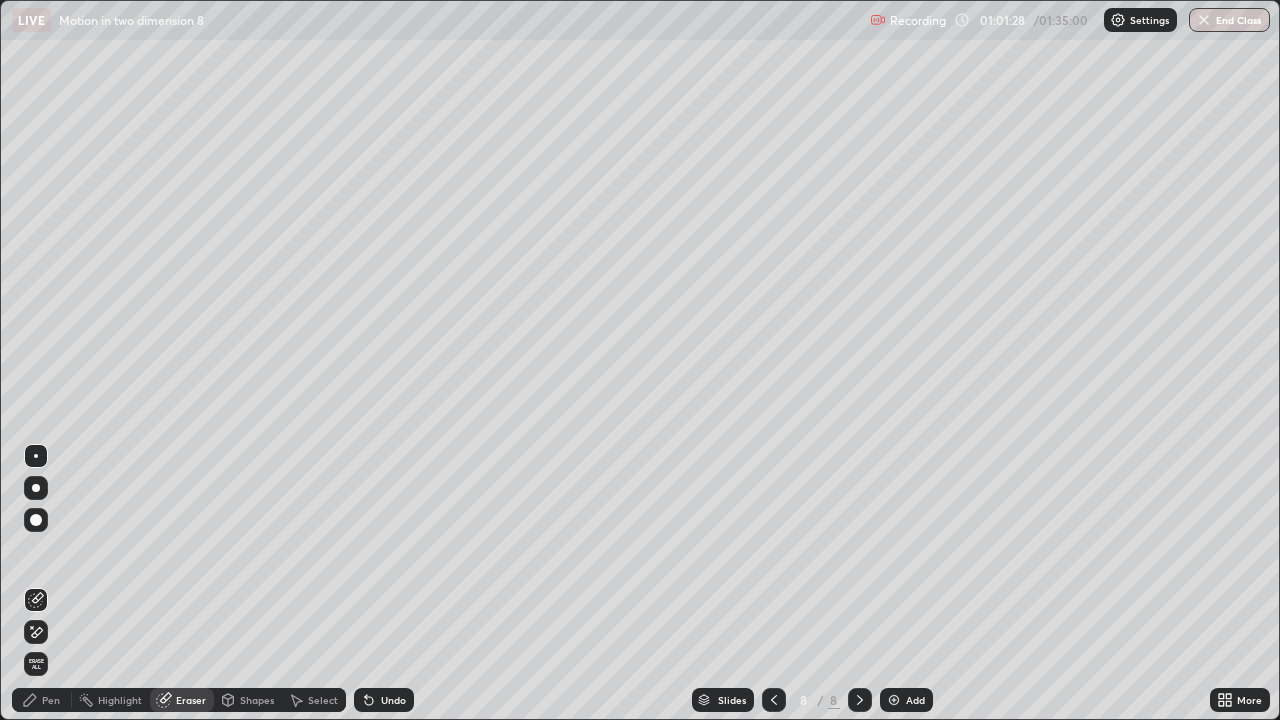 click on "Pen" at bounding box center [51, 700] 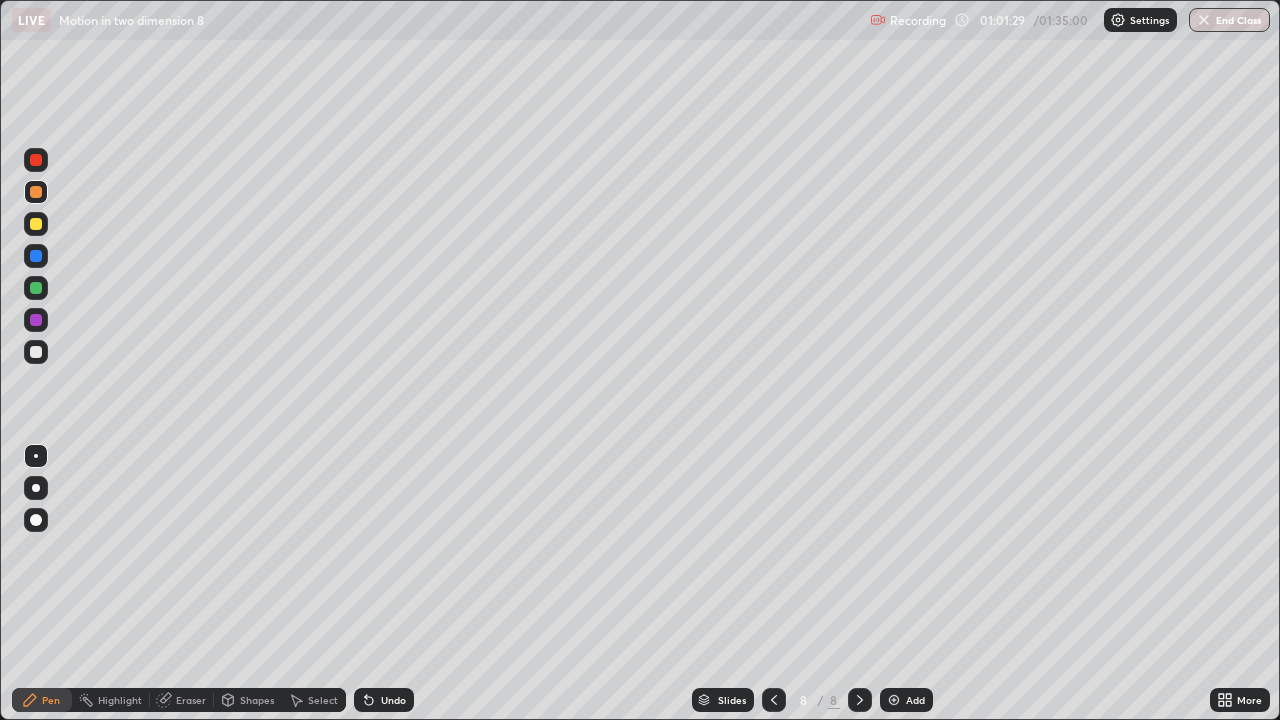 click at bounding box center (36, 352) 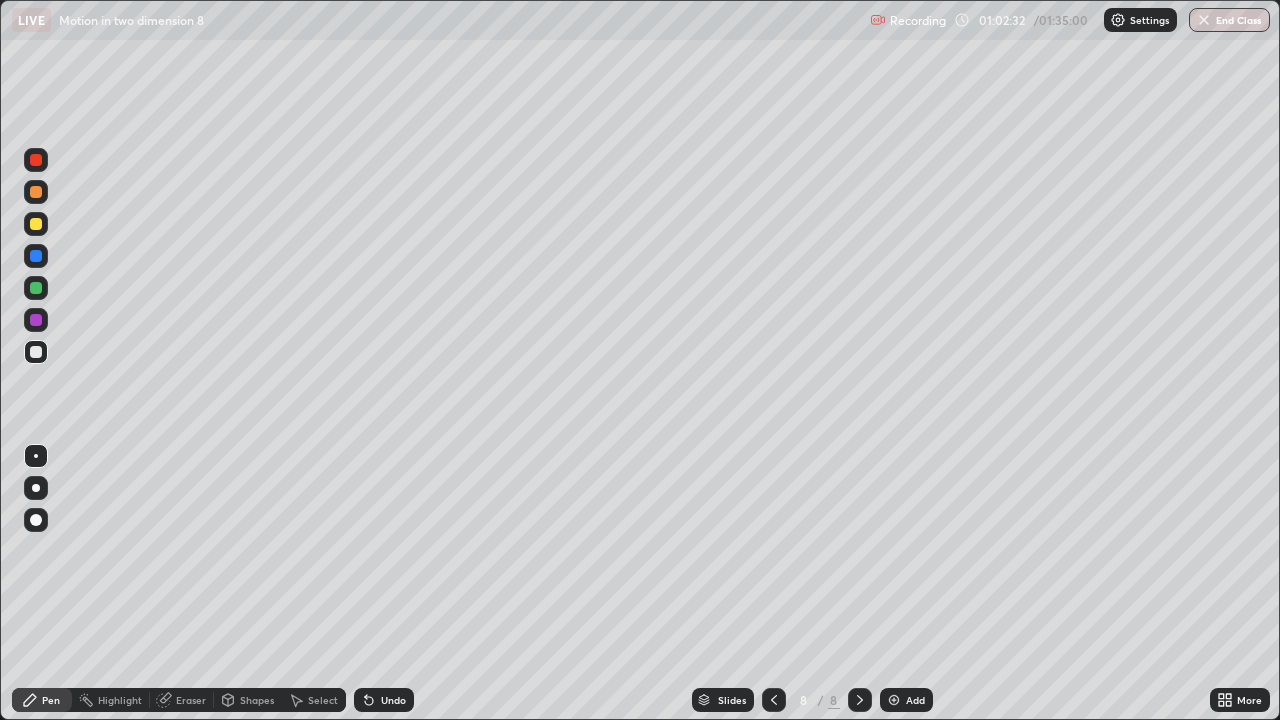 click at bounding box center [36, 224] 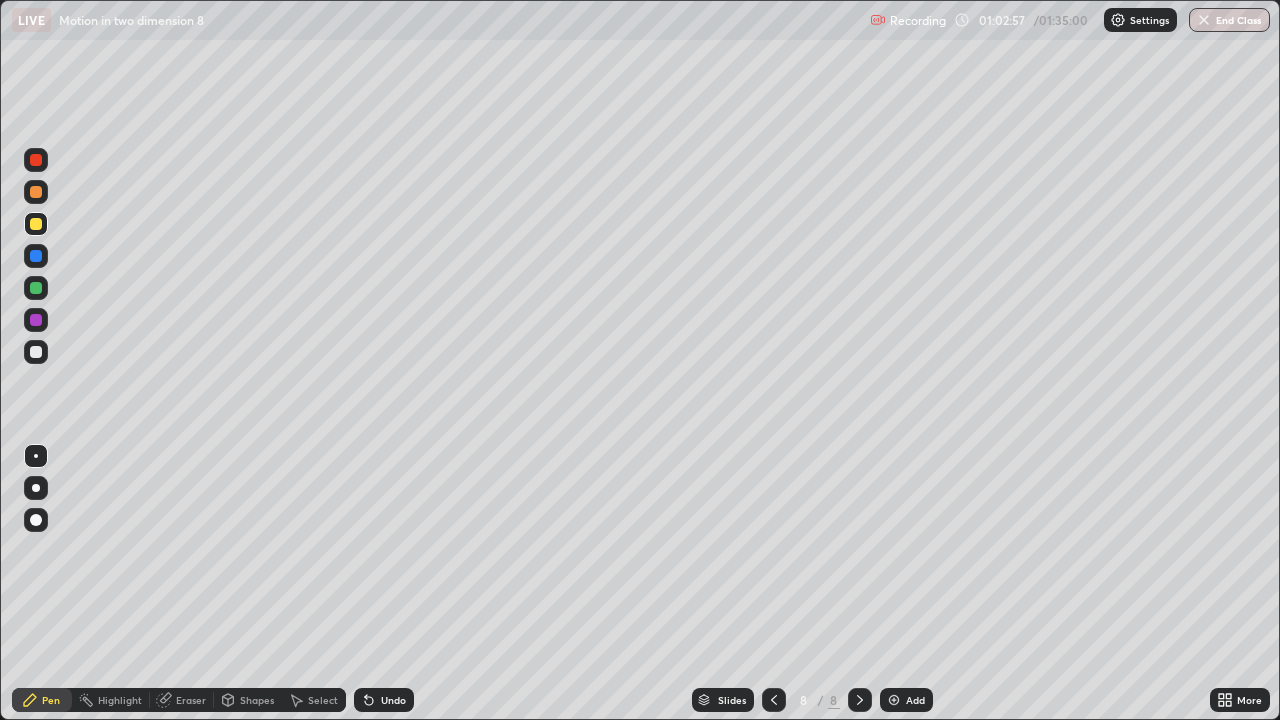click at bounding box center (36, 160) 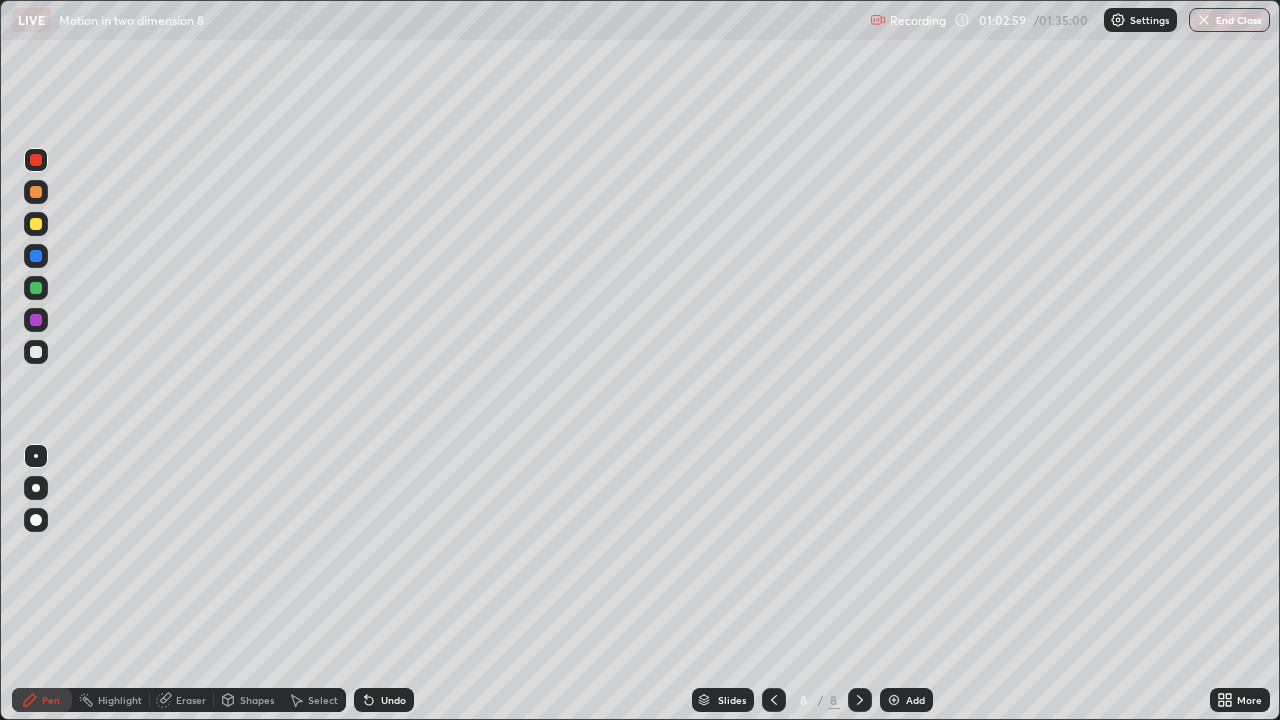 click on "Shapes" at bounding box center [257, 700] 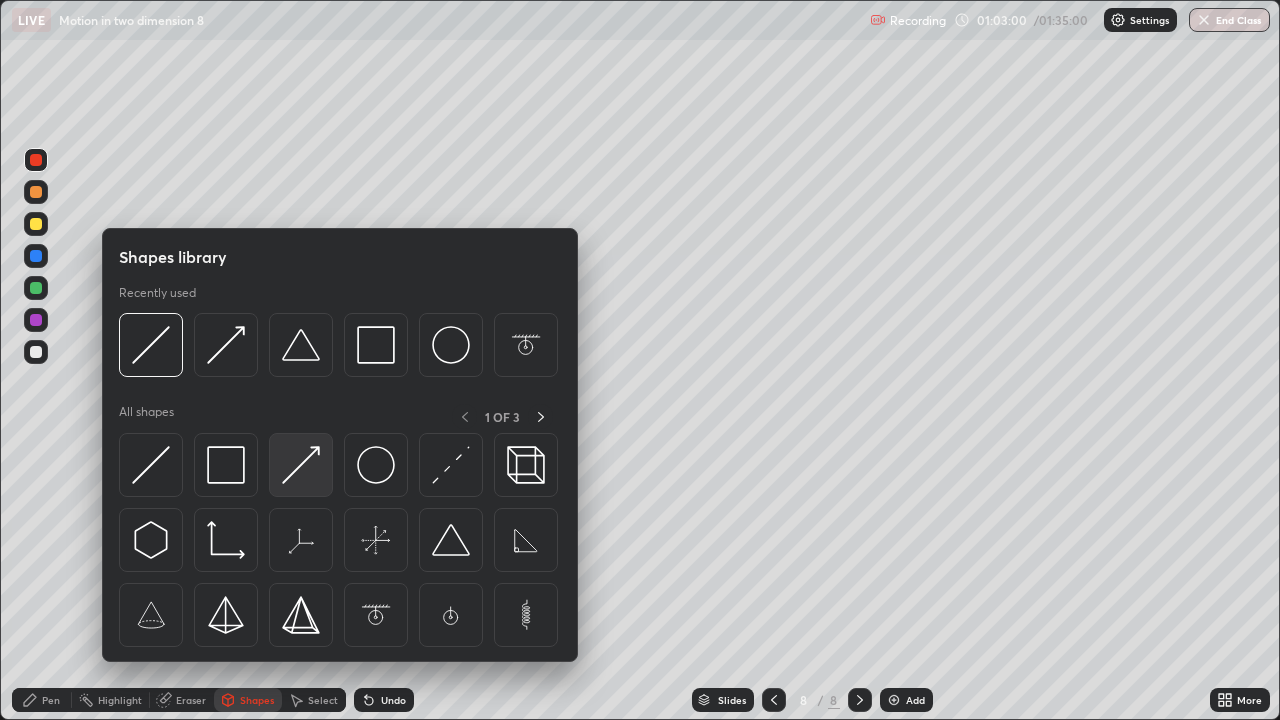 click at bounding box center [301, 465] 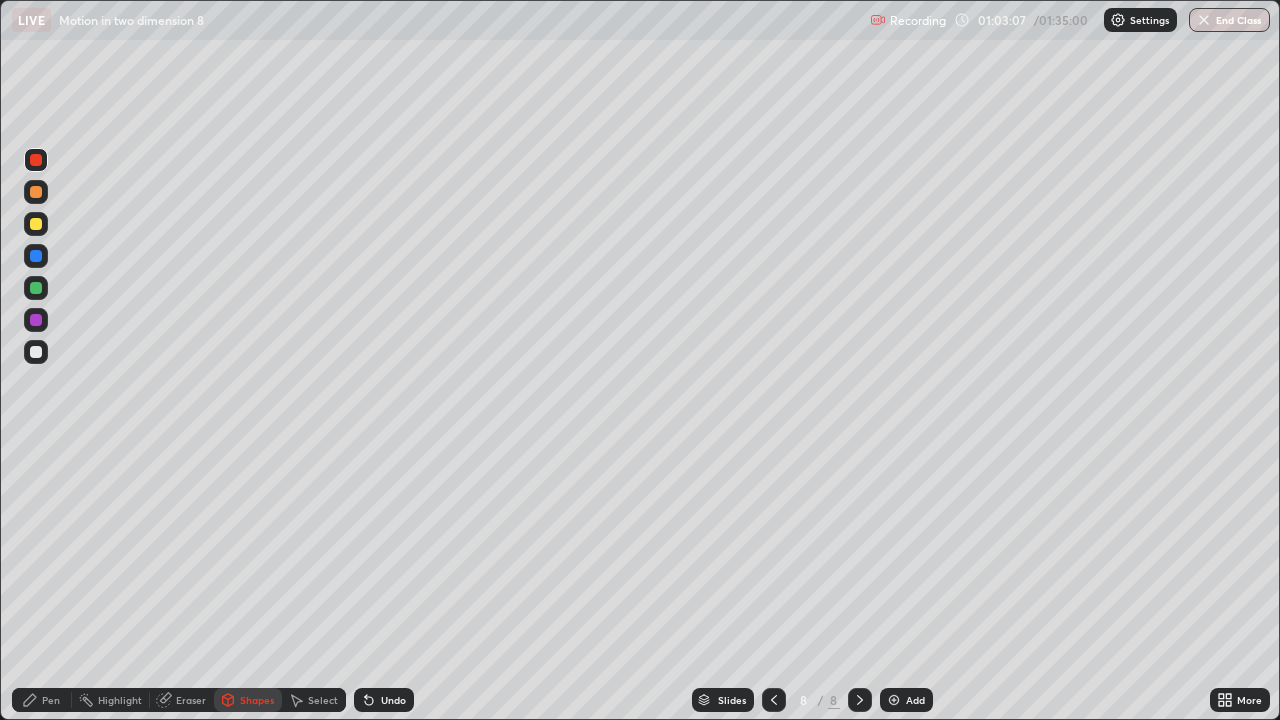 click on "Pen" at bounding box center (51, 700) 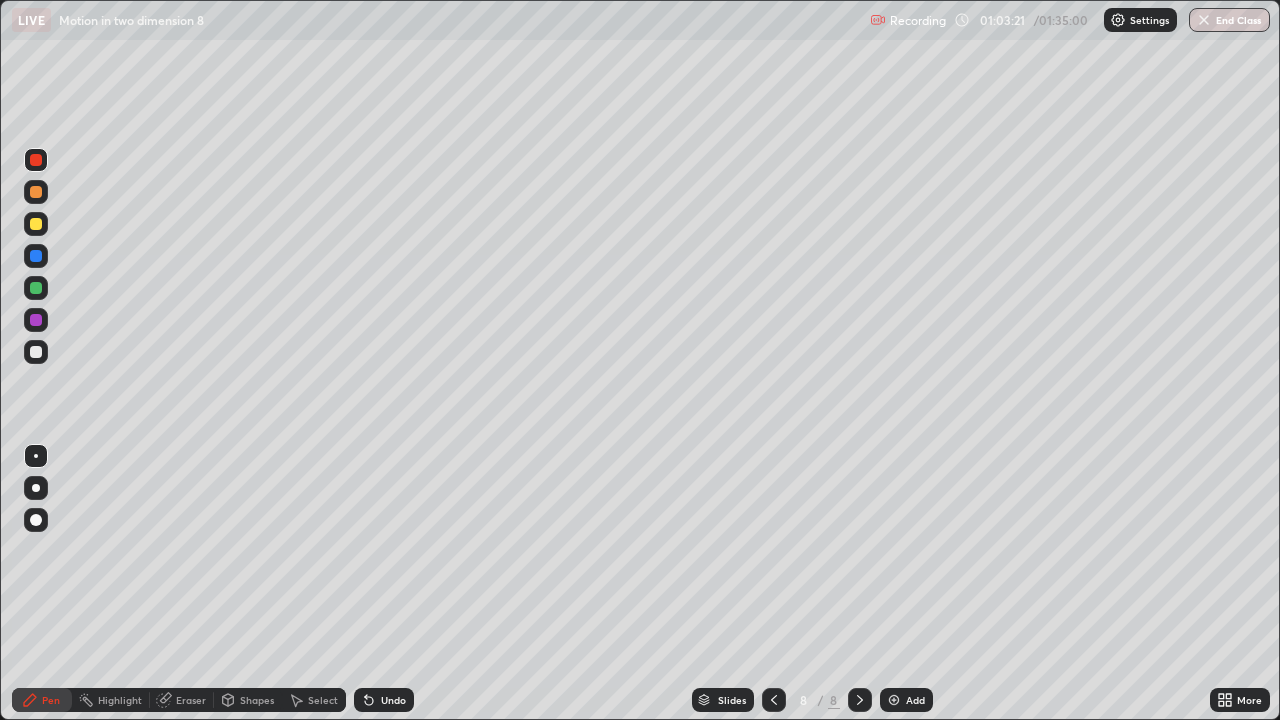 click on "Shapes" at bounding box center (257, 700) 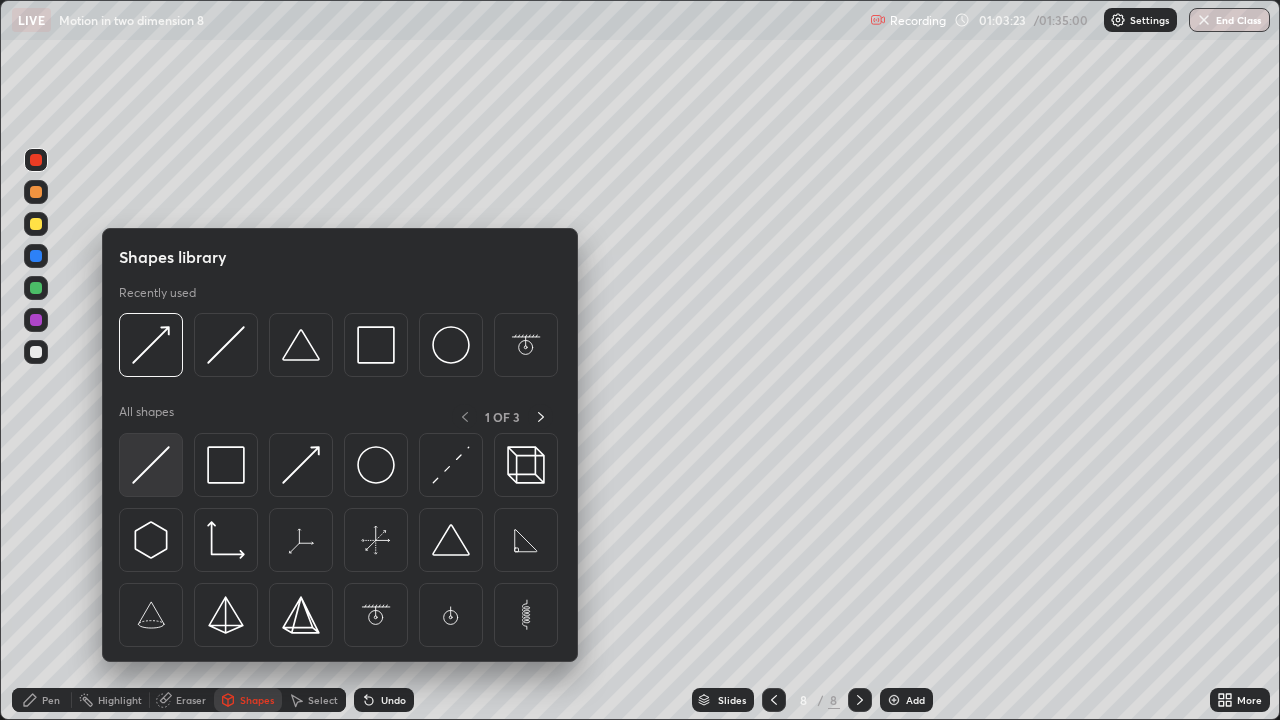 click at bounding box center [151, 465] 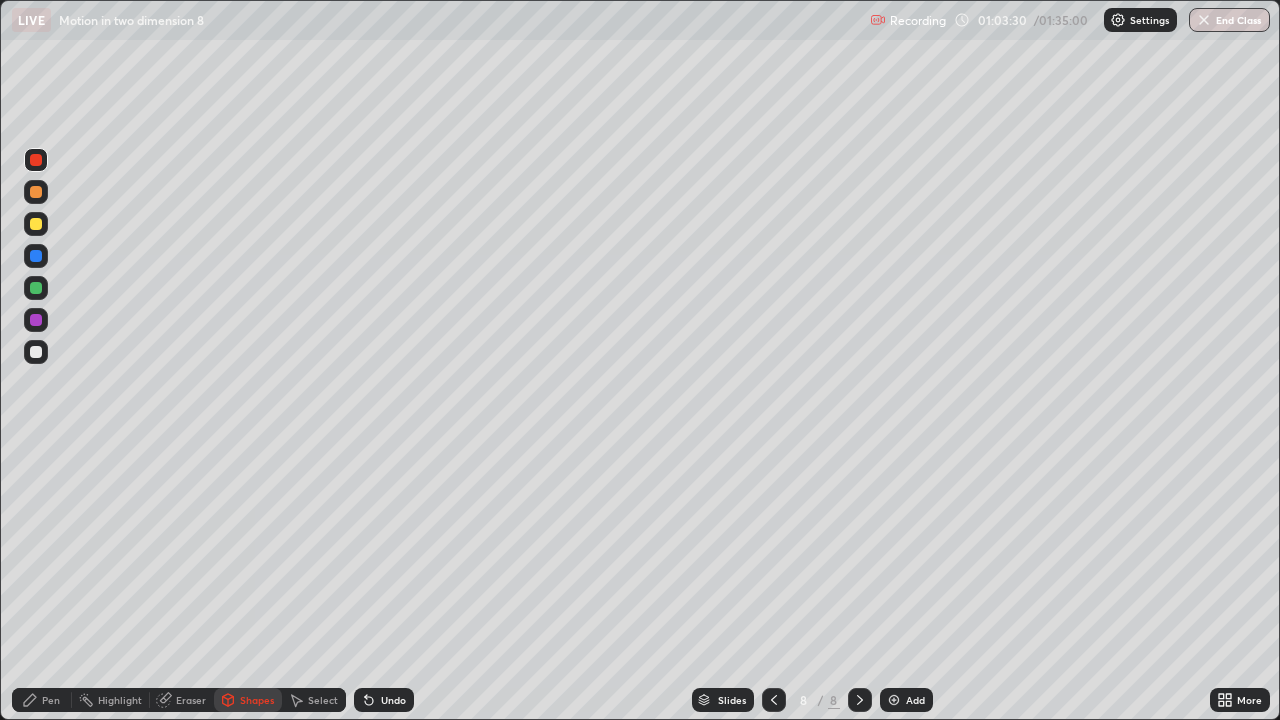 click on "Pen" at bounding box center [51, 700] 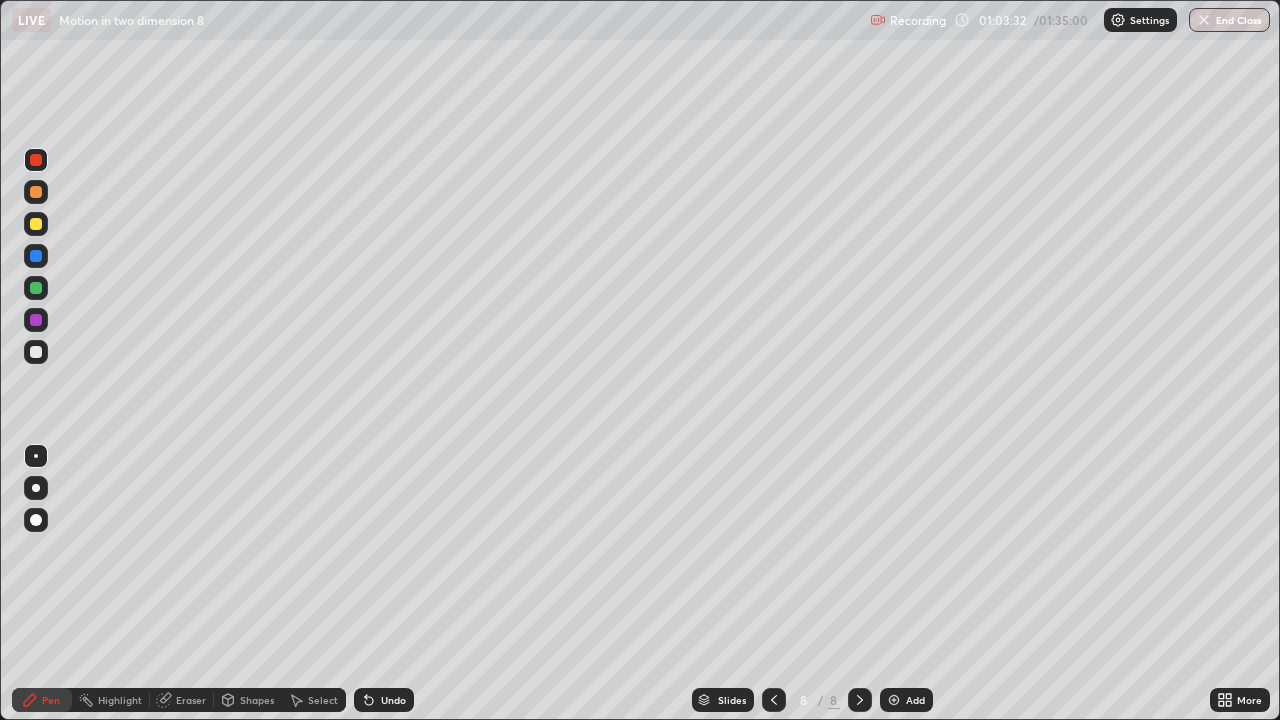 click at bounding box center (36, 288) 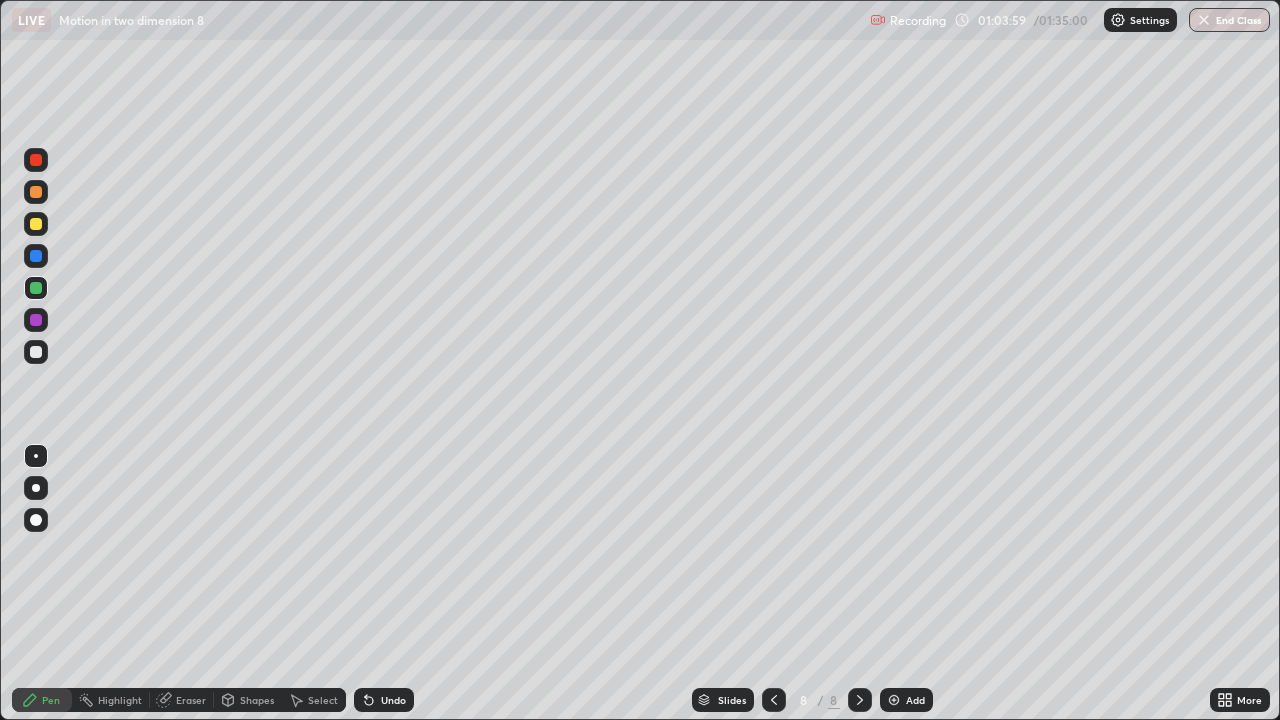 click at bounding box center (36, 352) 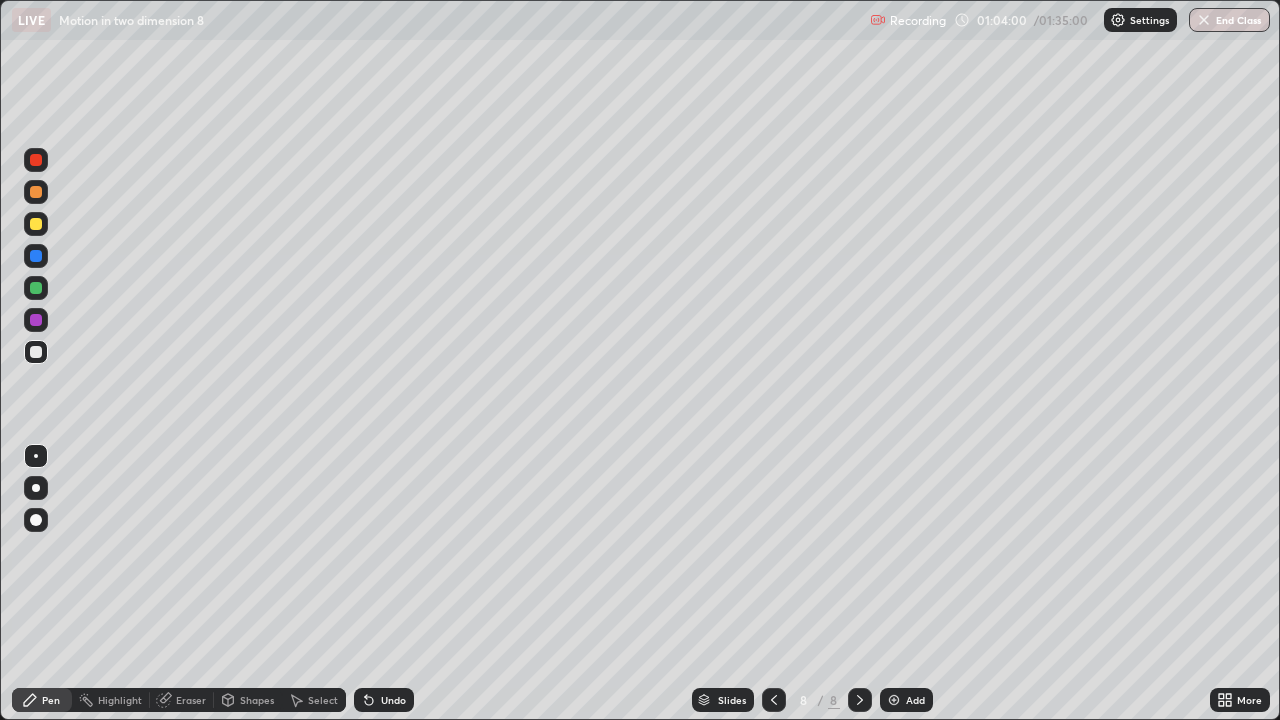 click on "Shapes" at bounding box center (257, 700) 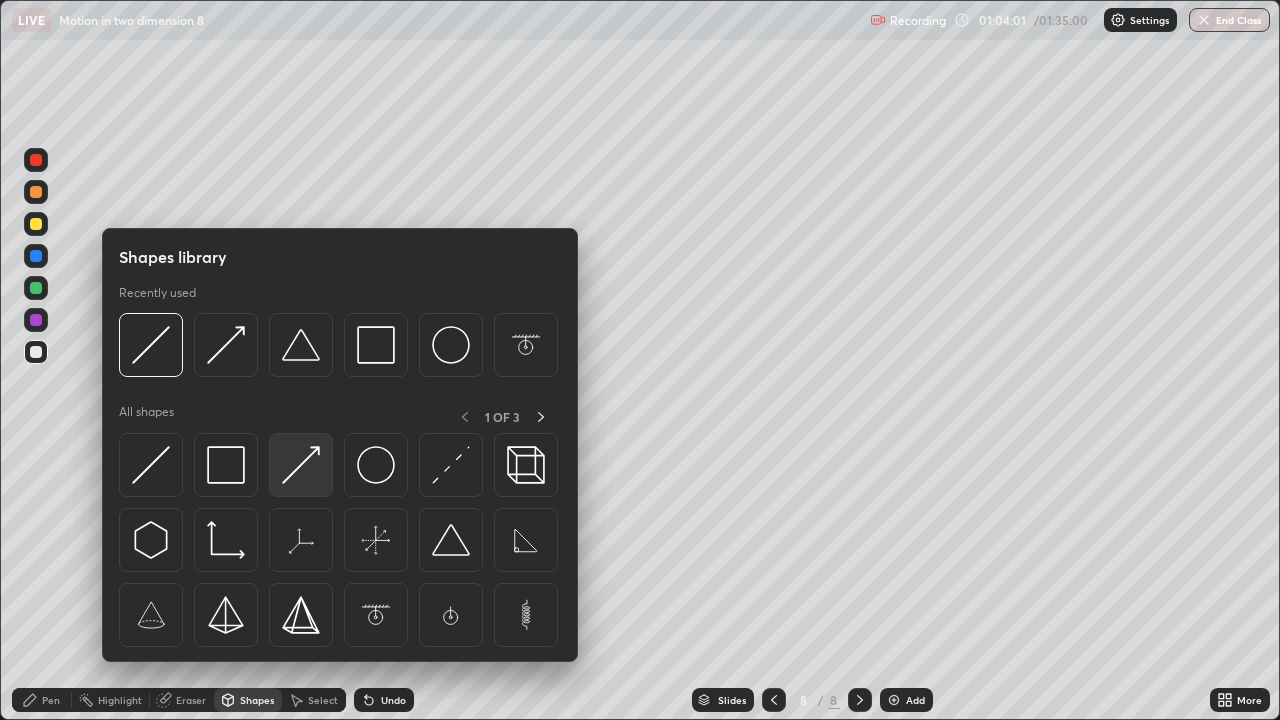 click at bounding box center (301, 465) 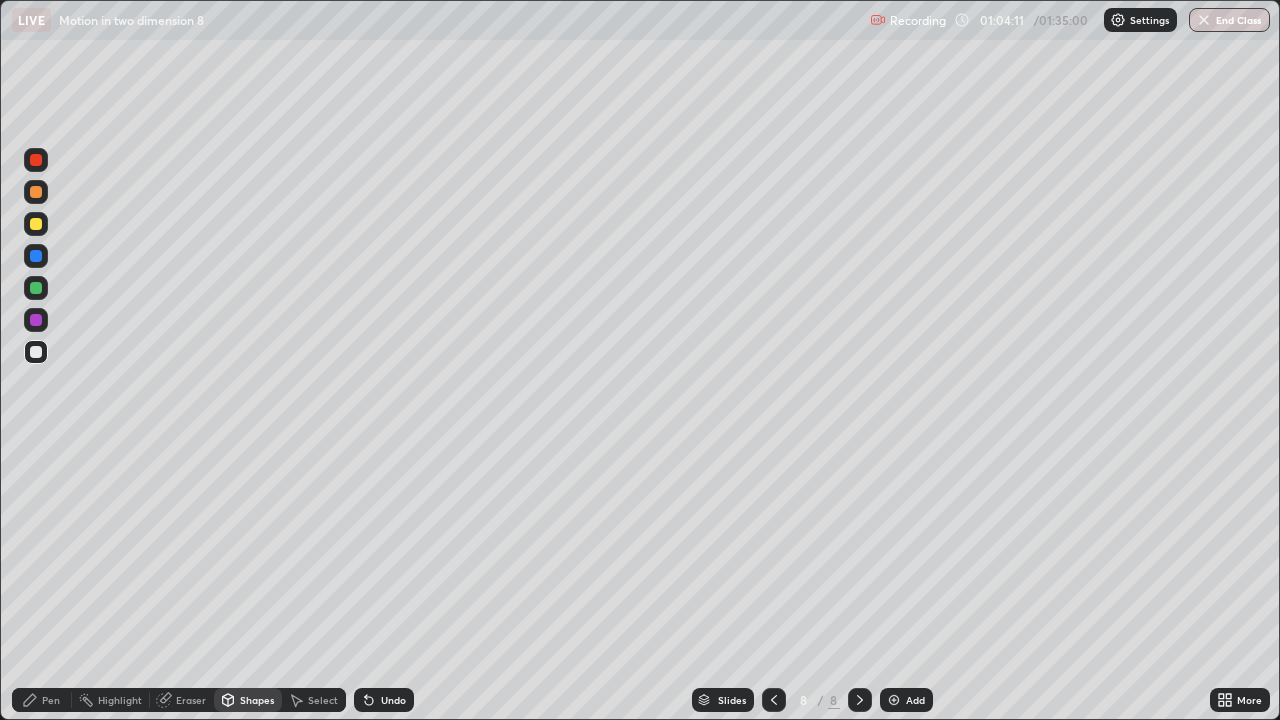 click on "Pen" at bounding box center (51, 700) 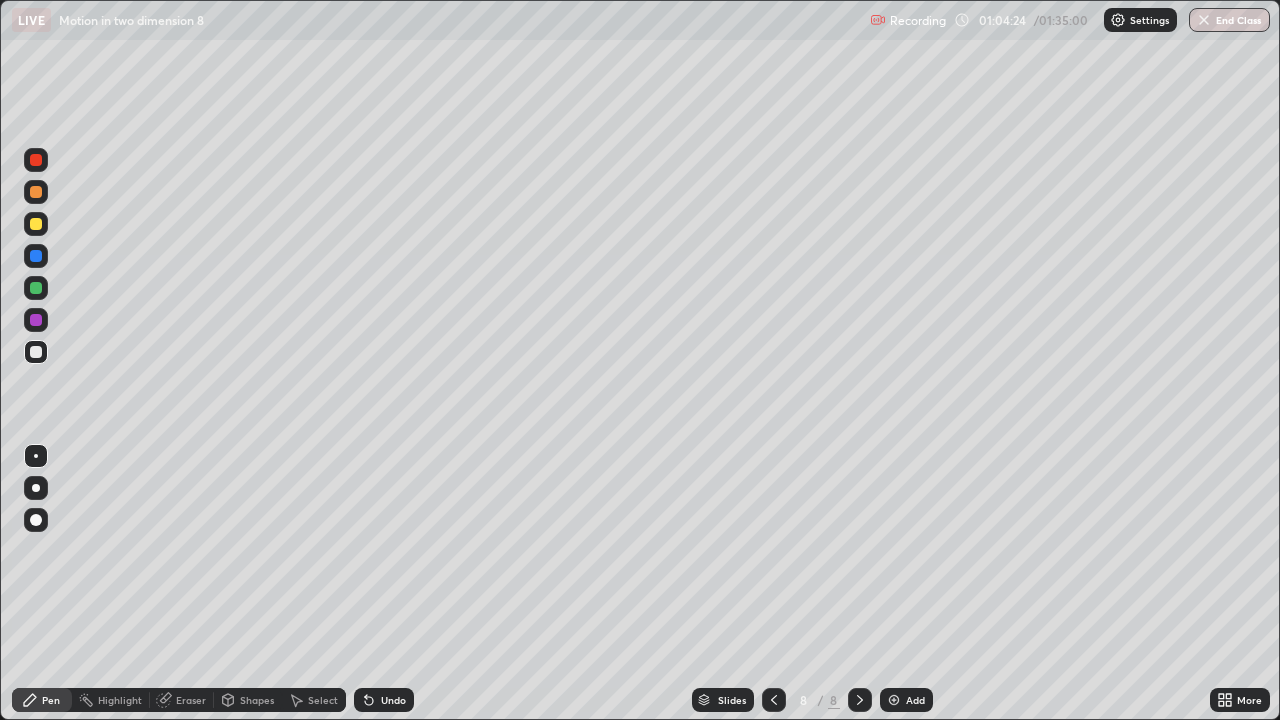 click at bounding box center (36, 192) 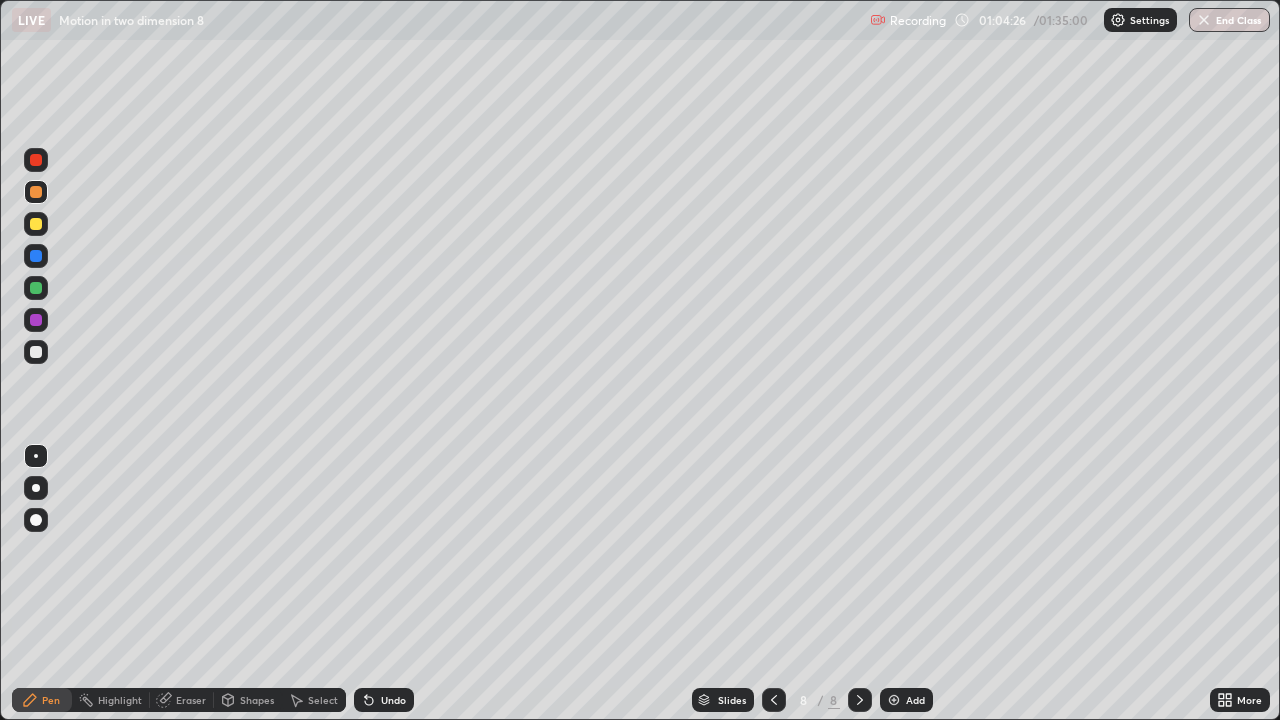 click on "Shapes" at bounding box center [257, 700] 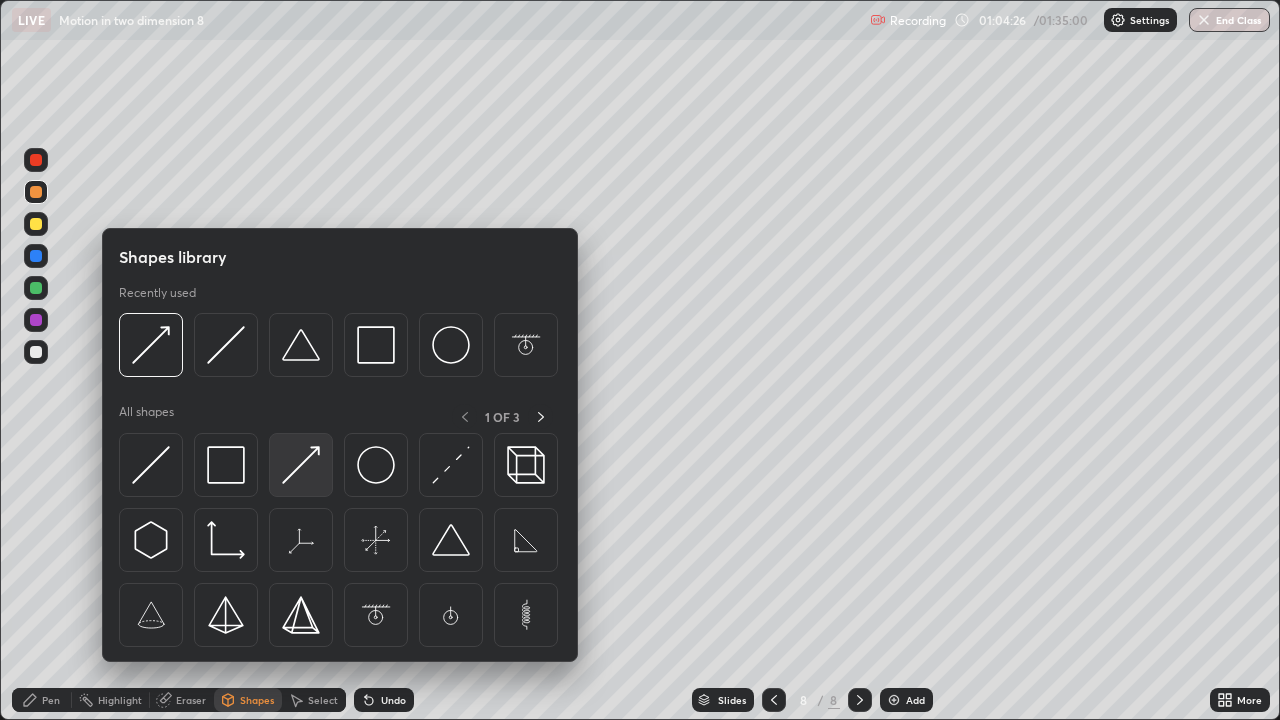 click at bounding box center [301, 465] 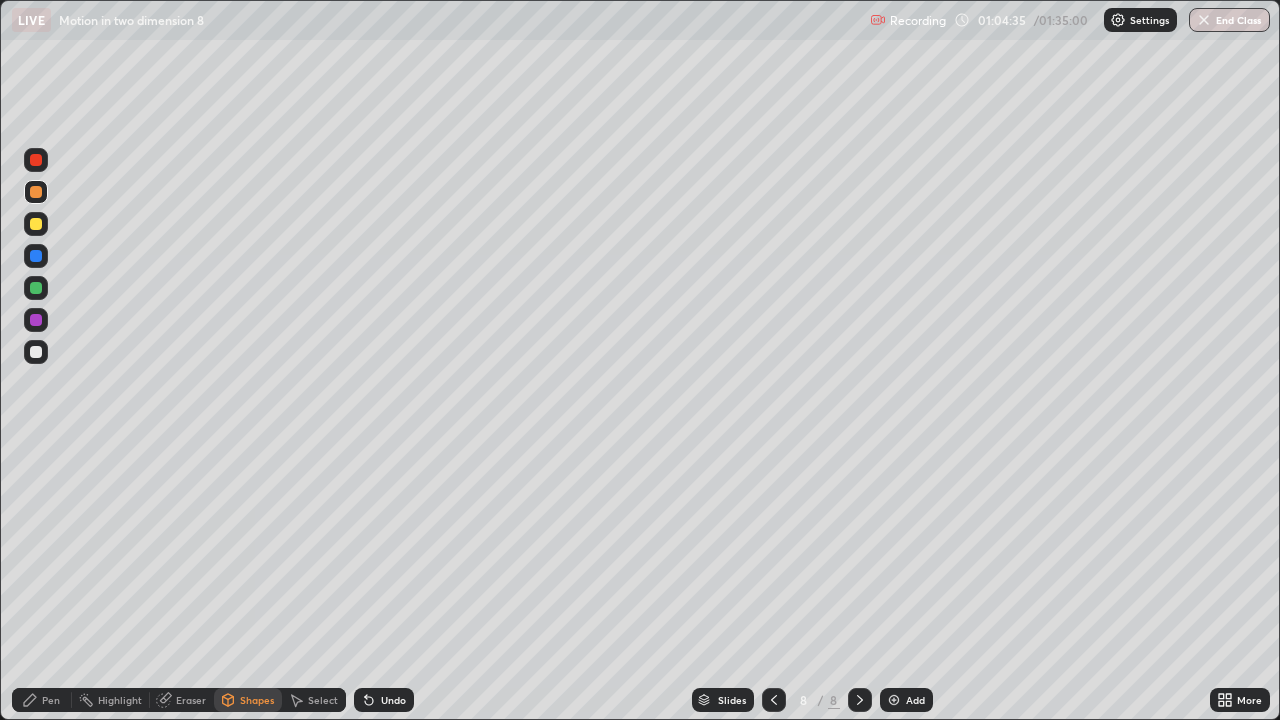 click on "Pen" at bounding box center [51, 700] 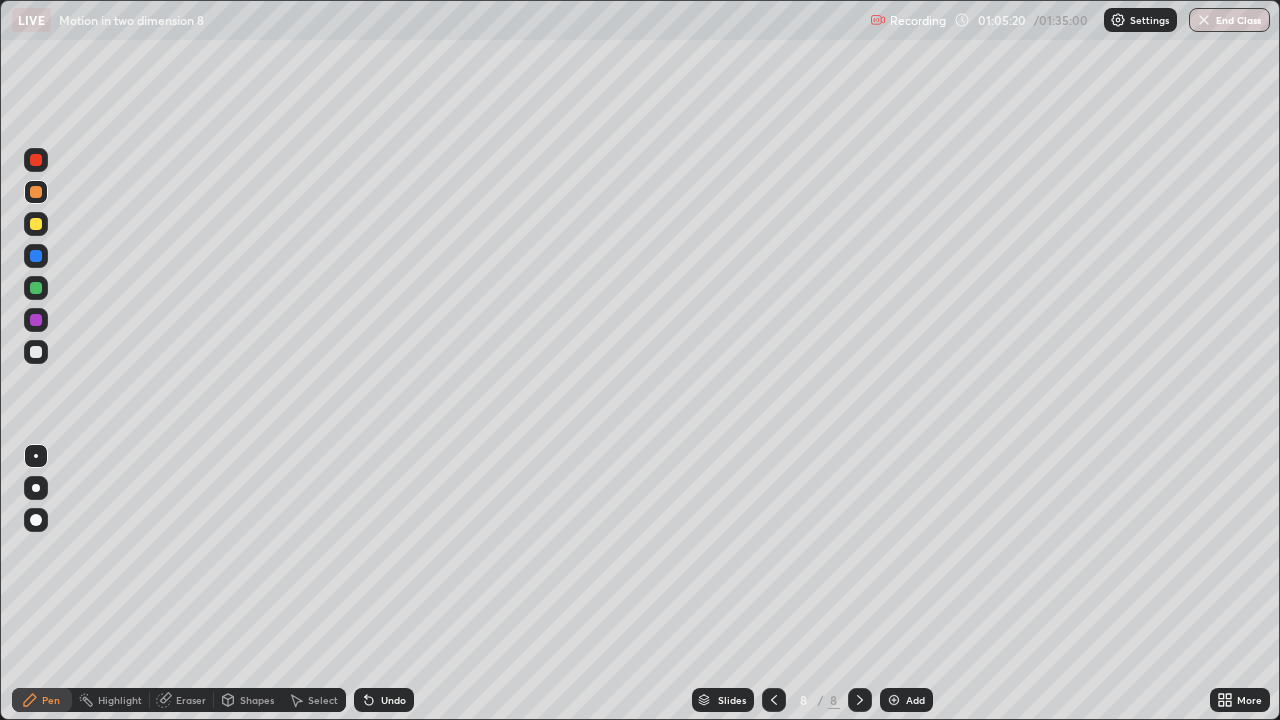 click at bounding box center [36, 352] 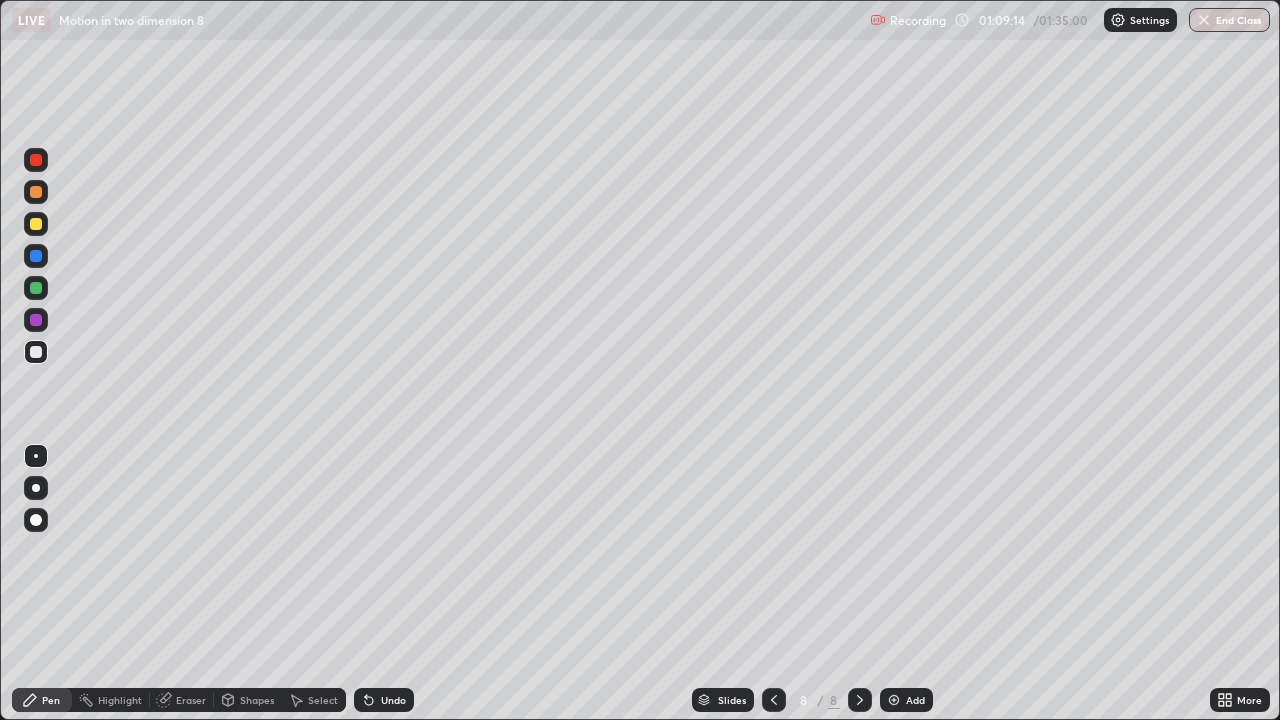 click at bounding box center (894, 700) 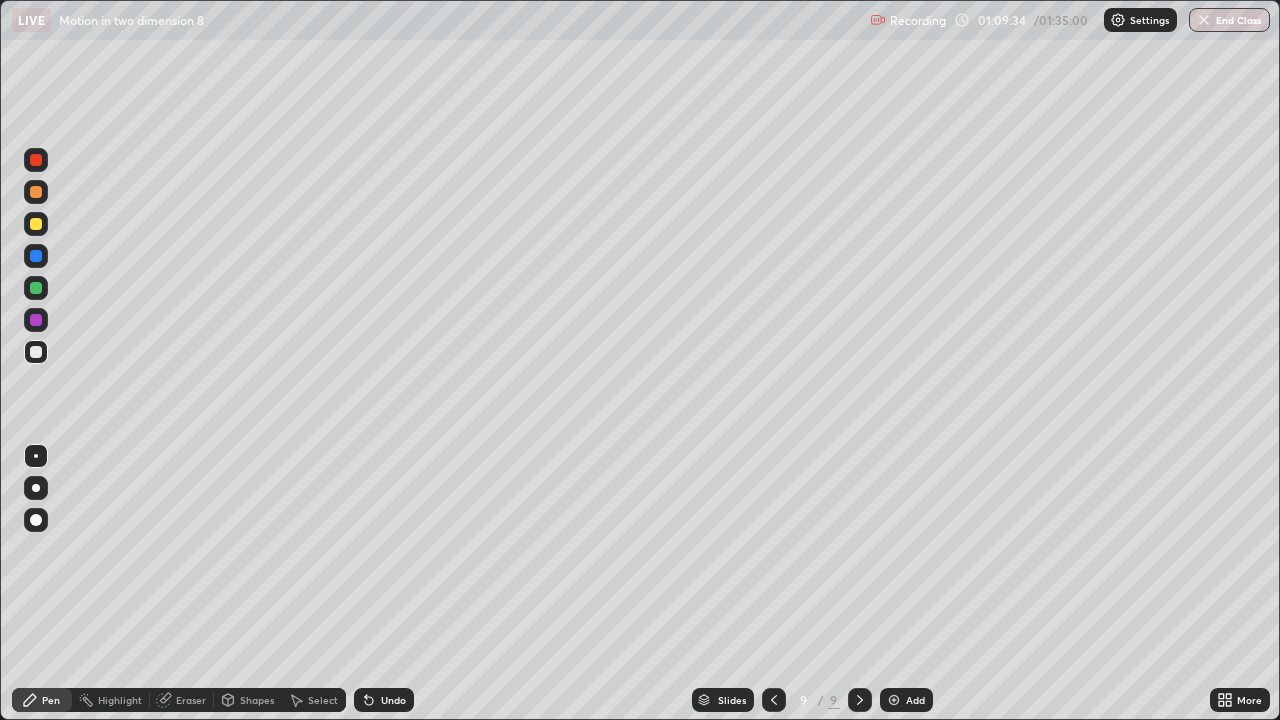 click 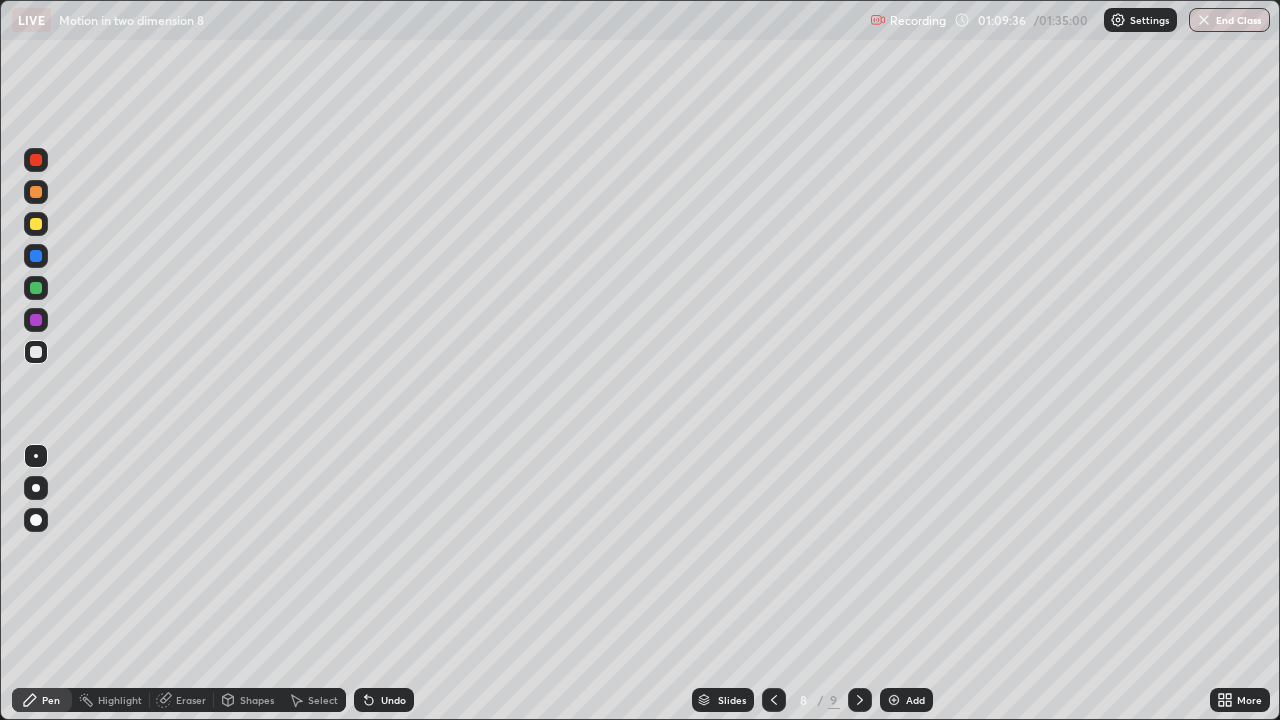 click 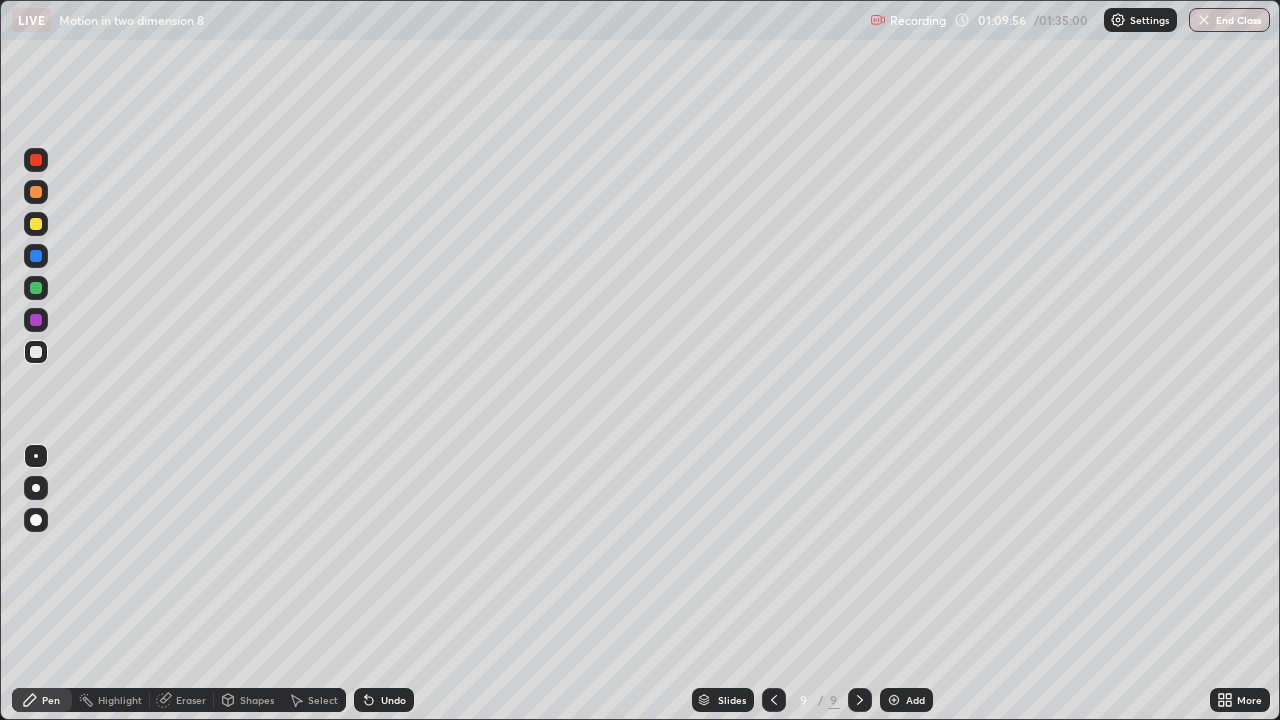 click 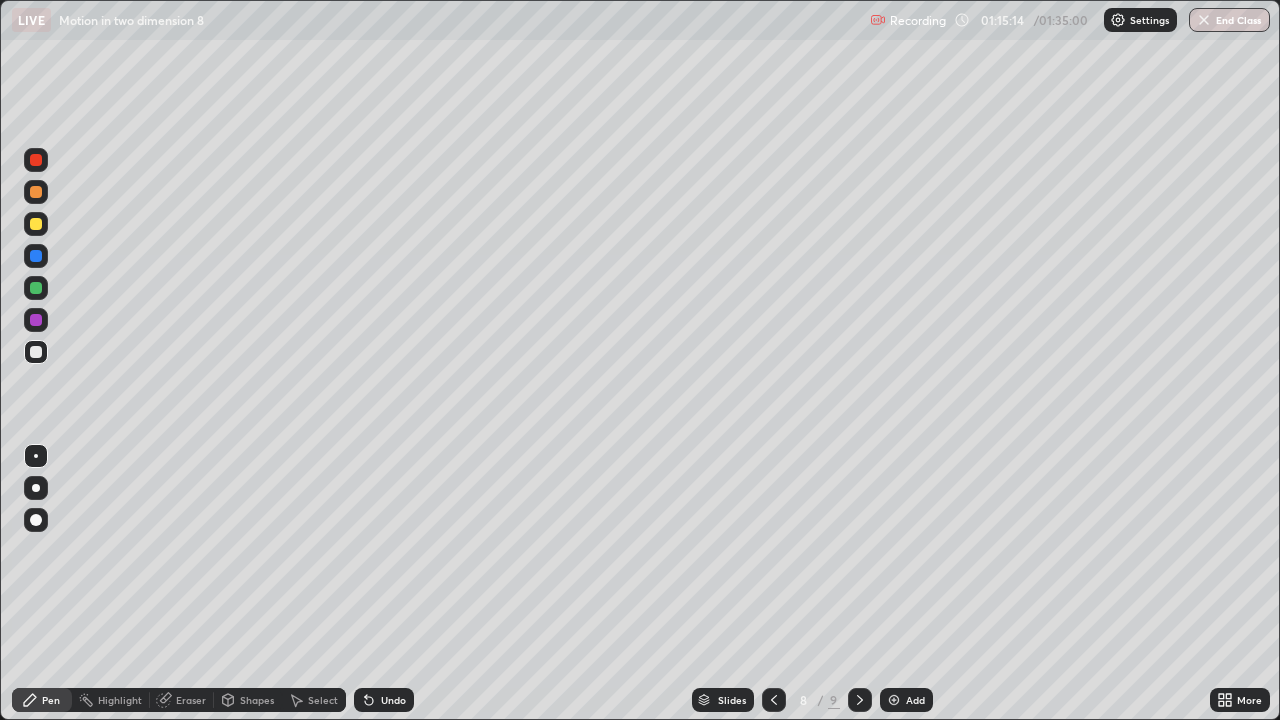 click 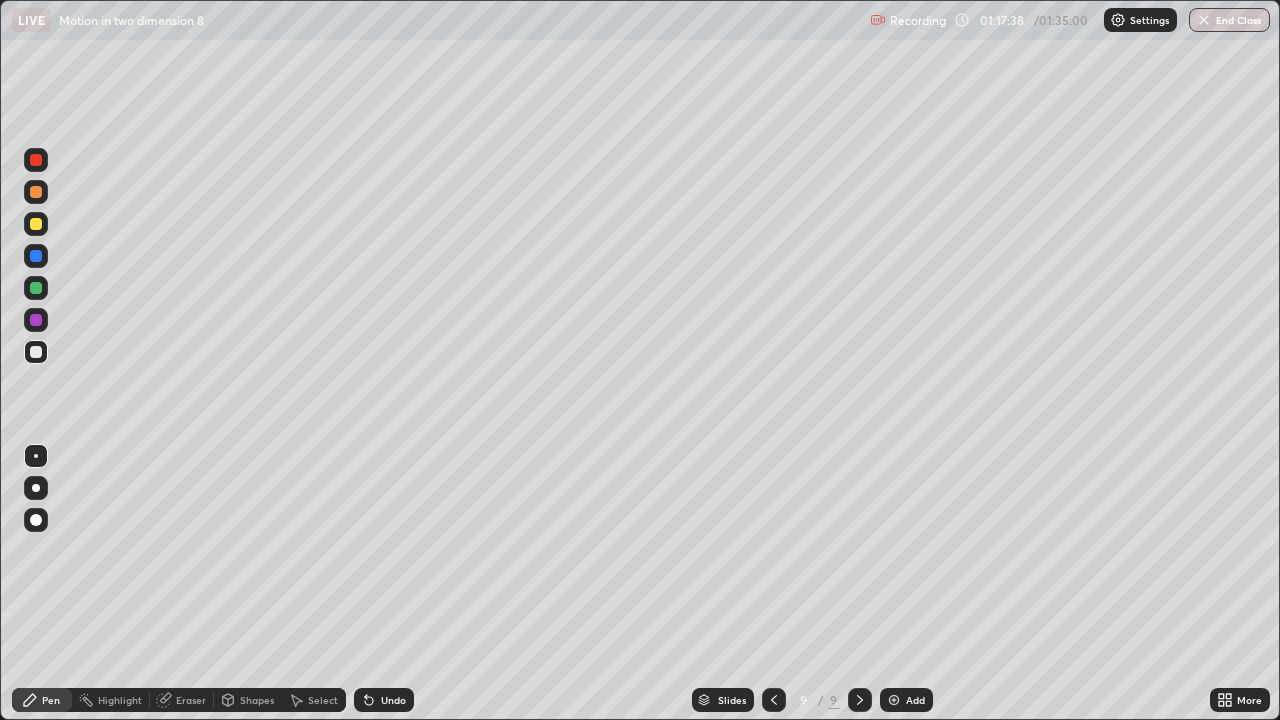 click at bounding box center (894, 700) 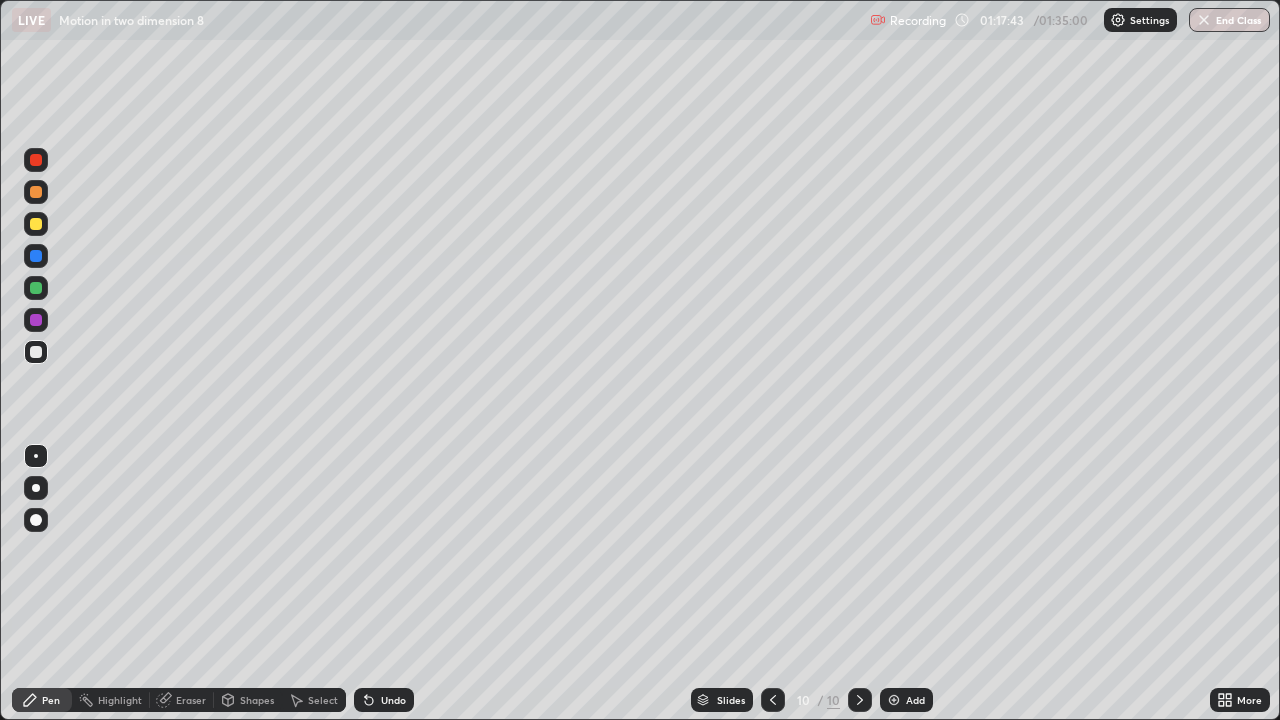 click at bounding box center [36, 192] 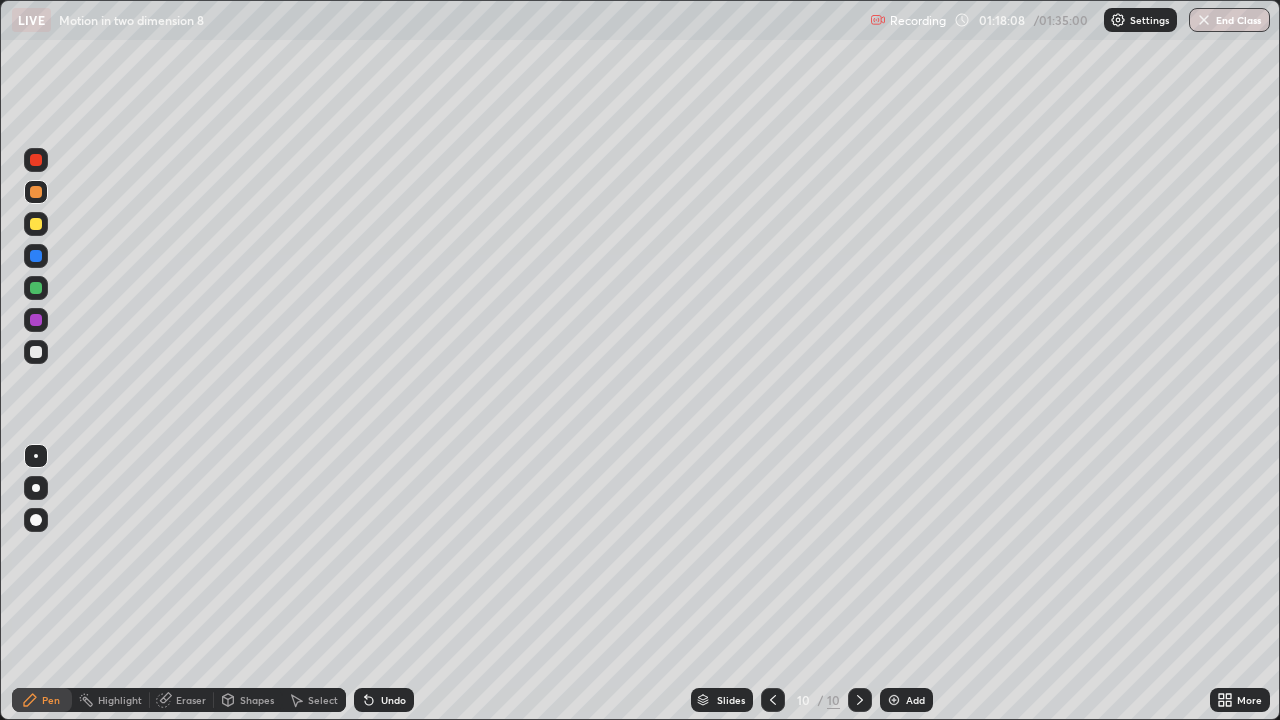 click at bounding box center [36, 288] 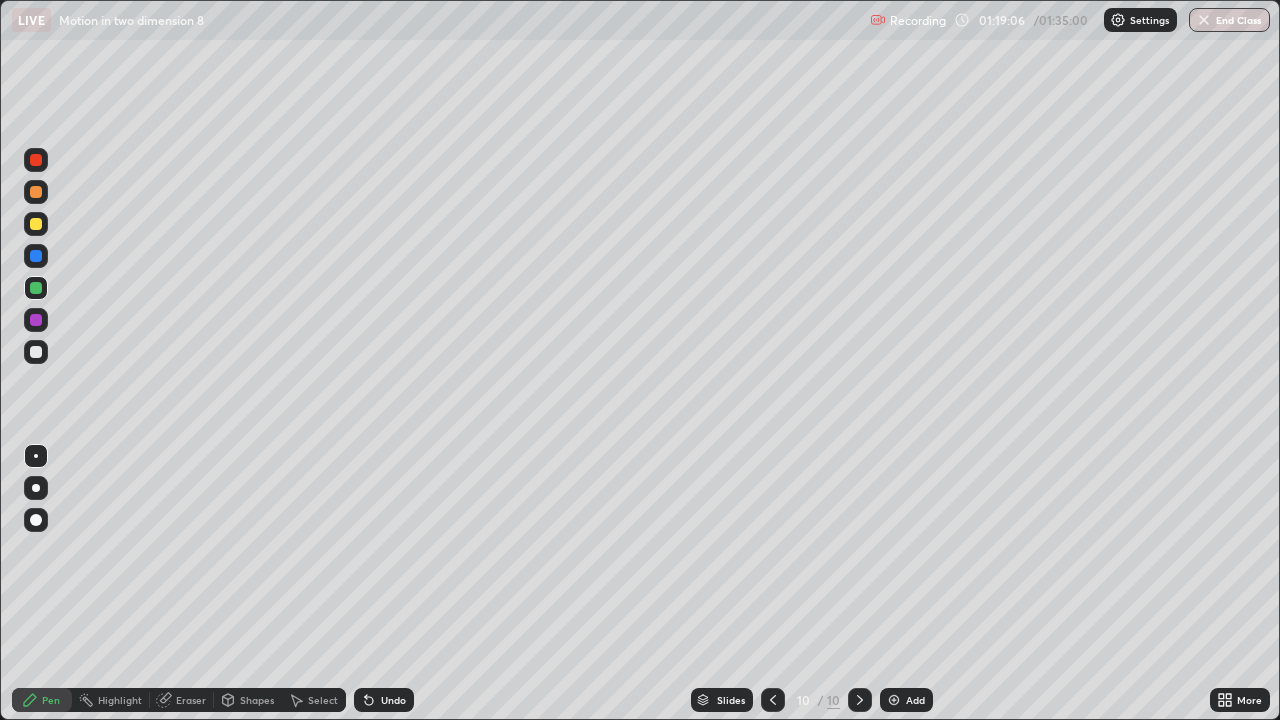 click on "Eraser" at bounding box center (191, 700) 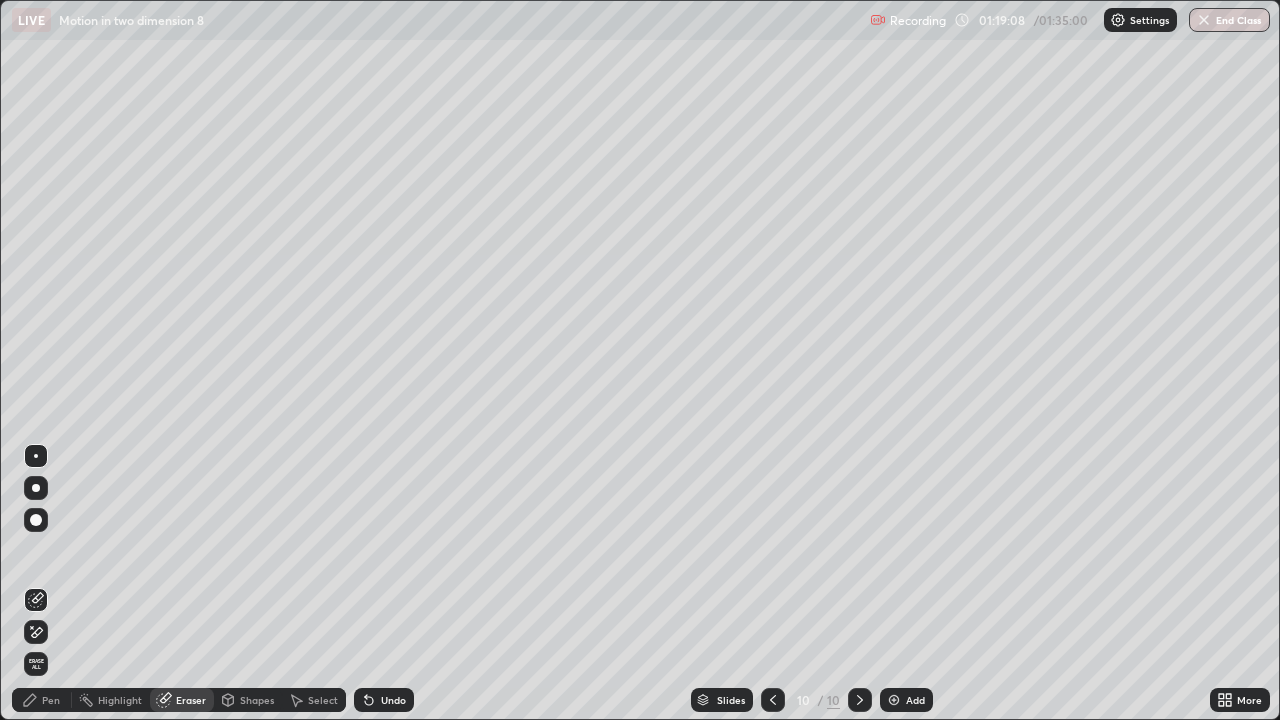 click on "Pen" at bounding box center (51, 700) 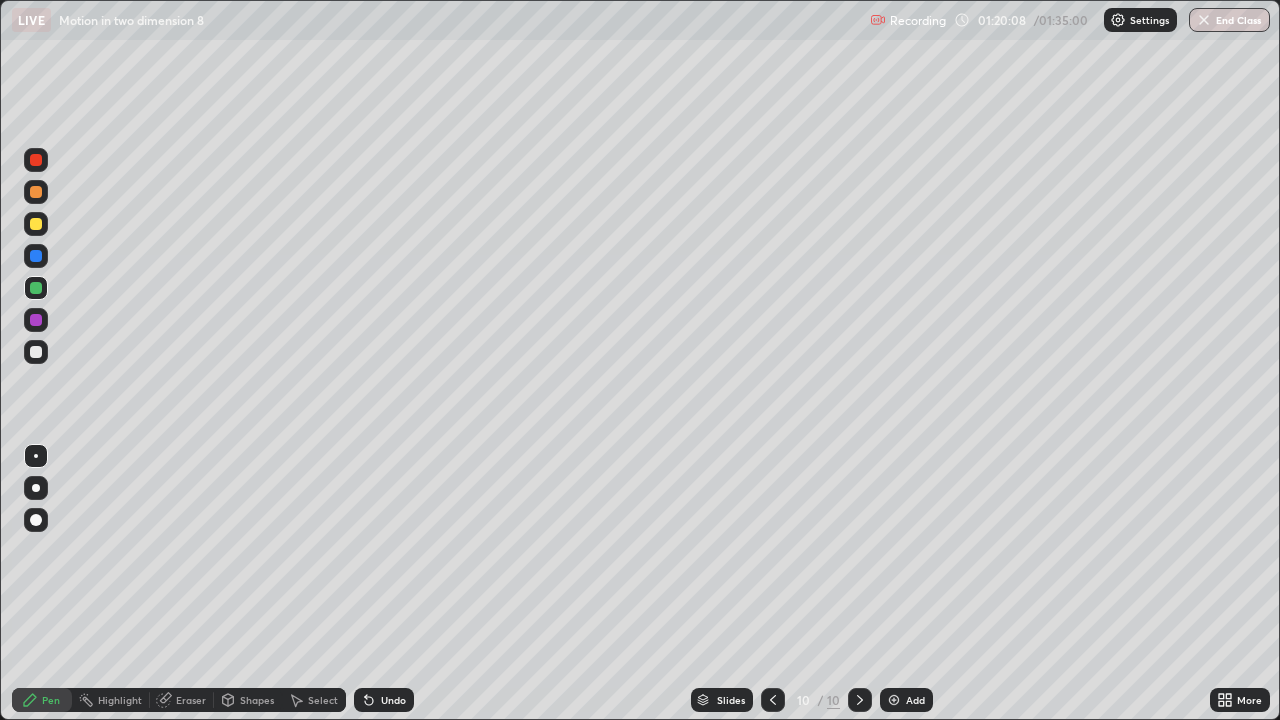 click at bounding box center [36, 352] 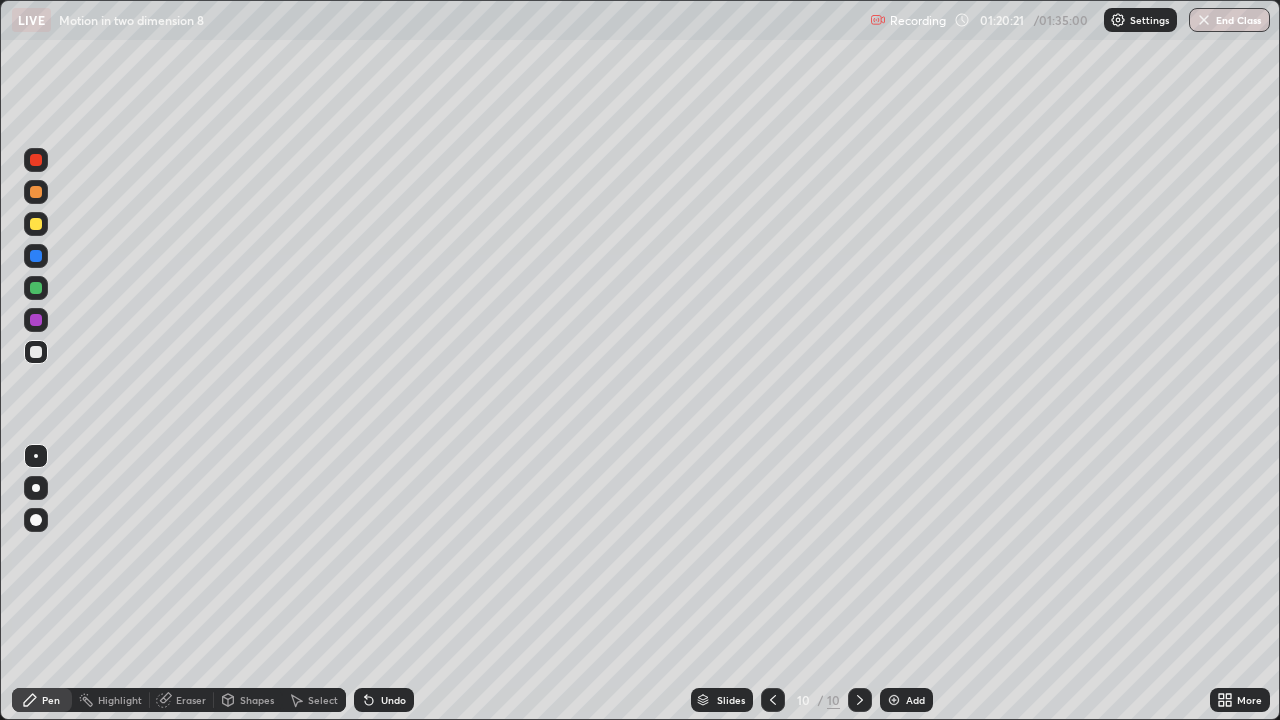 click at bounding box center [36, 256] 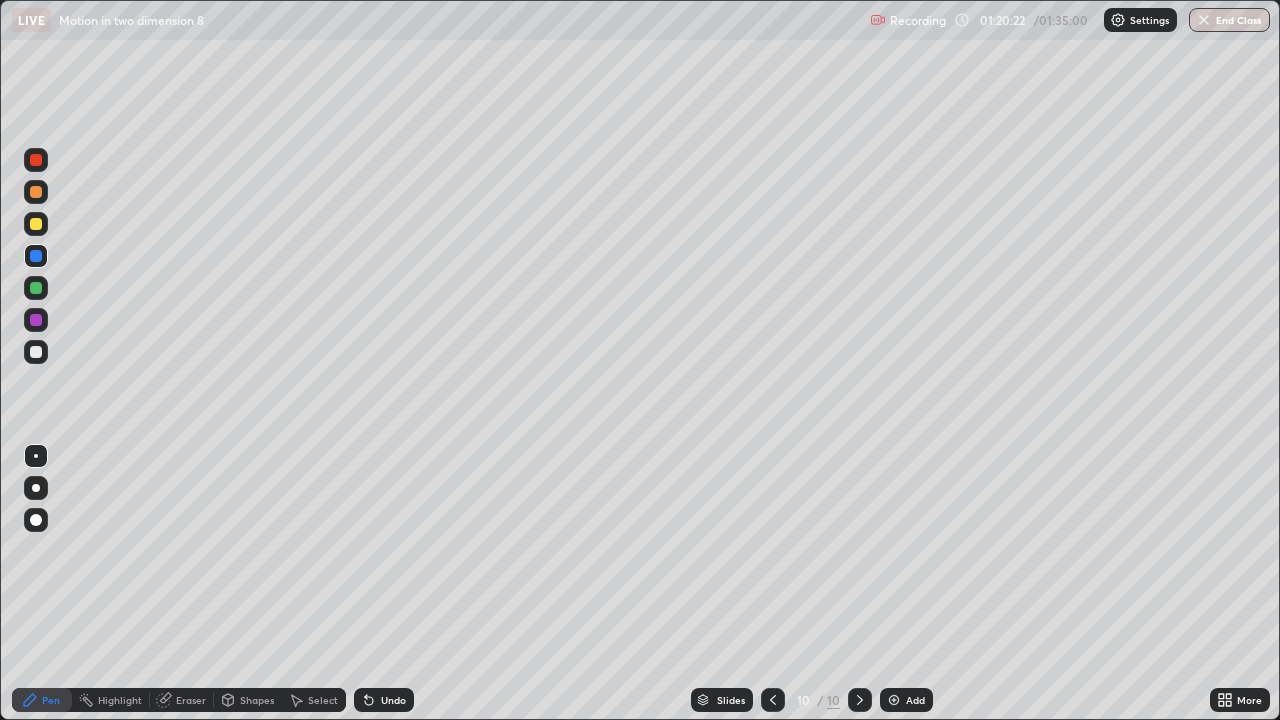 click at bounding box center [36, 256] 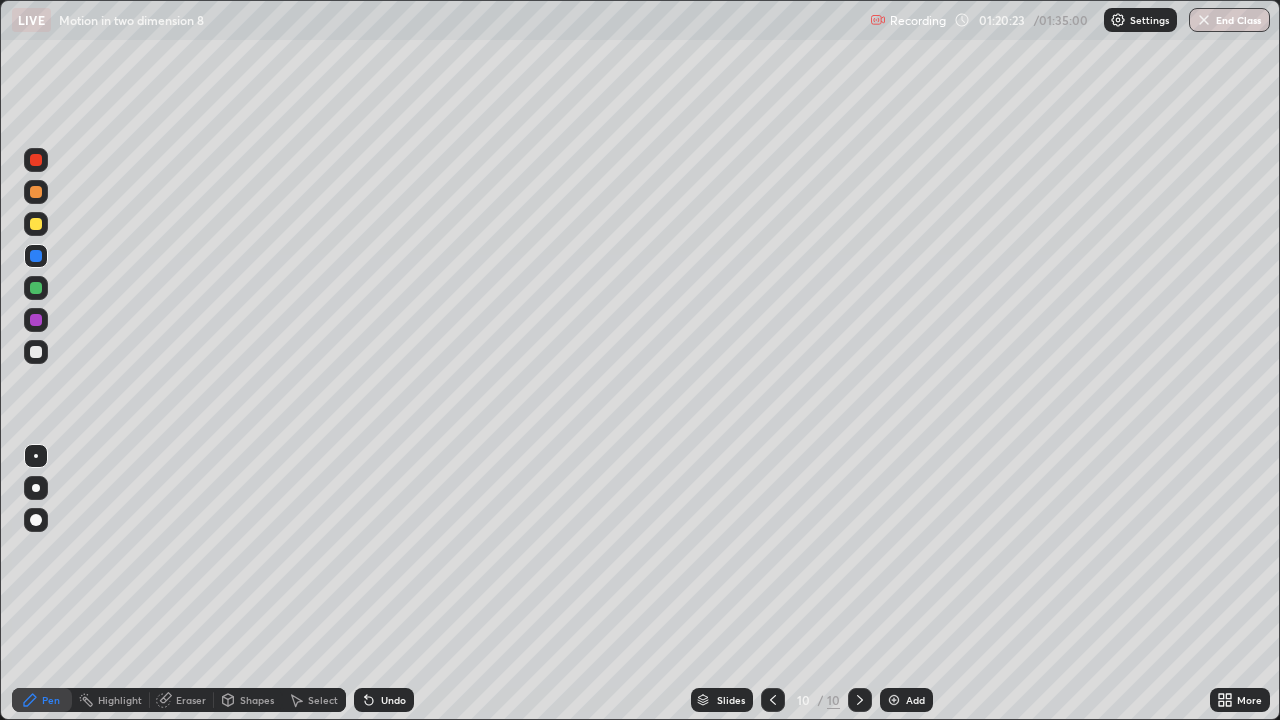 click on "Shapes" at bounding box center [257, 700] 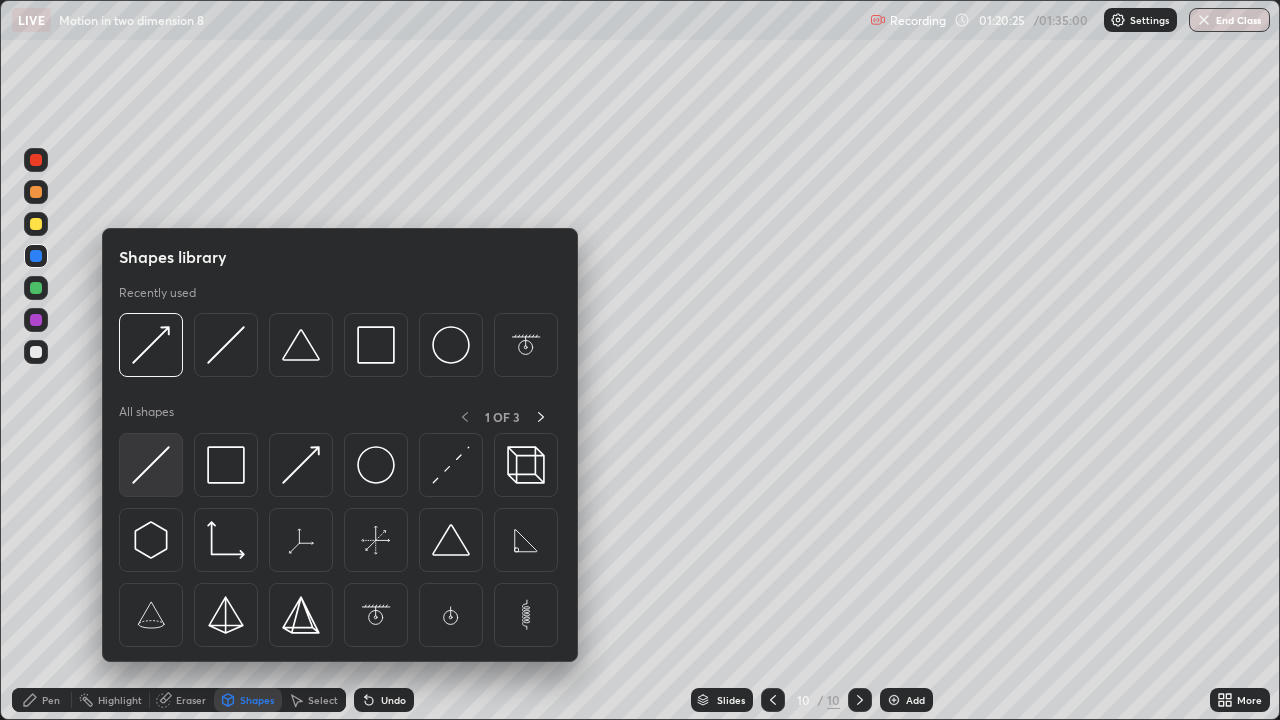 click at bounding box center [151, 465] 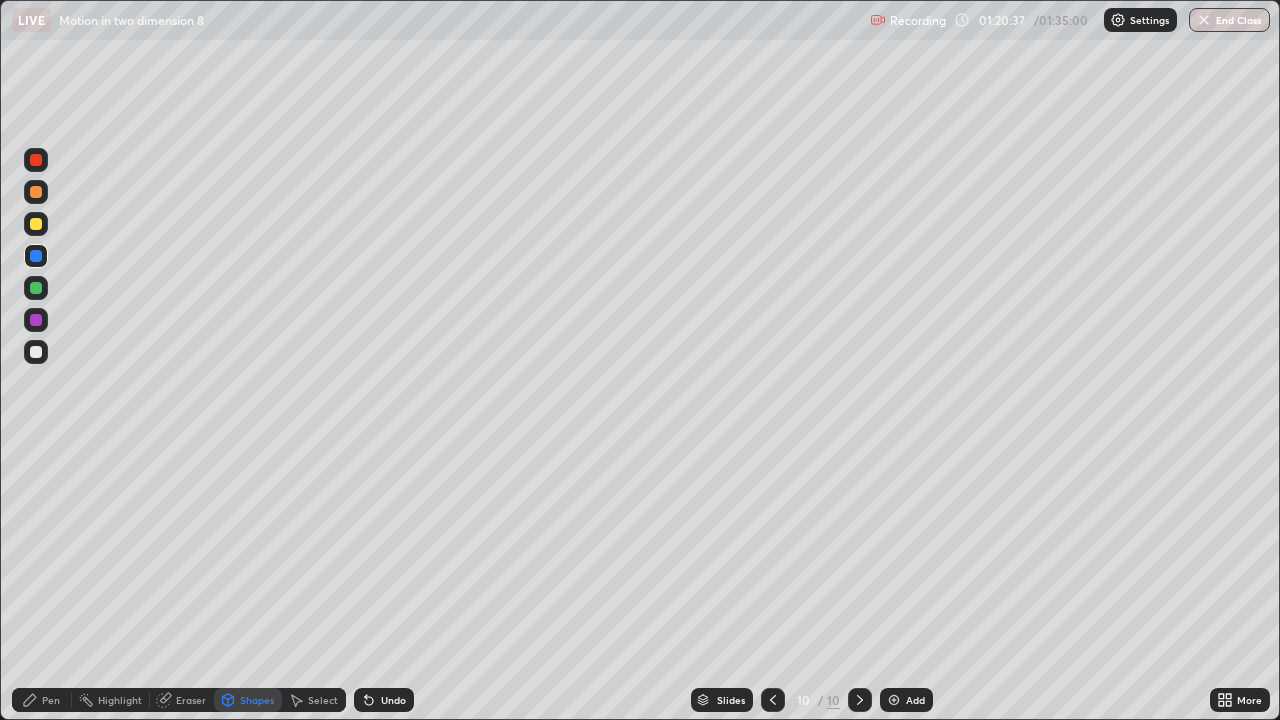 click at bounding box center [36, 288] 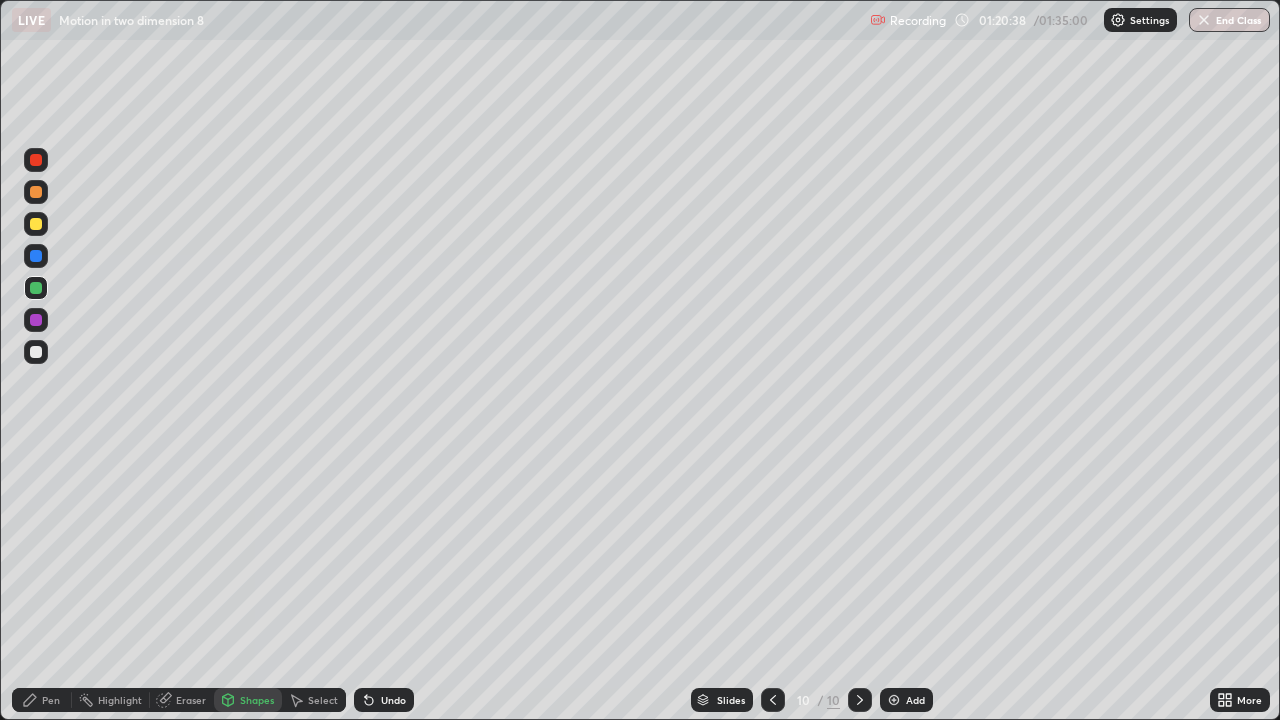 click at bounding box center (36, 192) 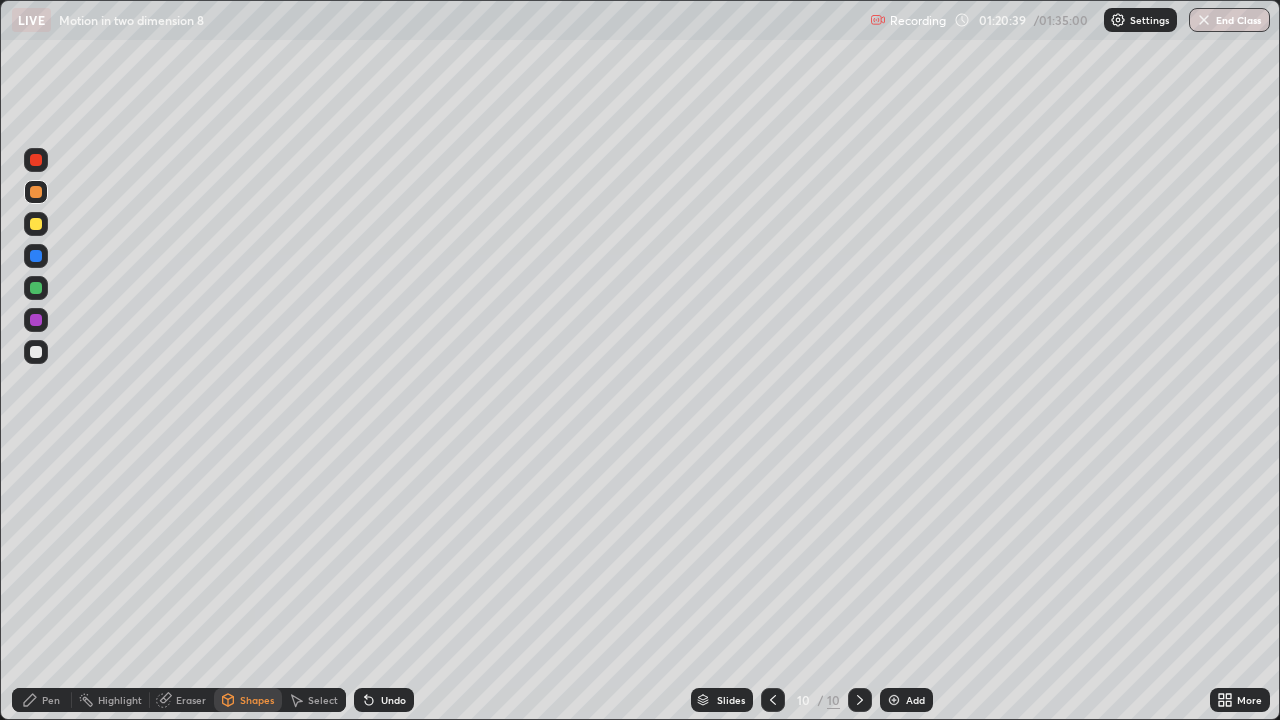 click on "Shapes" at bounding box center (257, 700) 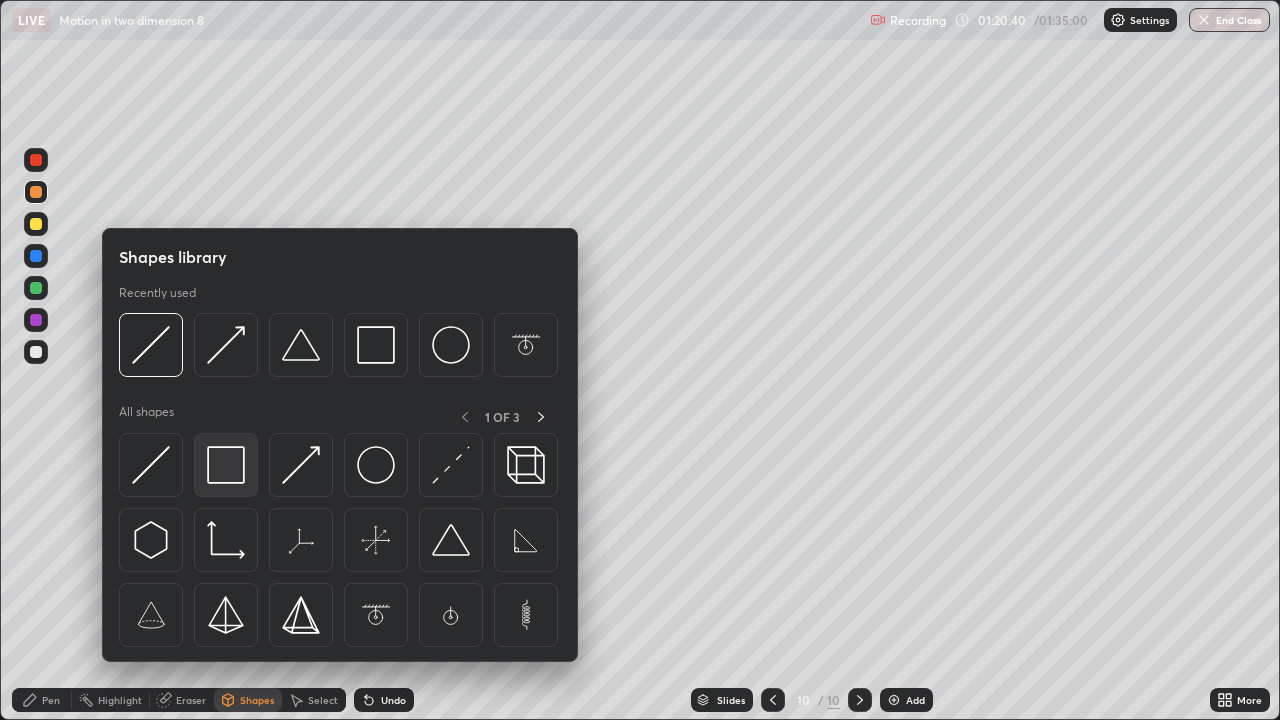 click at bounding box center [226, 465] 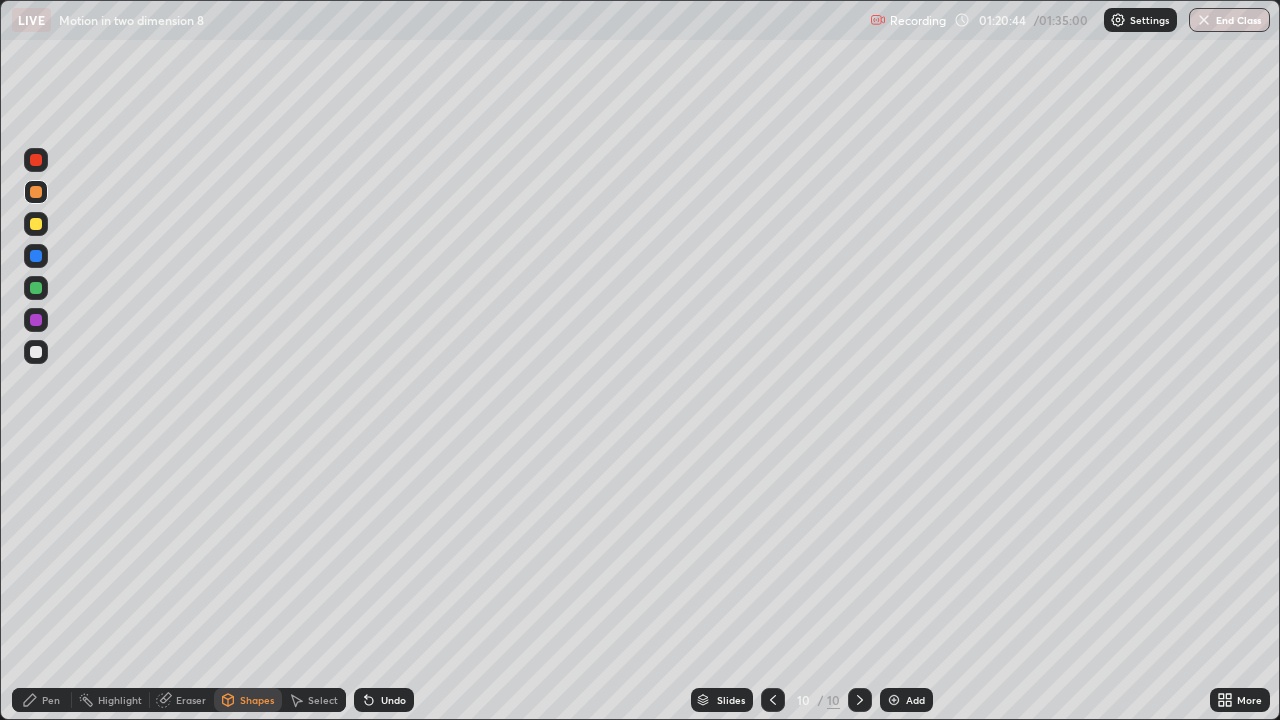 click on "Pen" at bounding box center [42, 700] 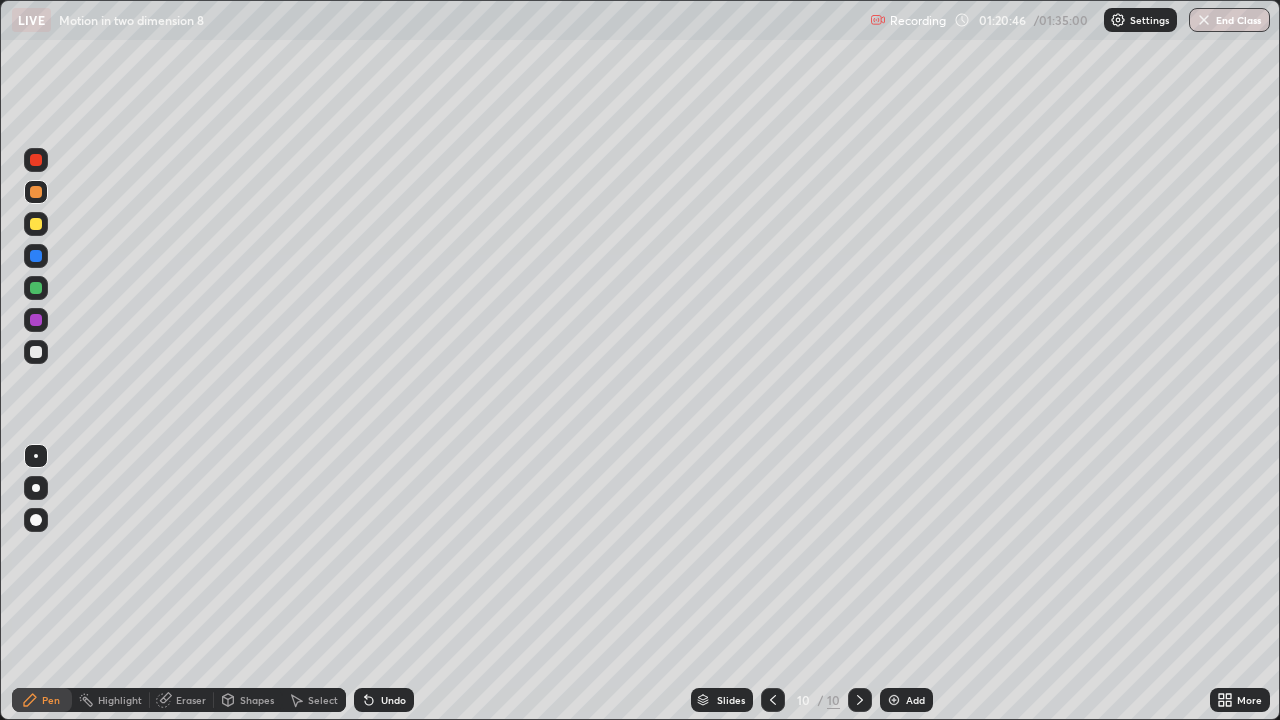 click on "Shapes" at bounding box center (257, 700) 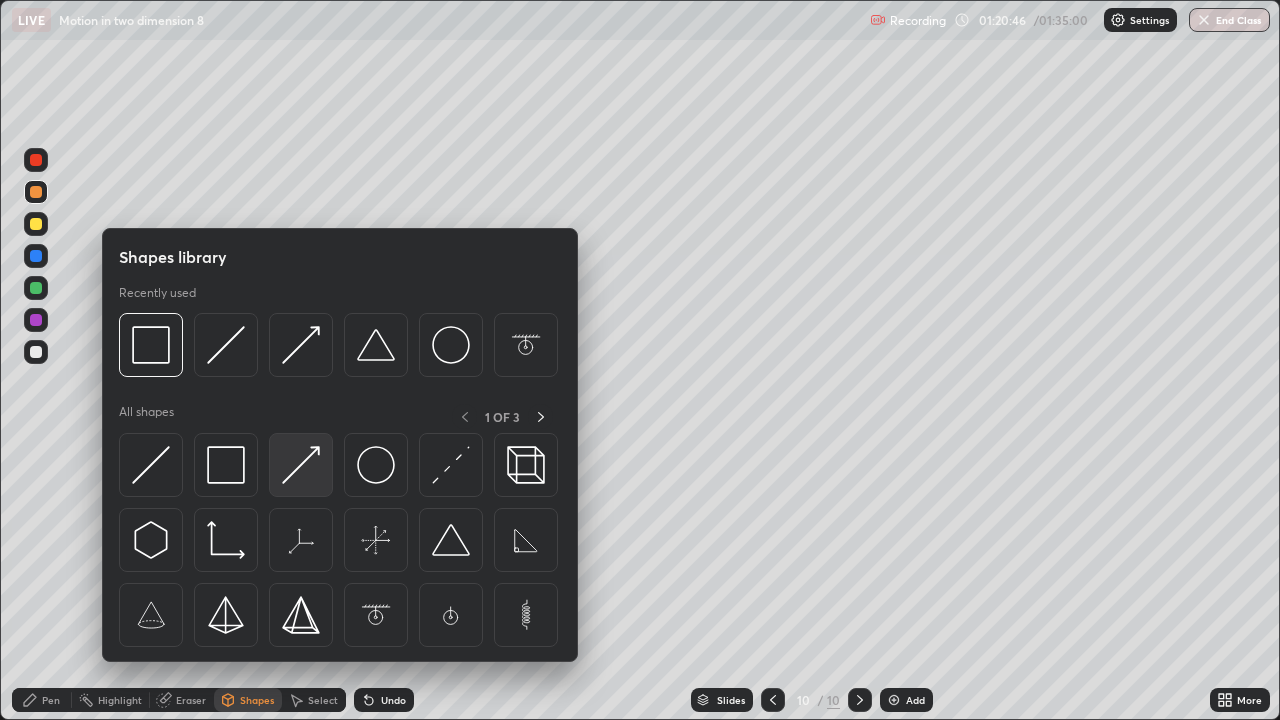 click at bounding box center [301, 465] 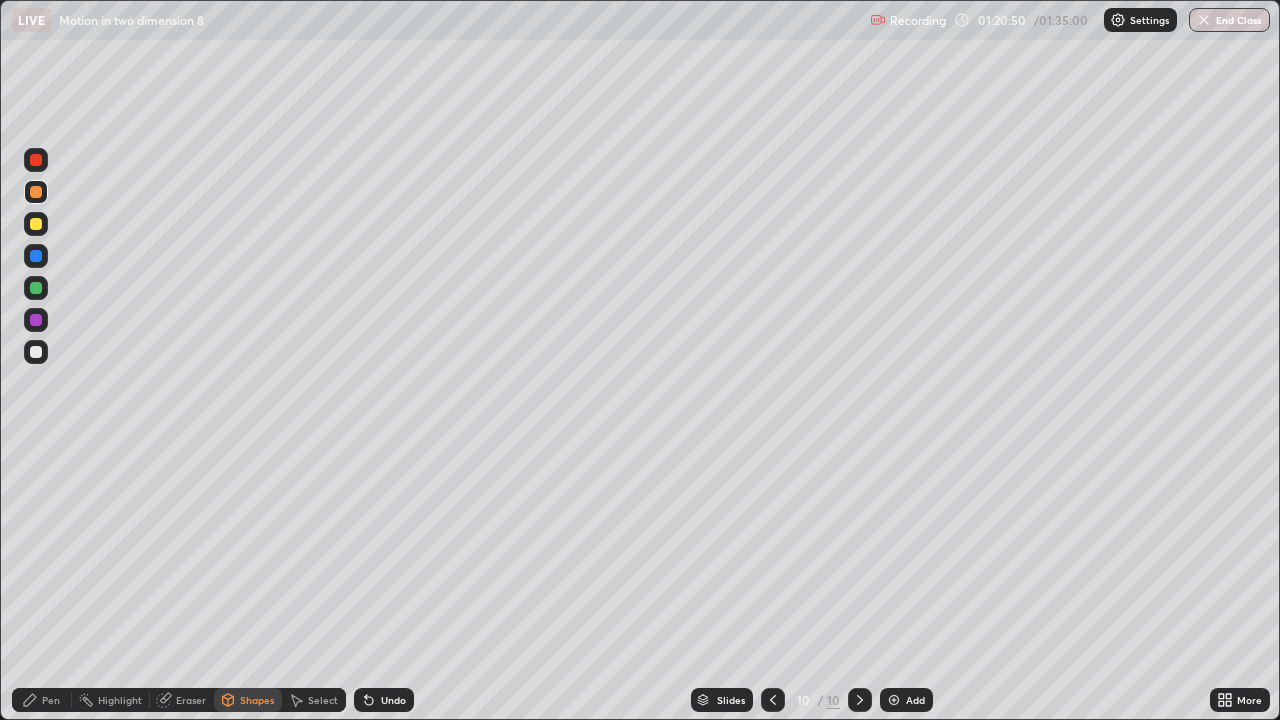 click on "Pen" at bounding box center [51, 700] 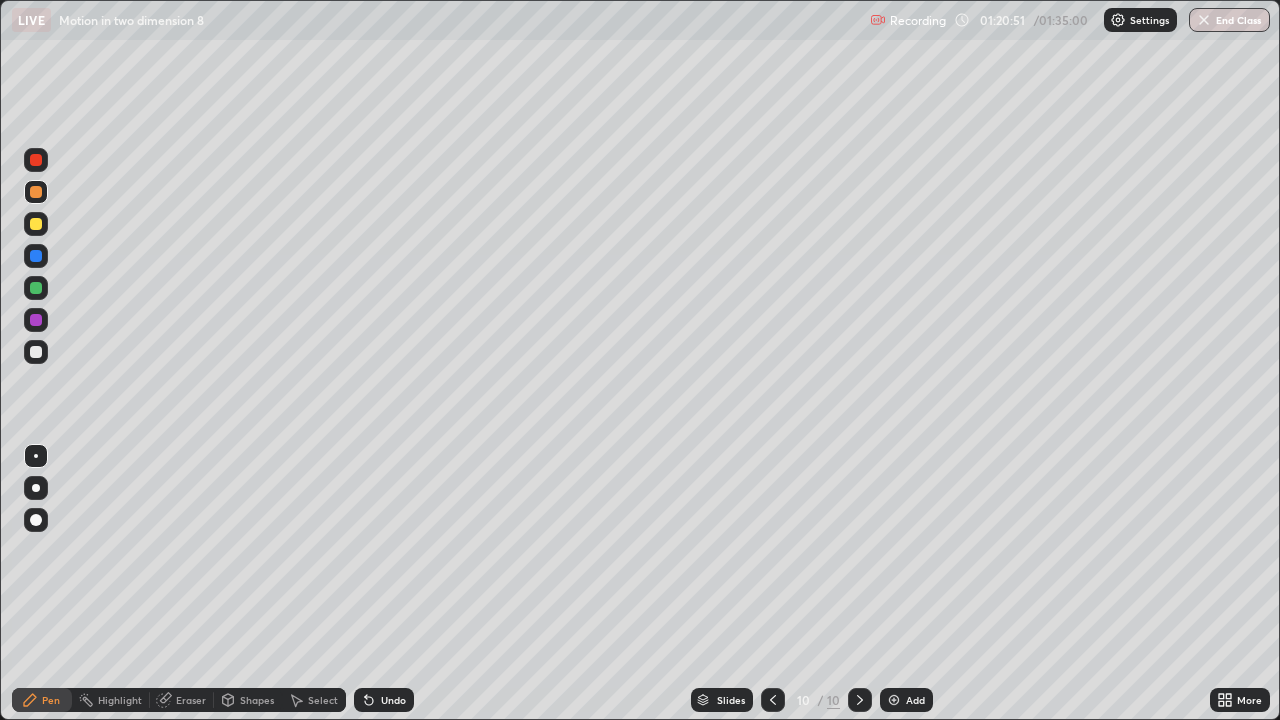 click at bounding box center (36, 320) 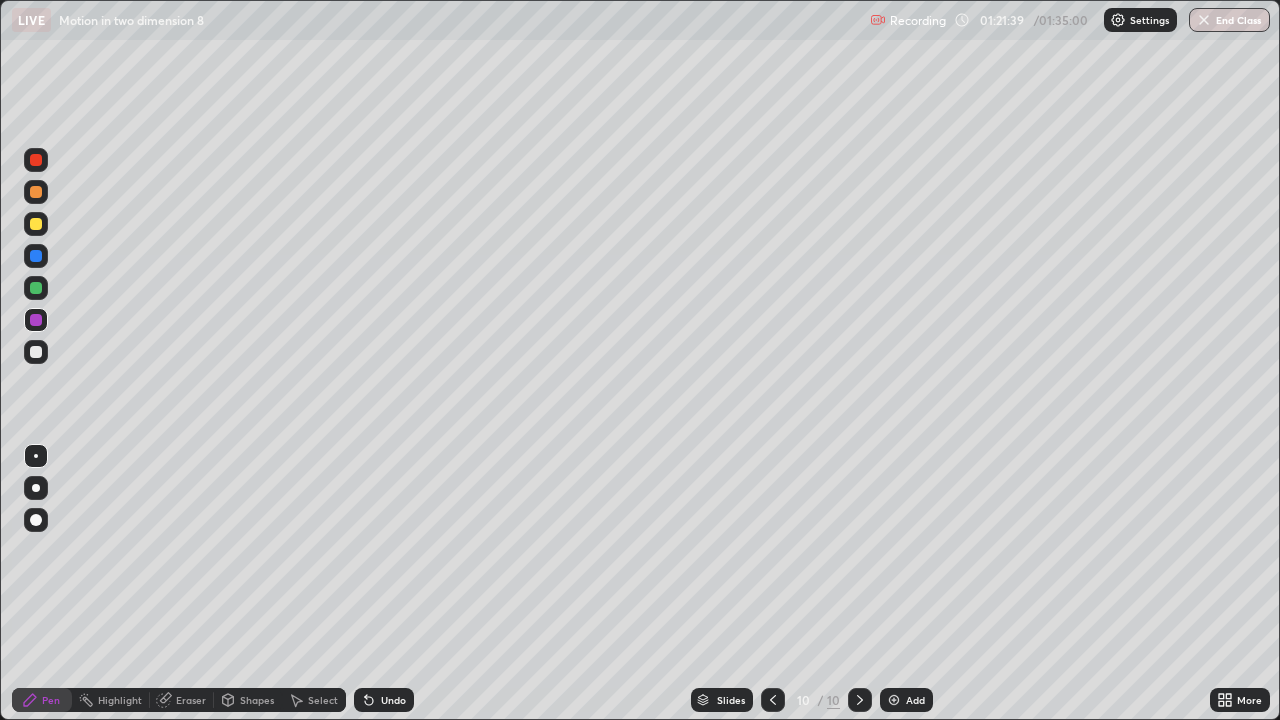 click on "Eraser" at bounding box center (191, 700) 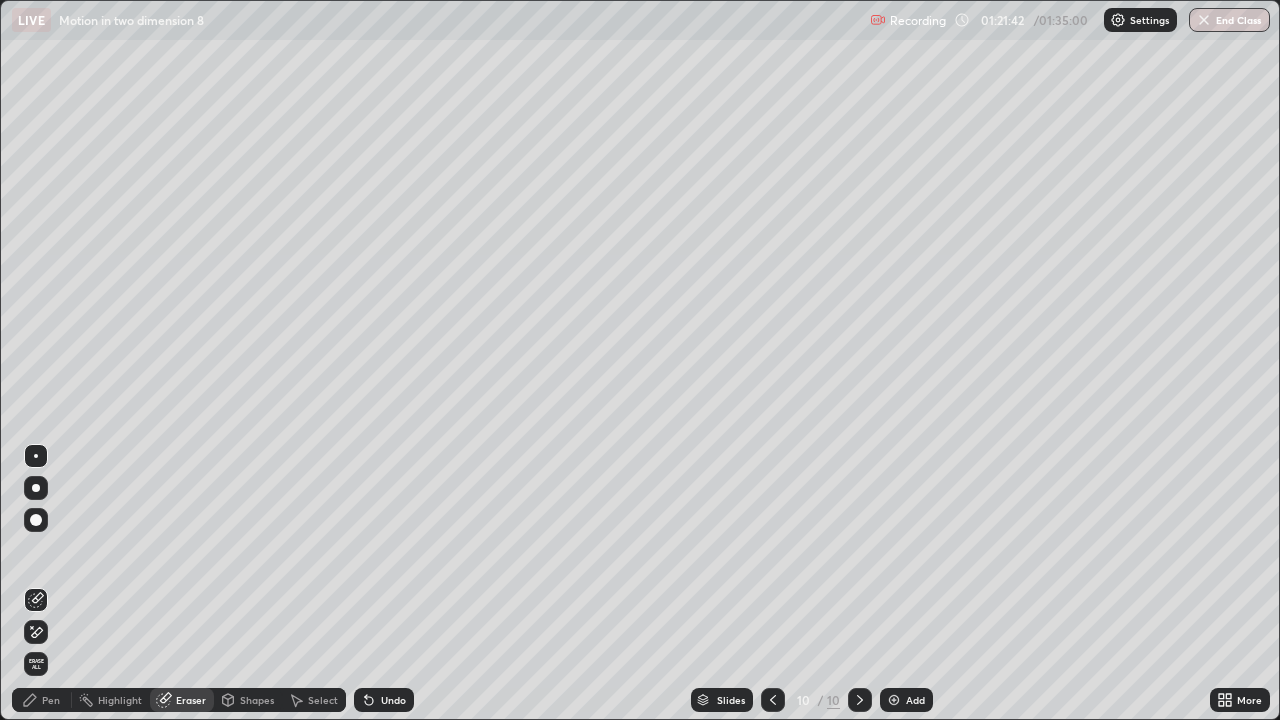 click on "Pen" at bounding box center [51, 700] 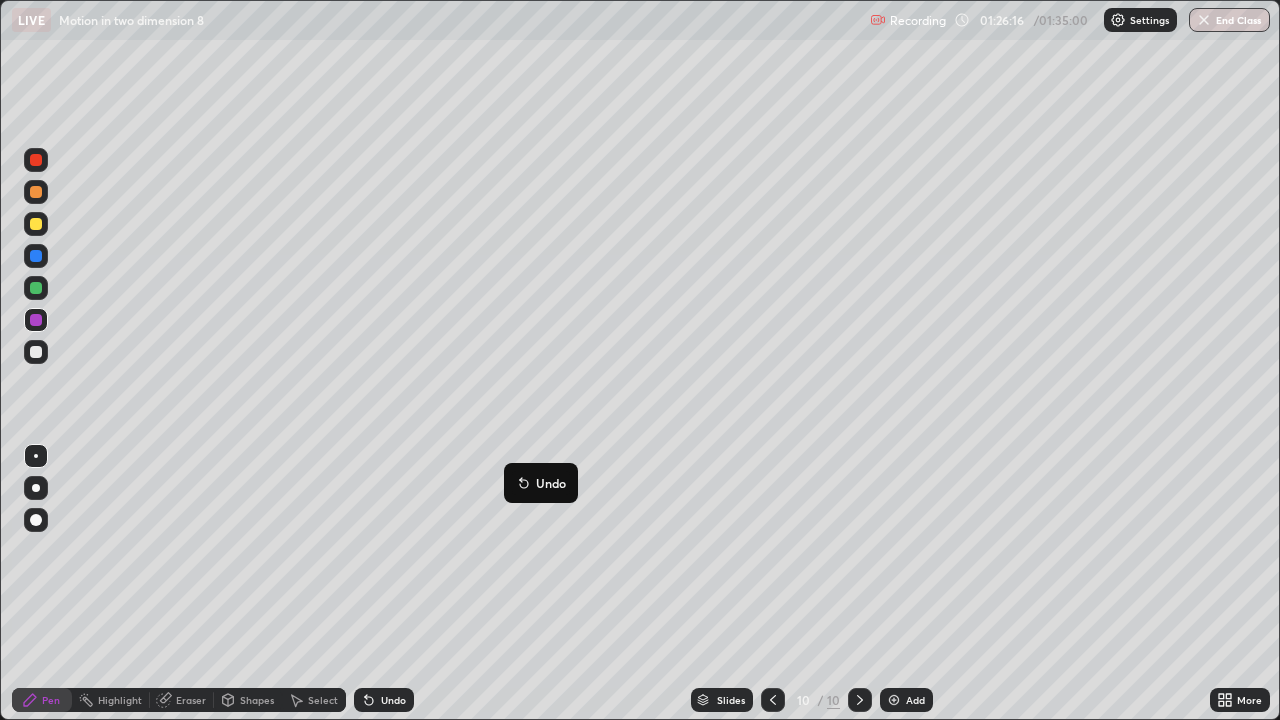 click at bounding box center (1204, 20) 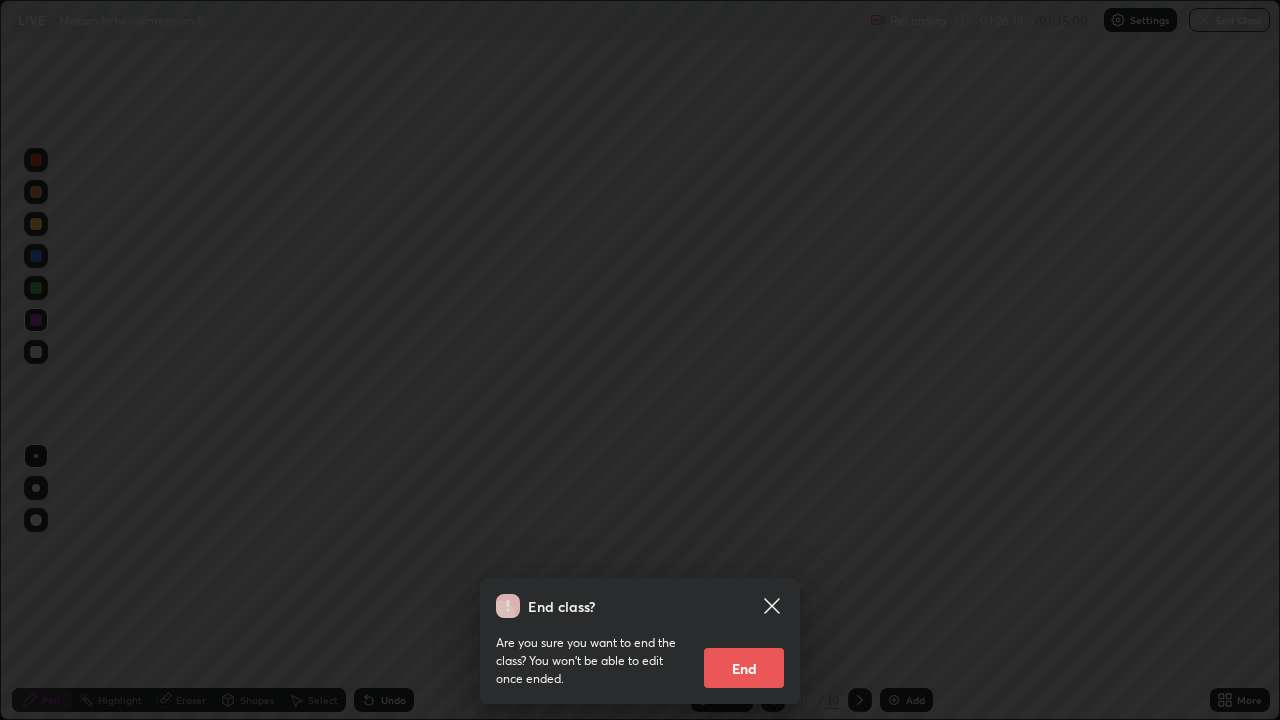 click on "End" at bounding box center (744, 668) 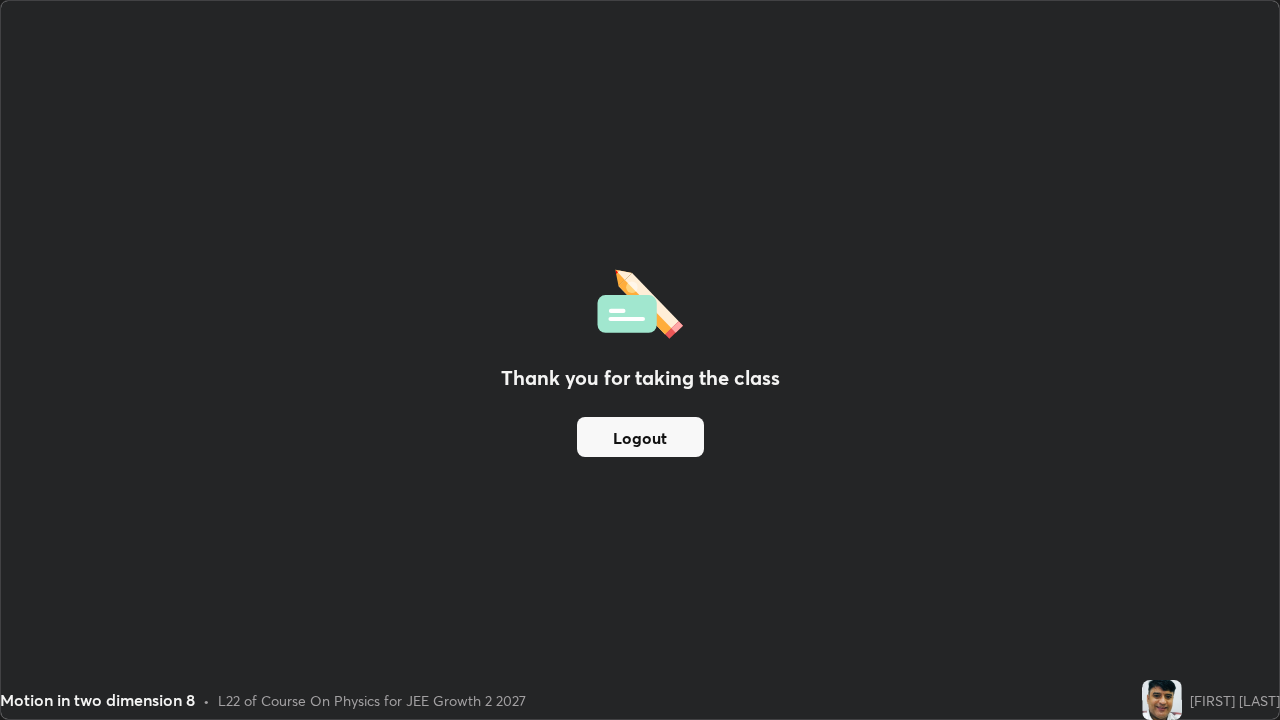 click on "Thank you for taking the class Logout" at bounding box center [640, 360] 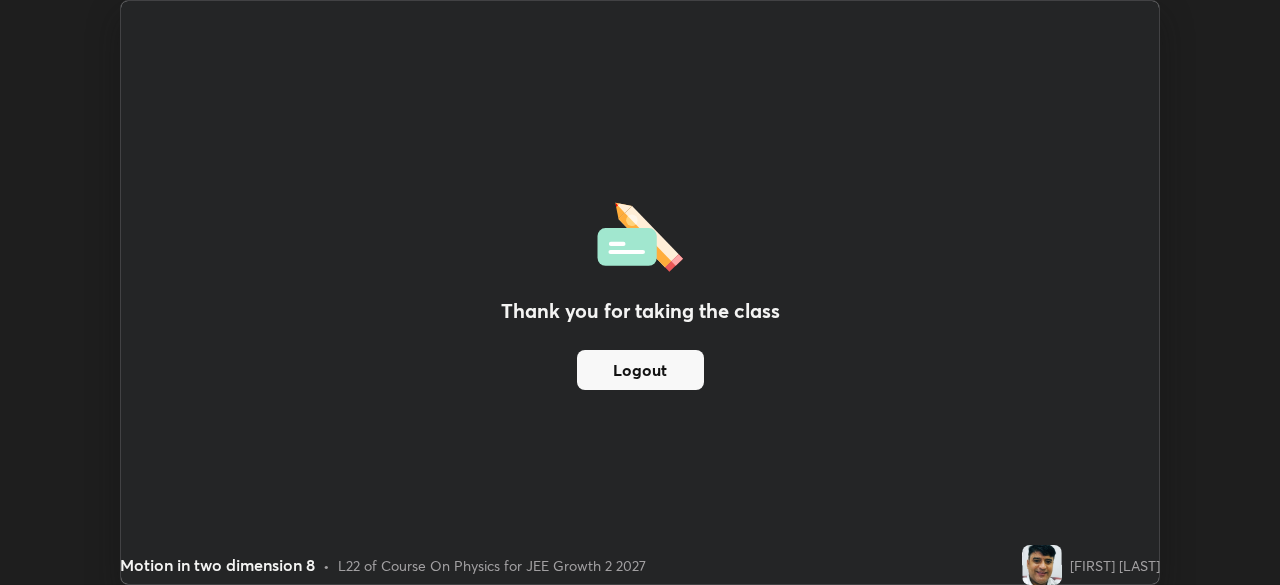 scroll, scrollTop: 585, scrollLeft: 1280, axis: both 